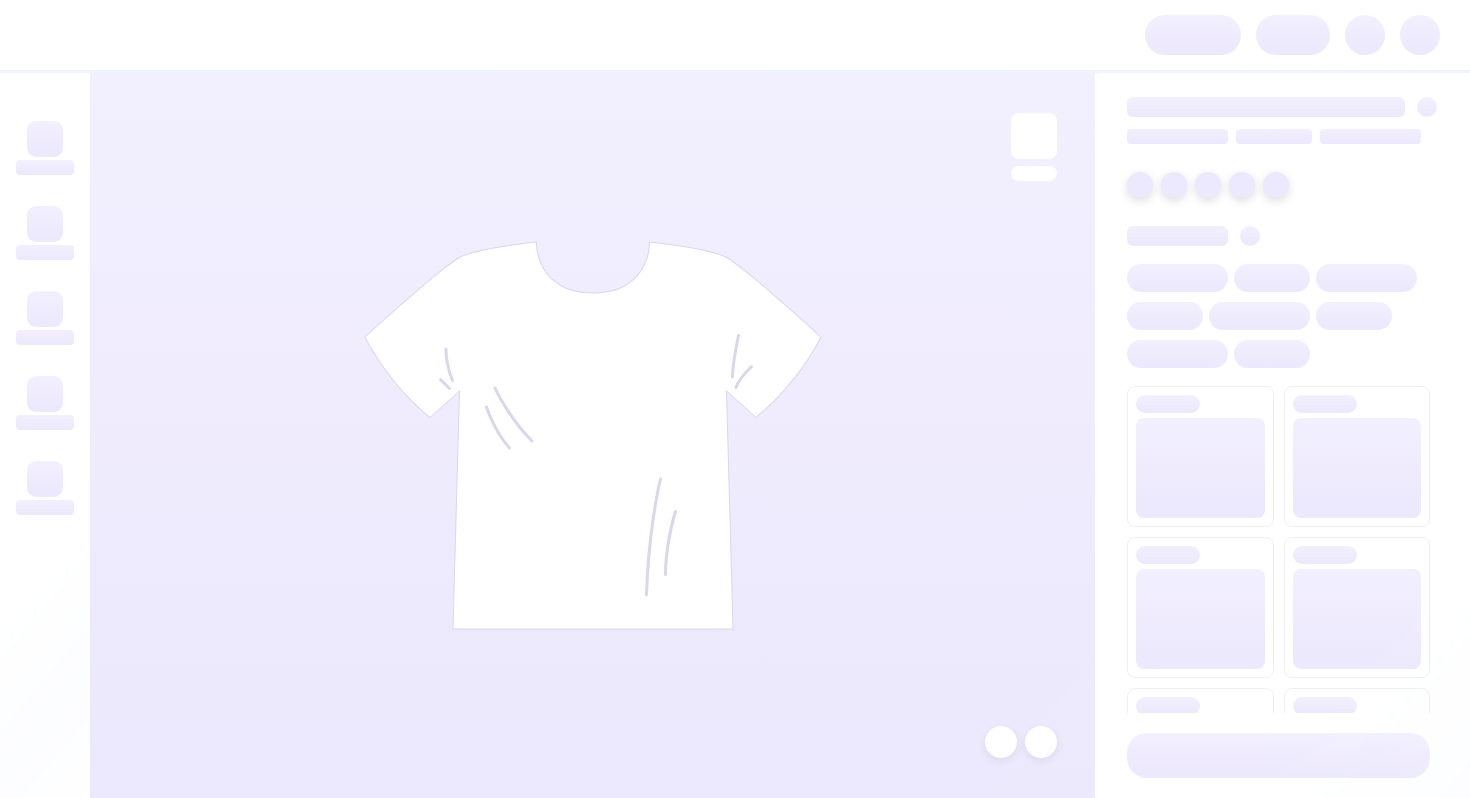 scroll, scrollTop: 0, scrollLeft: 0, axis: both 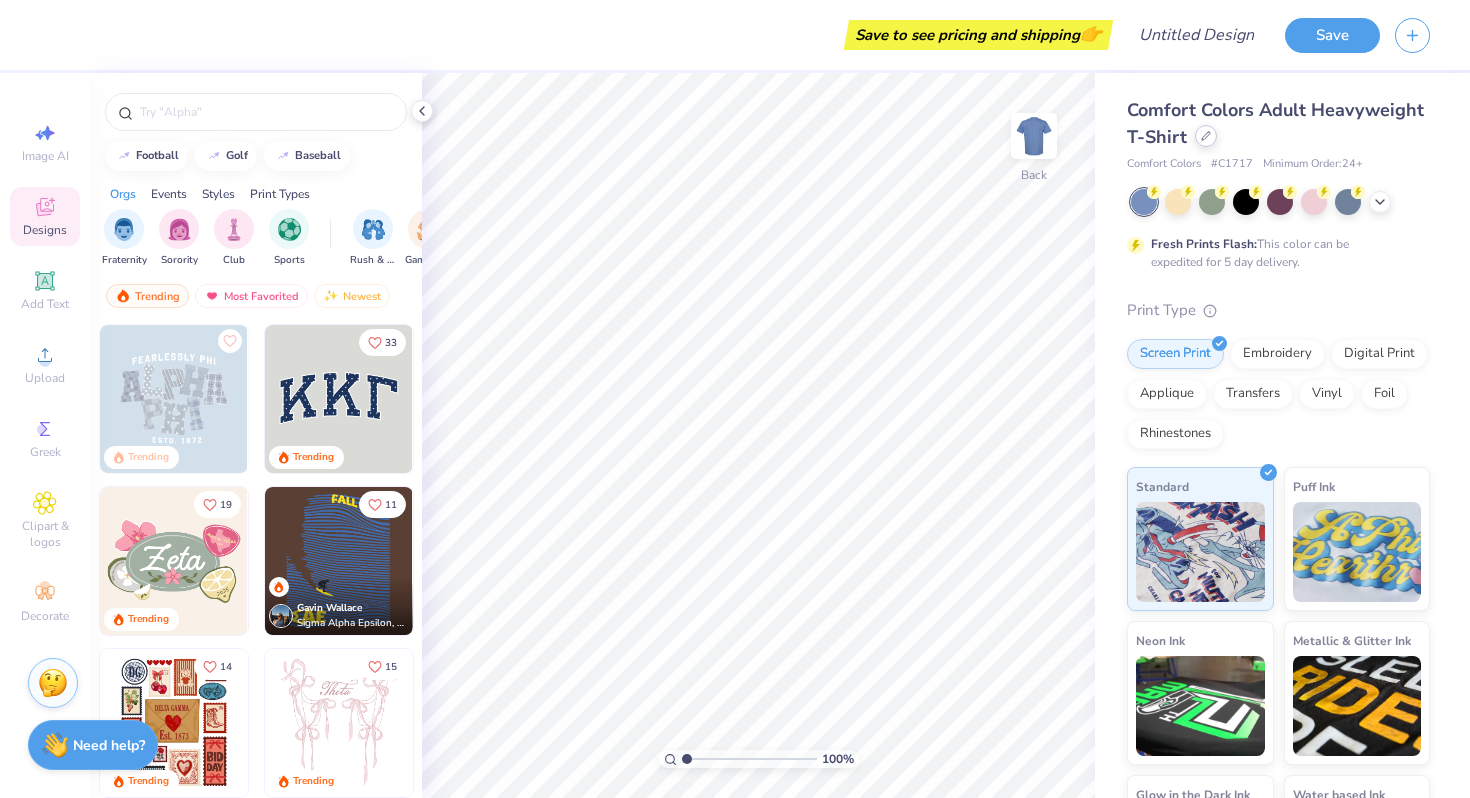 click 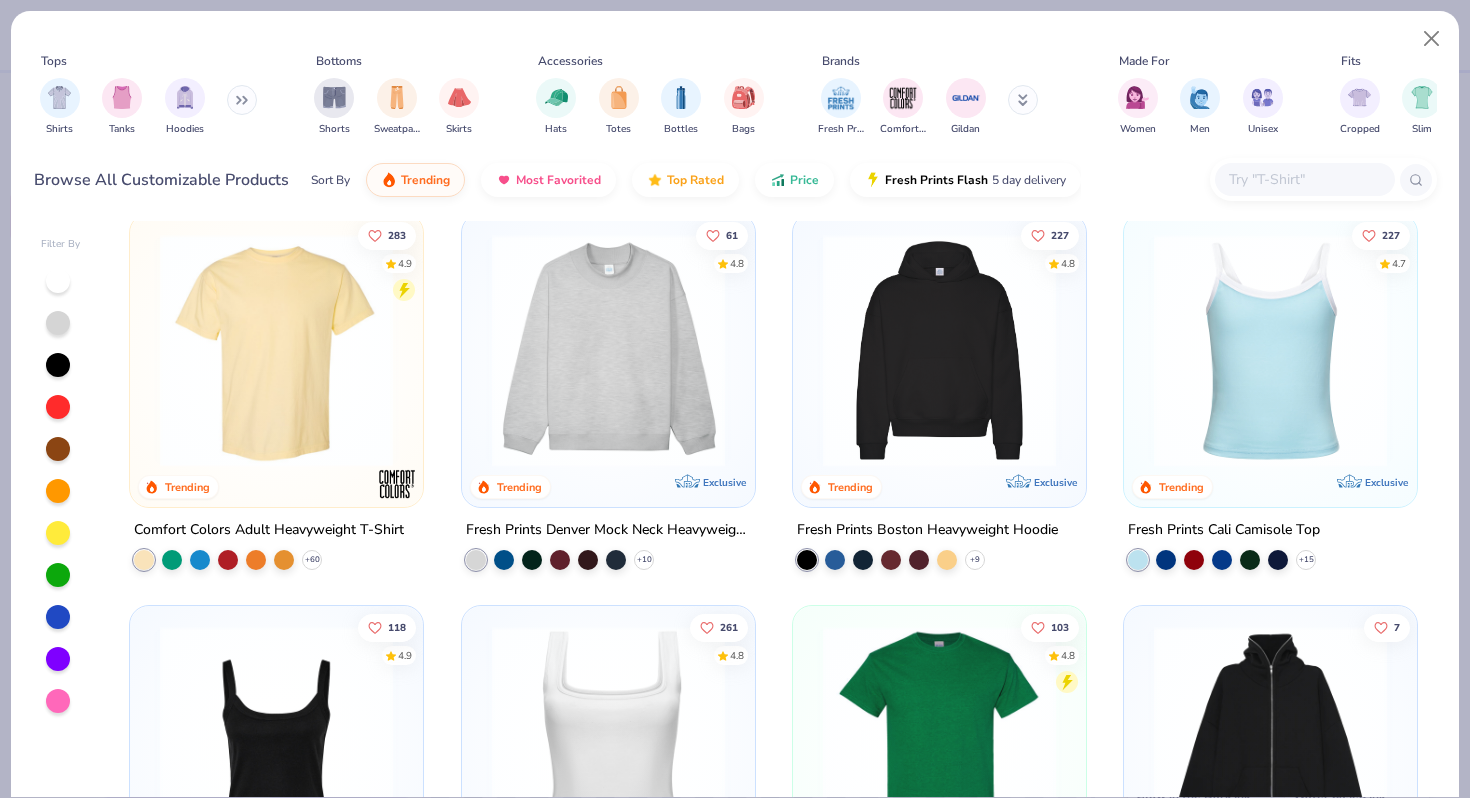 scroll, scrollTop: 20, scrollLeft: 0, axis: vertical 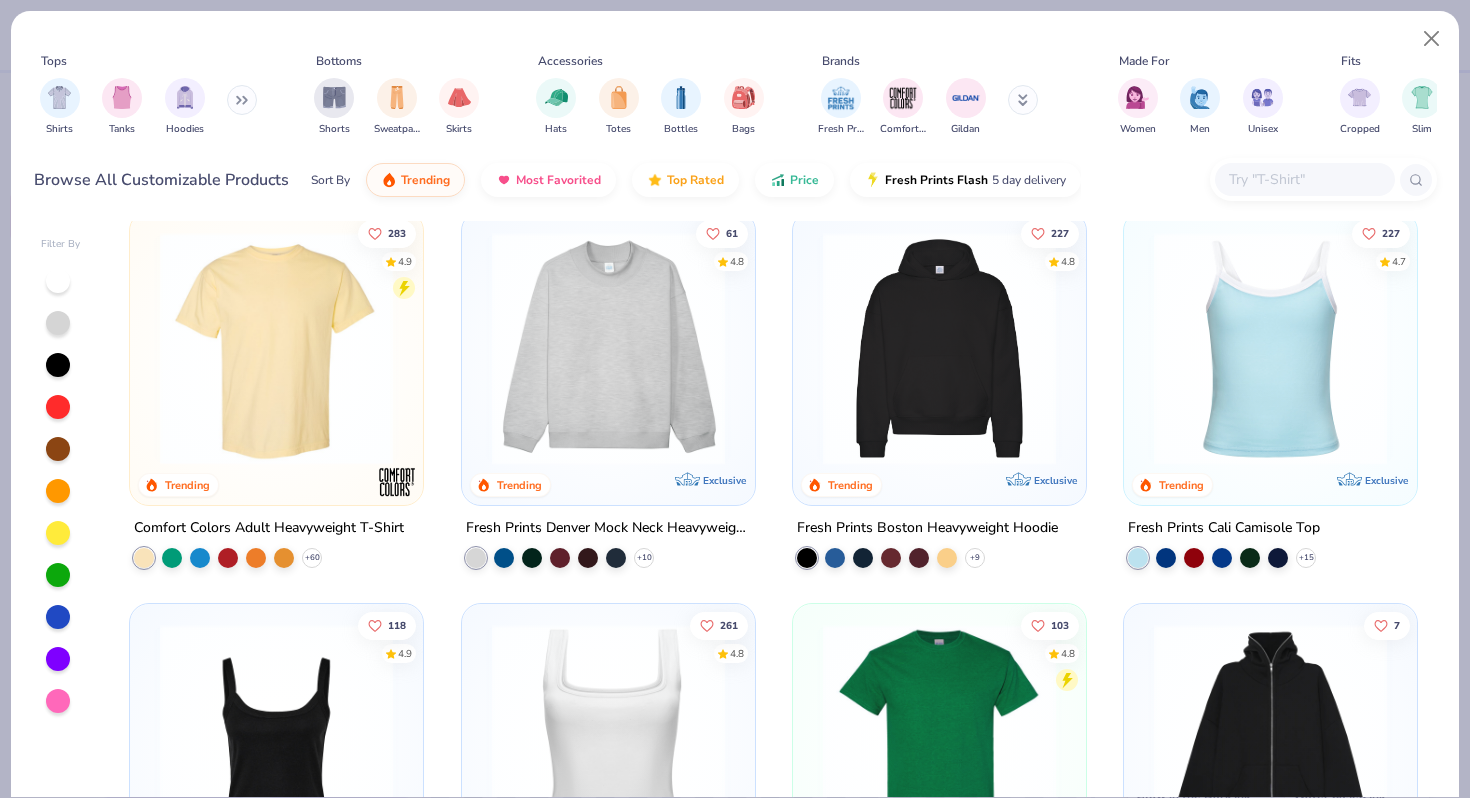 click at bounding box center (1270, 348) 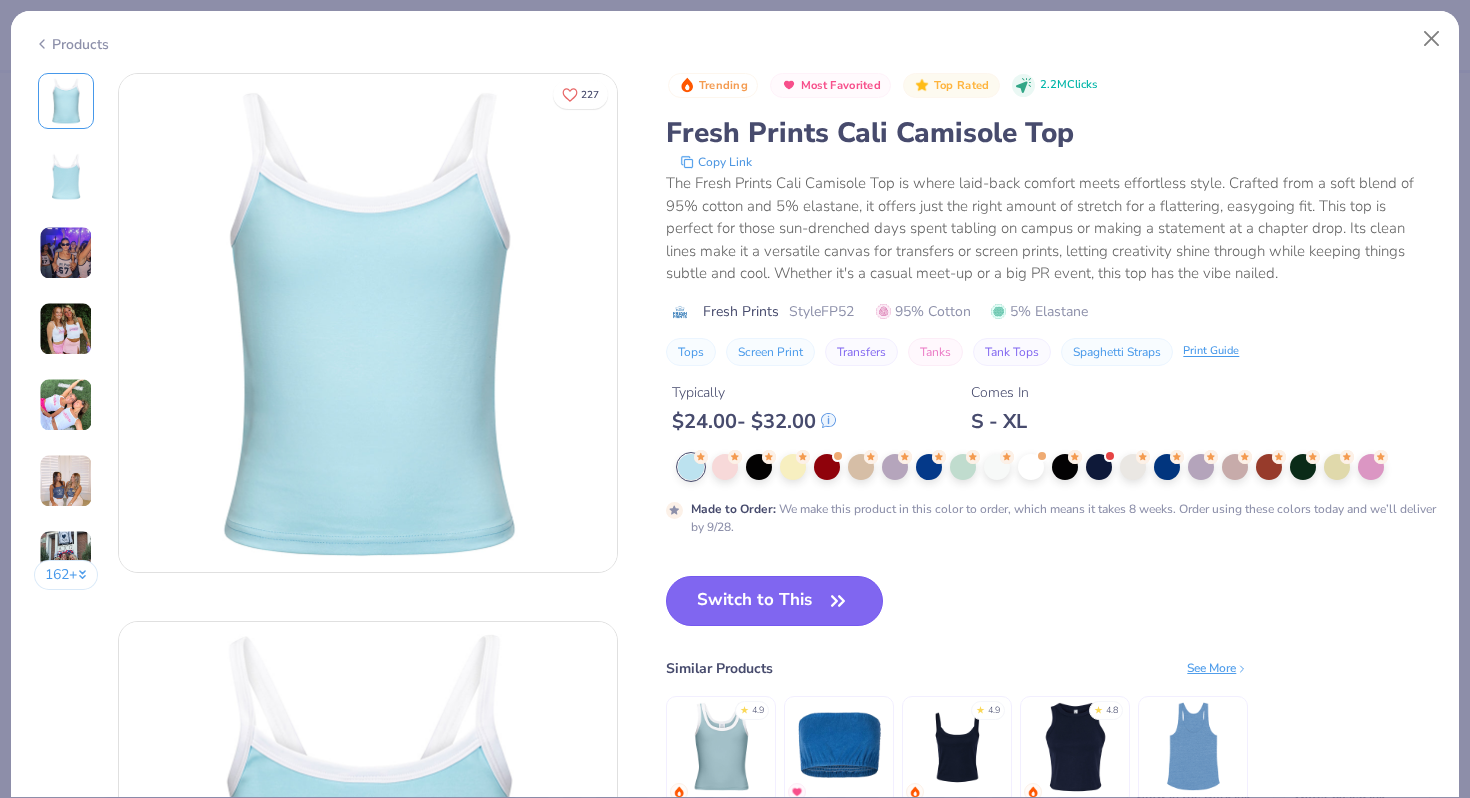 click on "Switch to This" at bounding box center [774, 601] 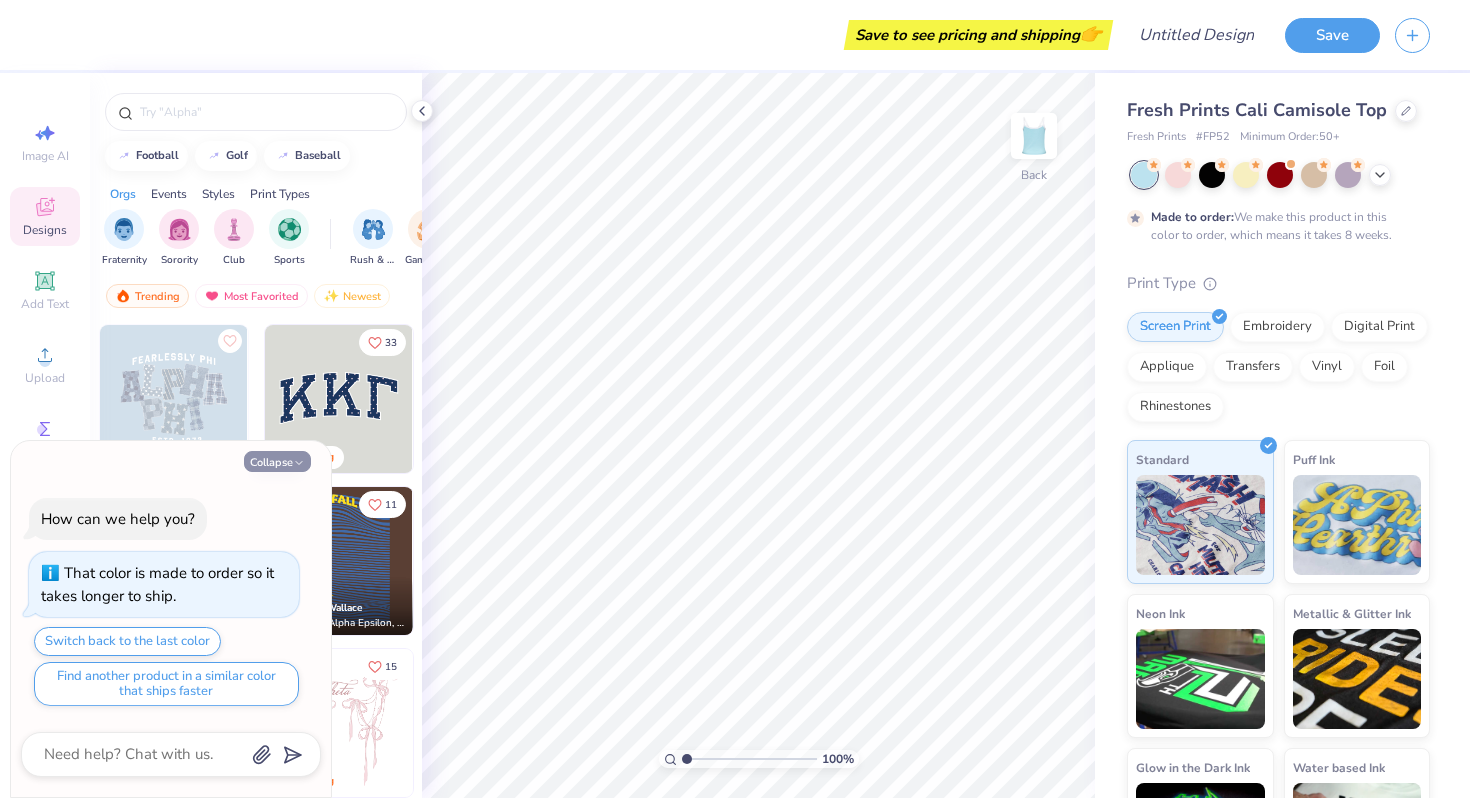 click 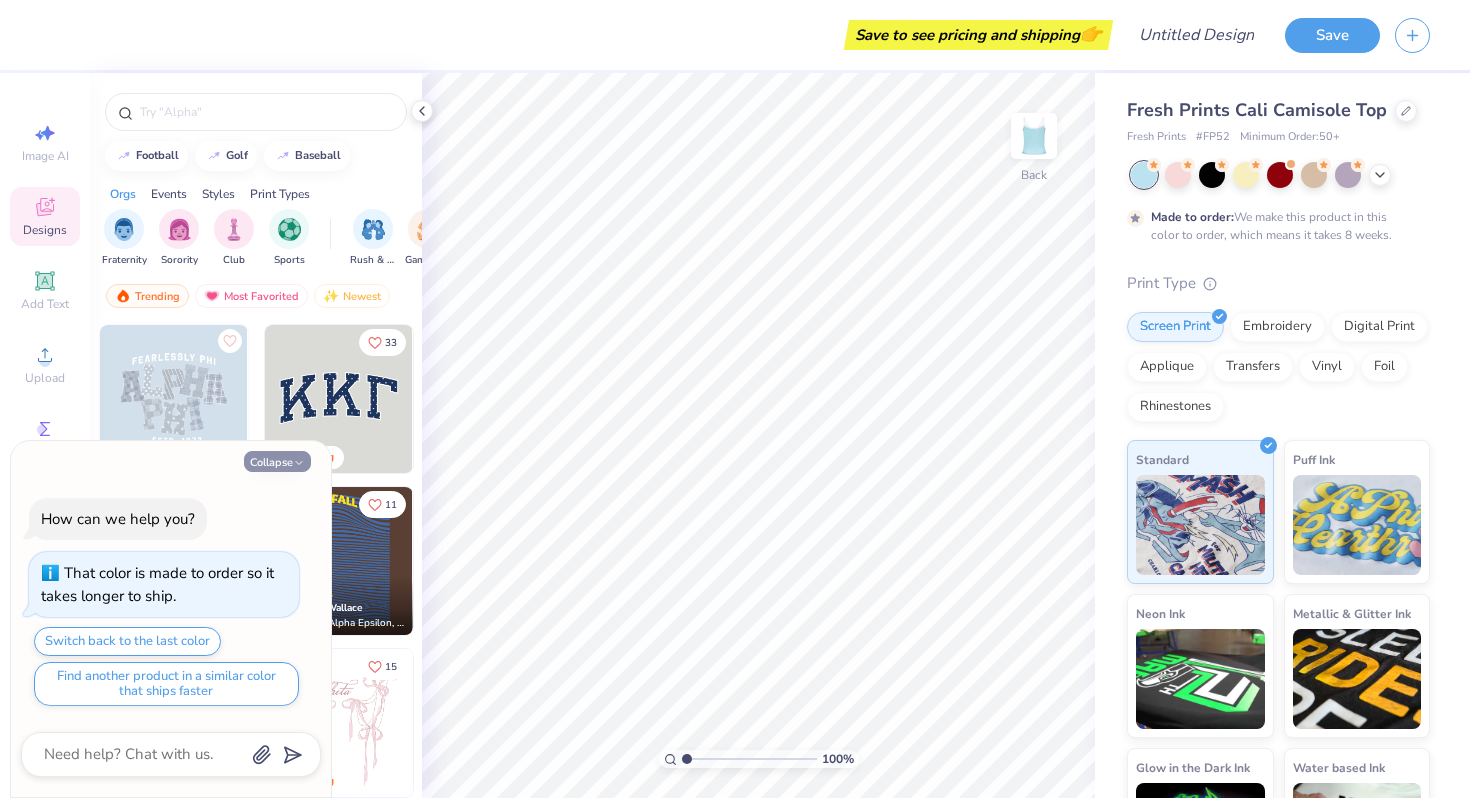 type on "x" 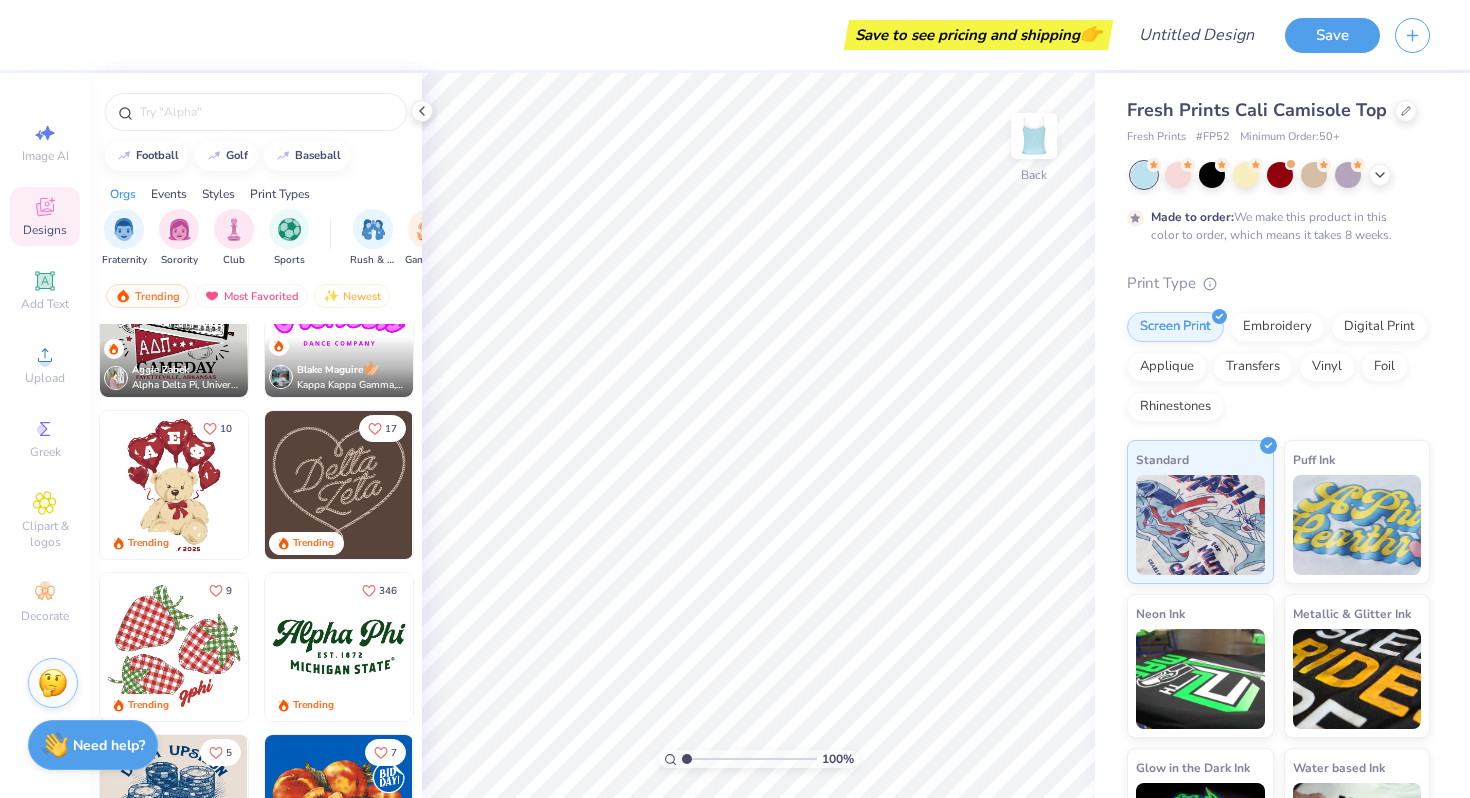 scroll, scrollTop: 662, scrollLeft: 0, axis: vertical 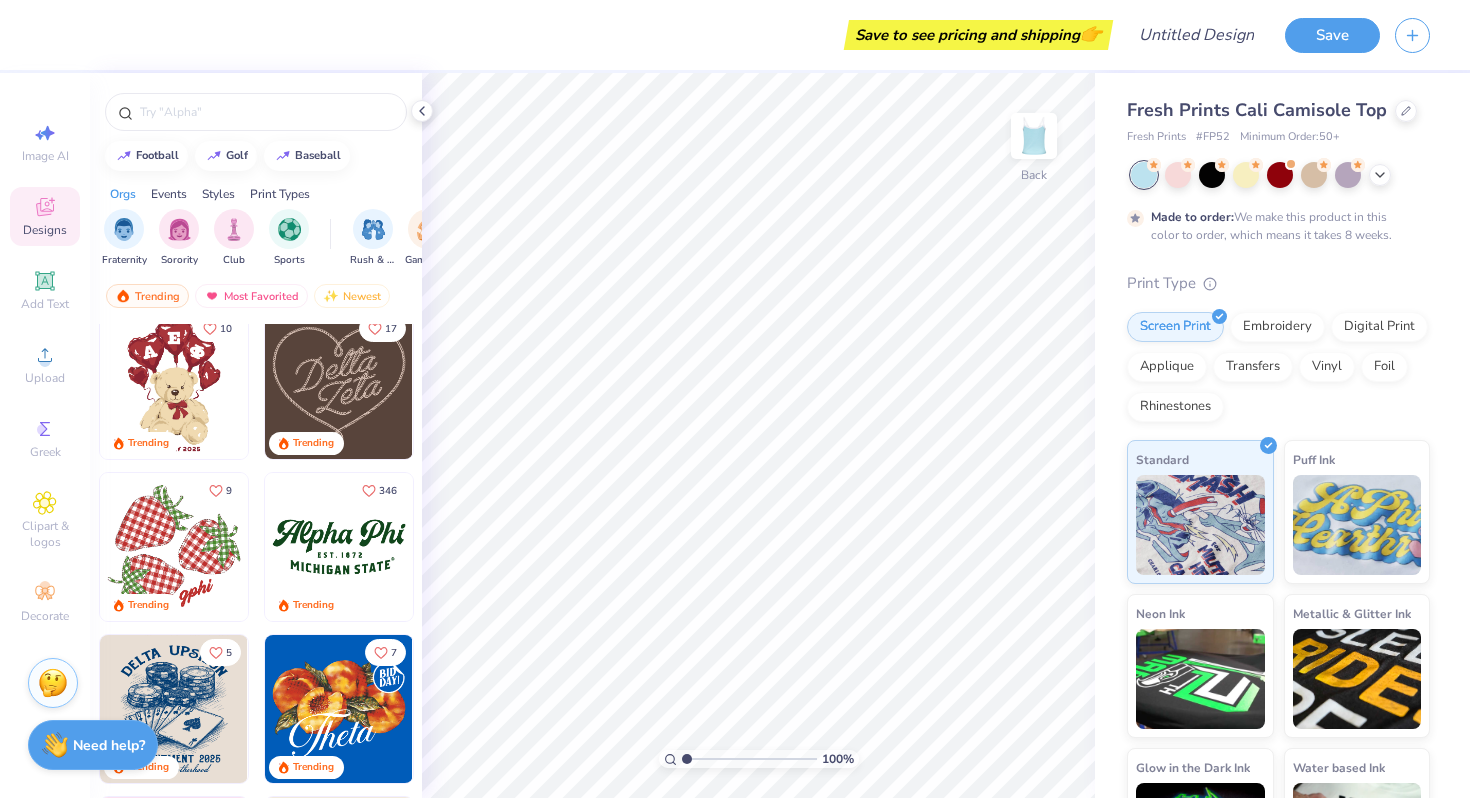 click at bounding box center [339, 385] 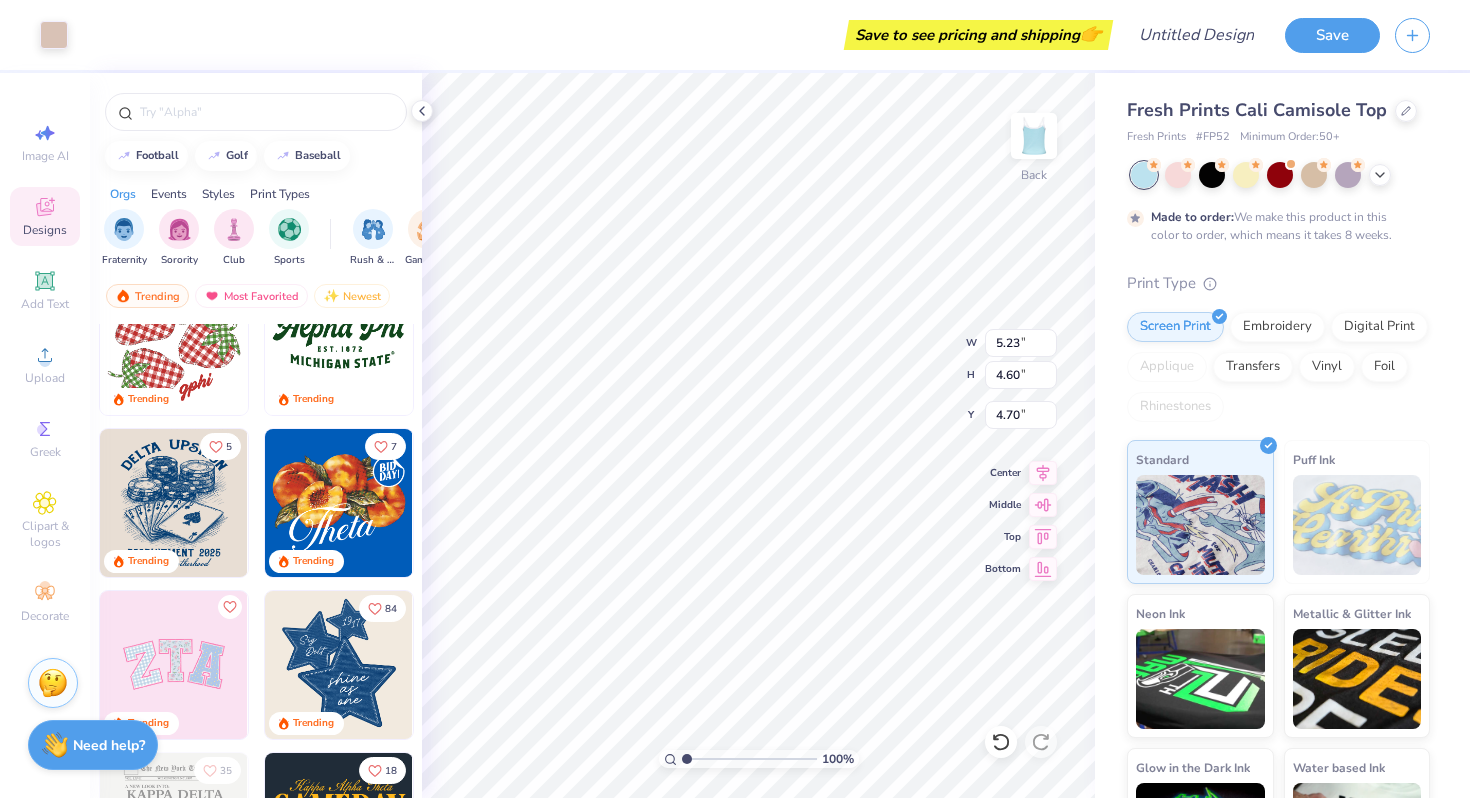 scroll, scrollTop: 953, scrollLeft: 0, axis: vertical 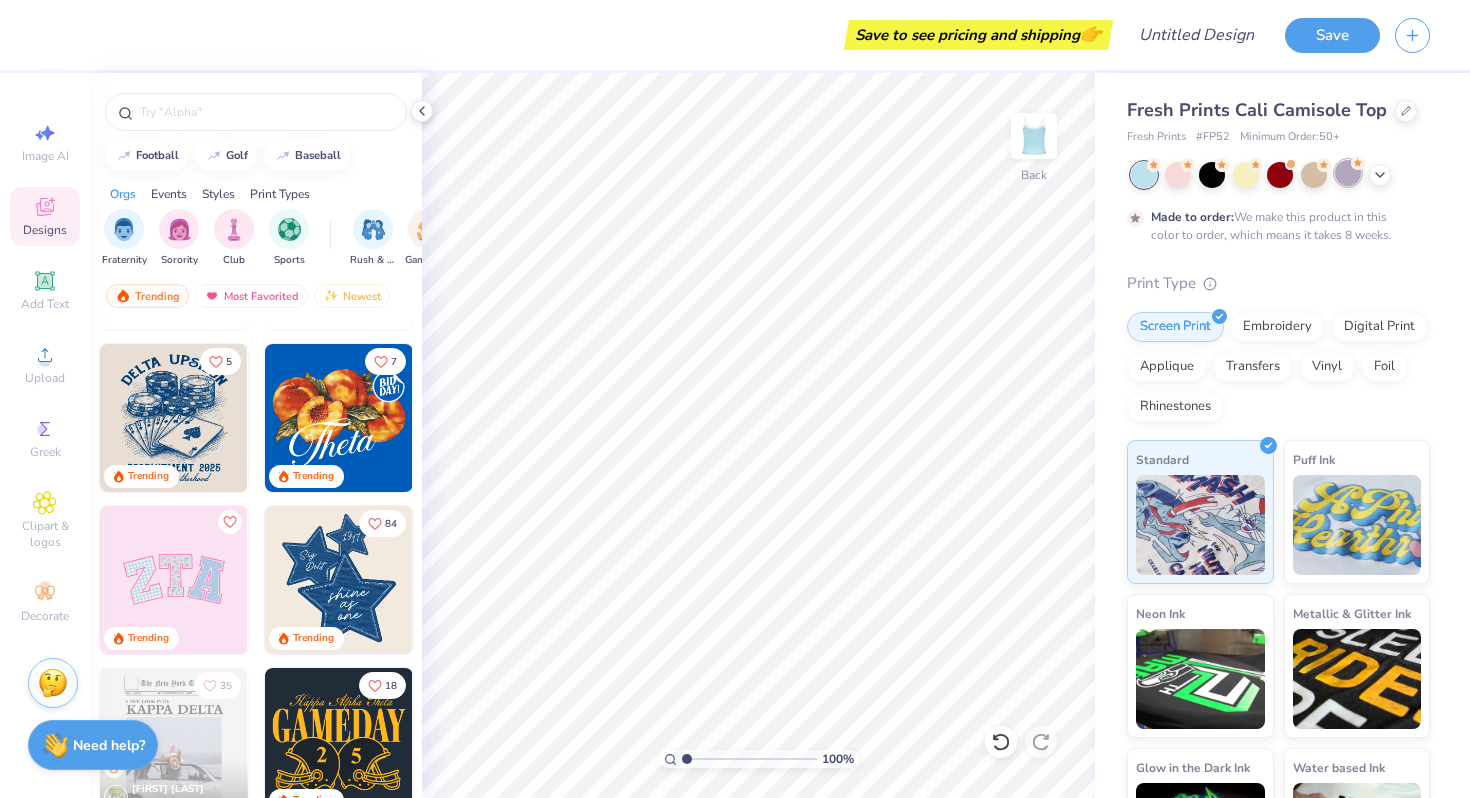 click at bounding box center [1348, 173] 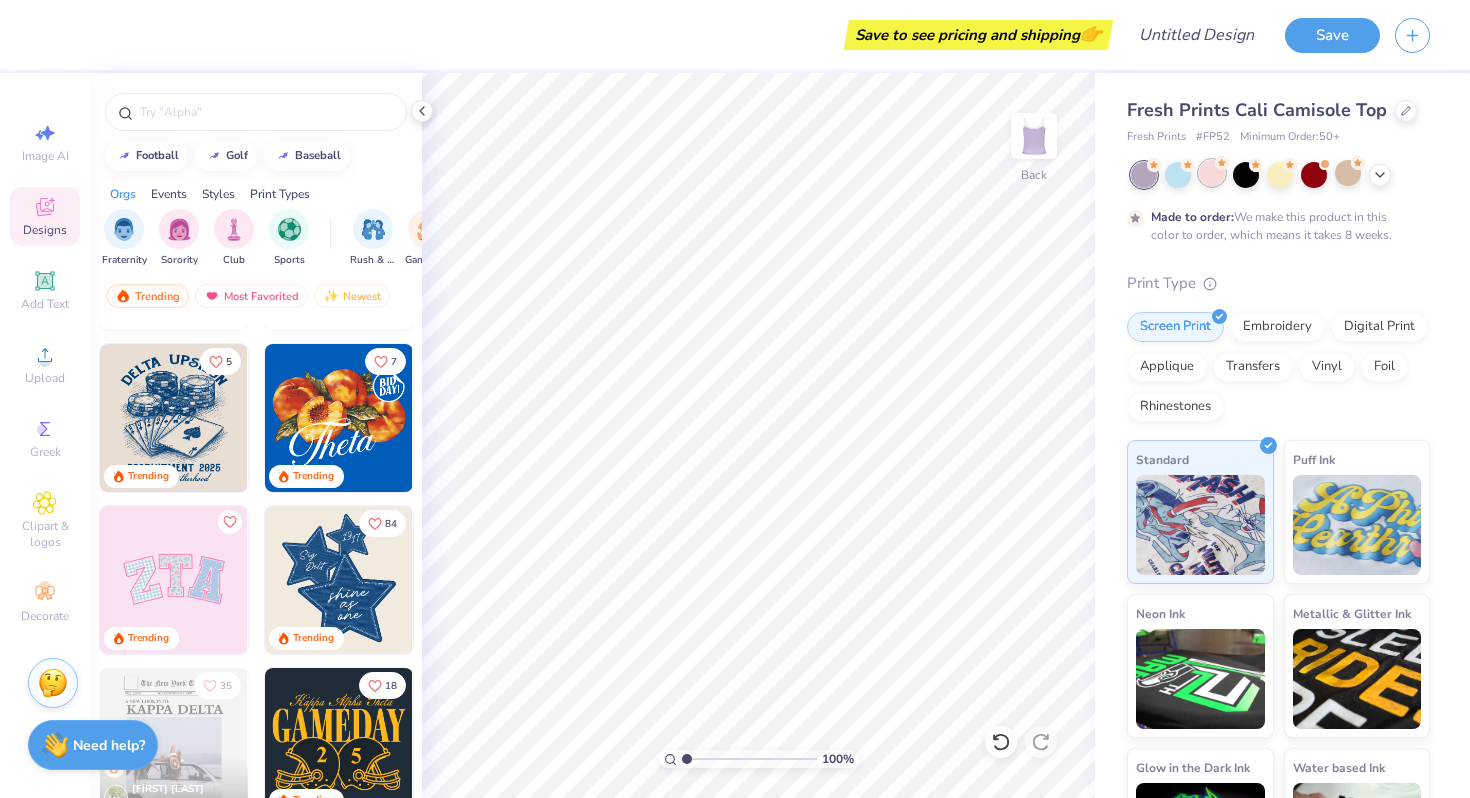 click at bounding box center [1212, 173] 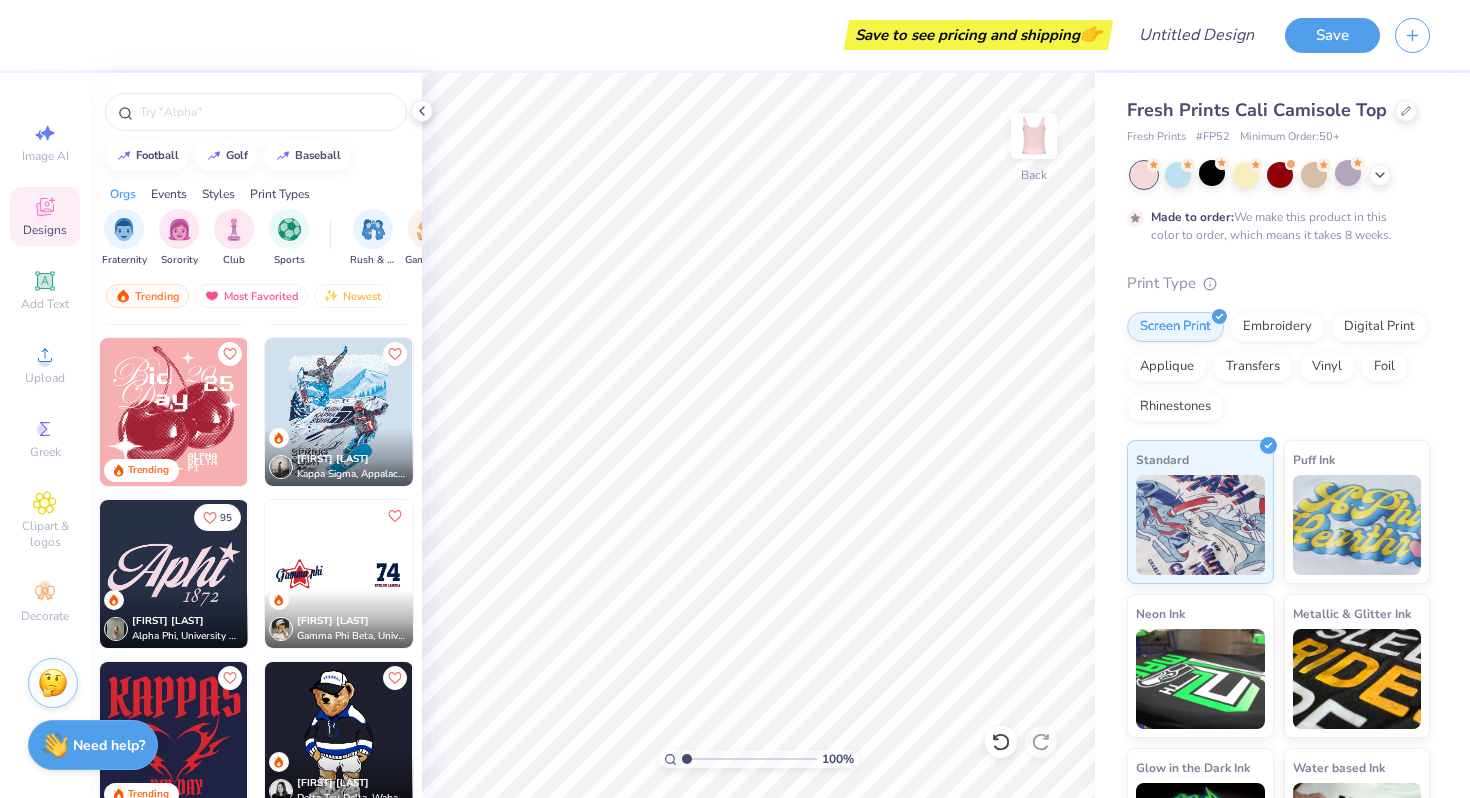 scroll, scrollTop: 2094, scrollLeft: 0, axis: vertical 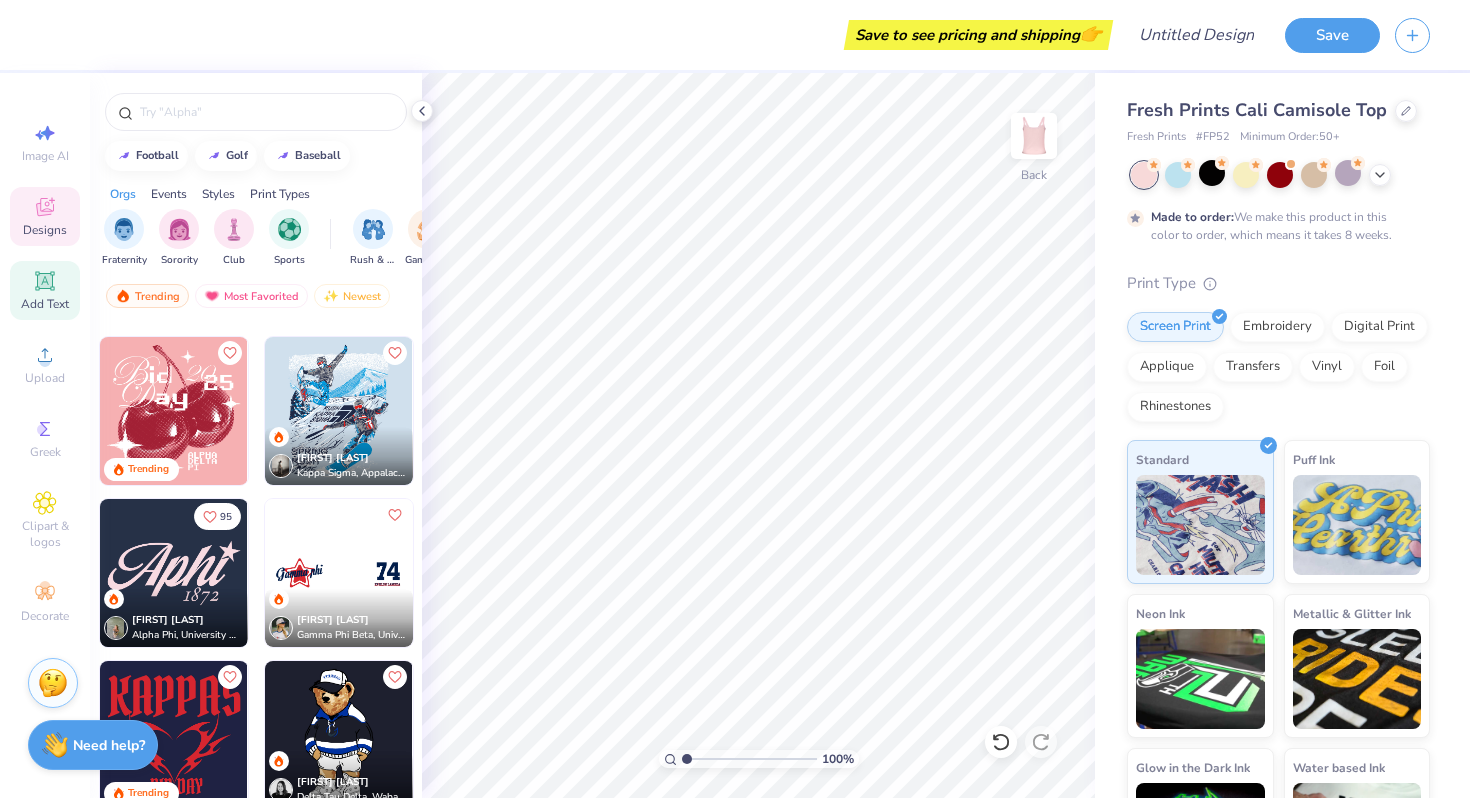 click 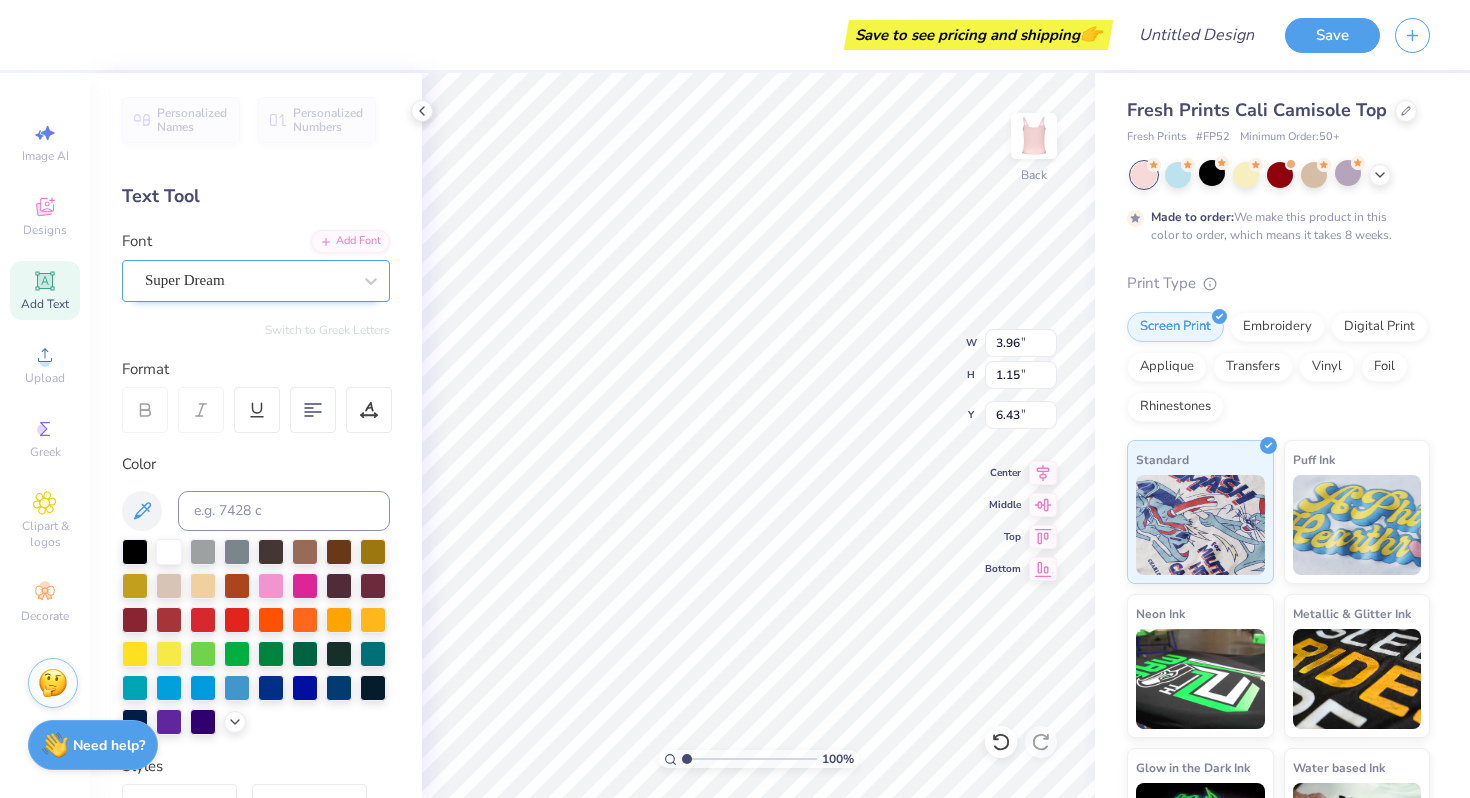 scroll, scrollTop: 0, scrollLeft: 0, axis: both 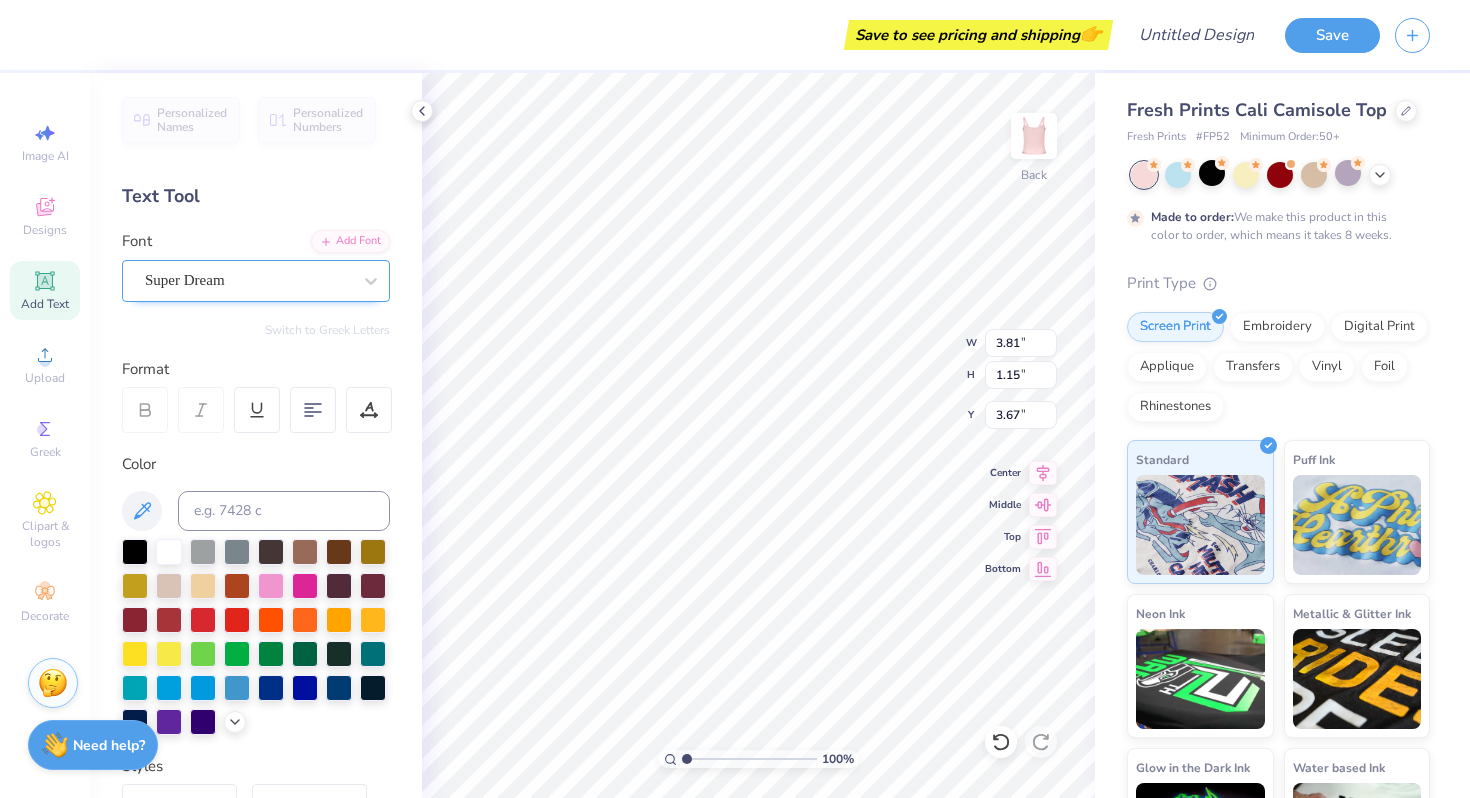 type on "3.68" 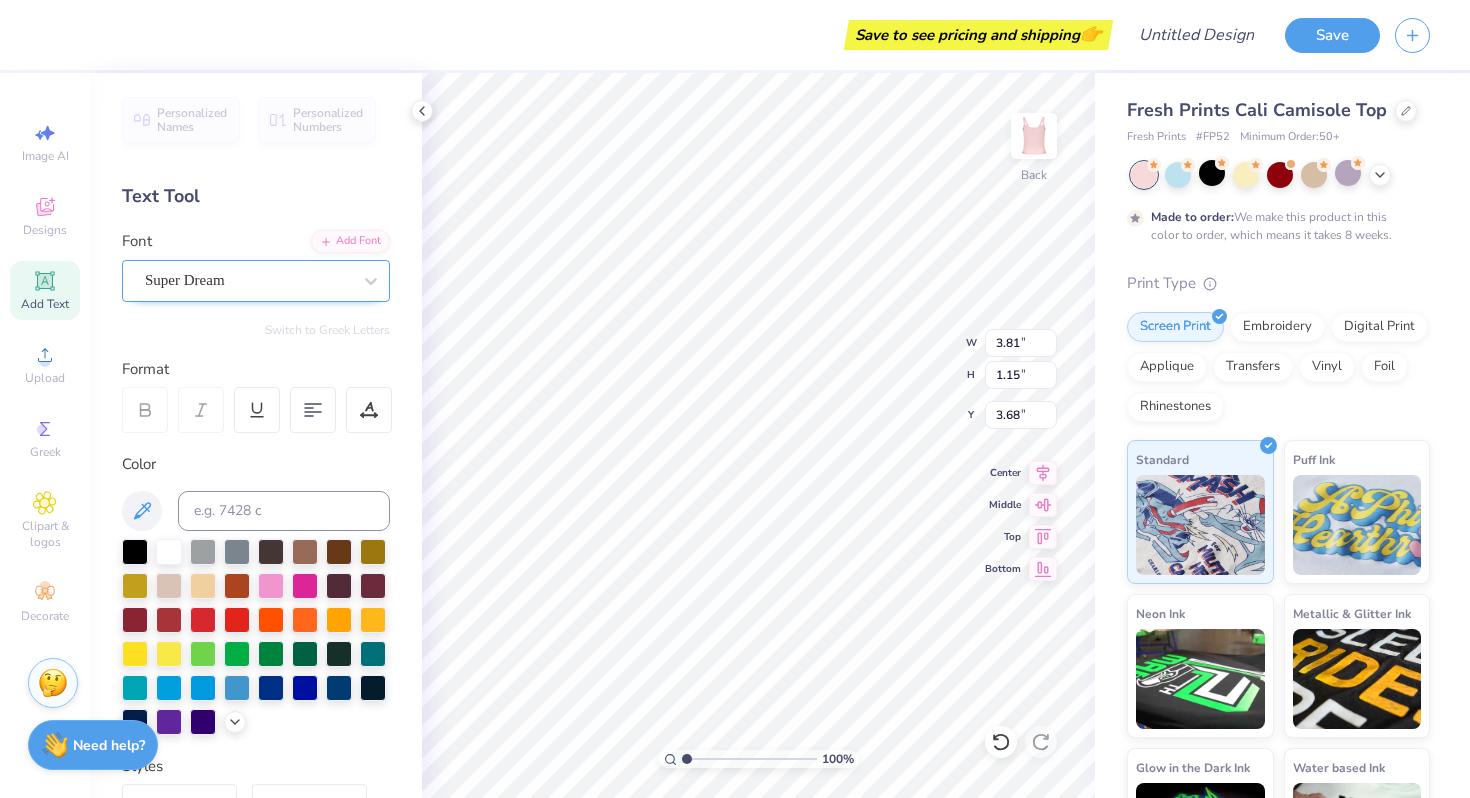 type on "CLIT" 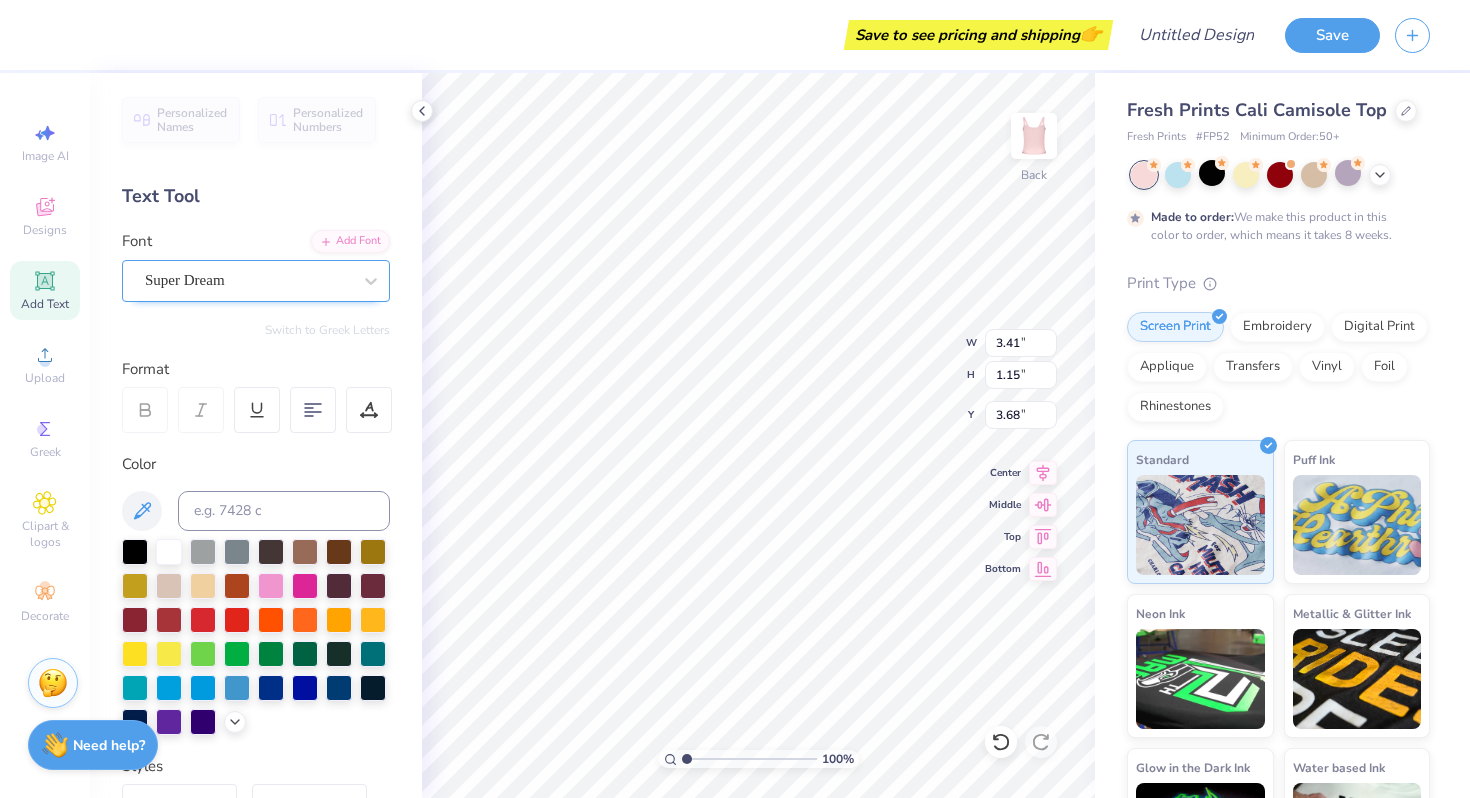 type on "3.41" 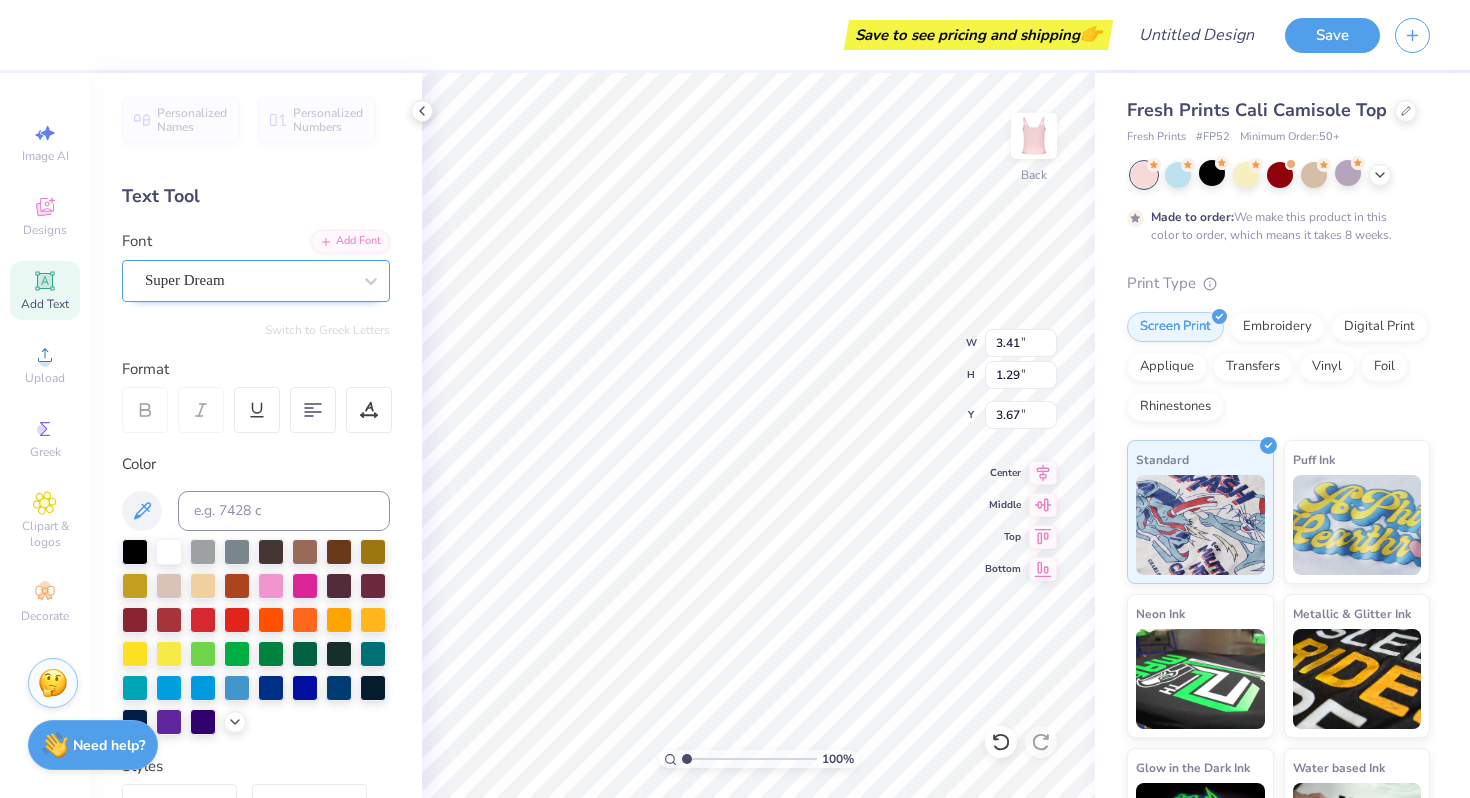 type on "3.82" 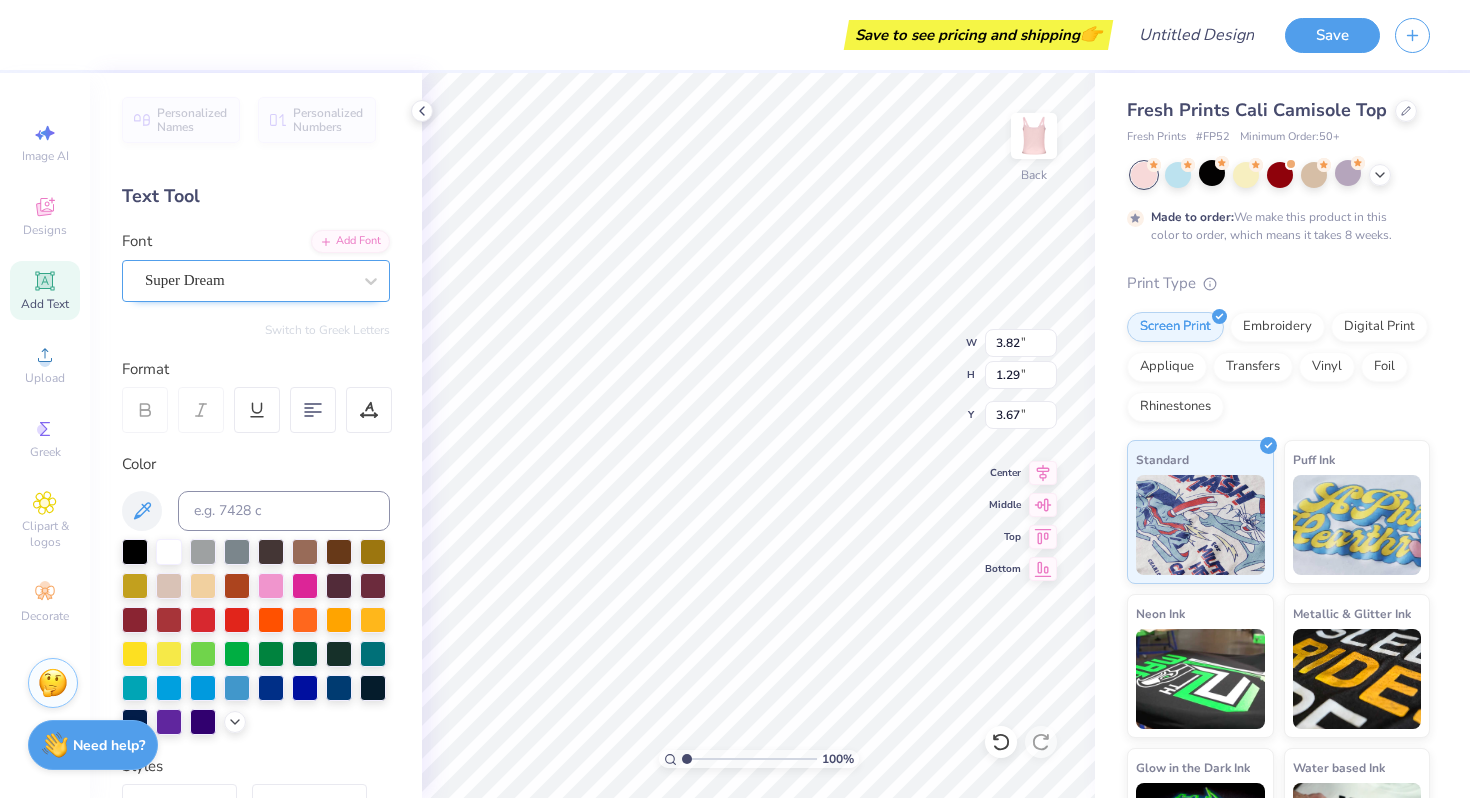 type on "4.50" 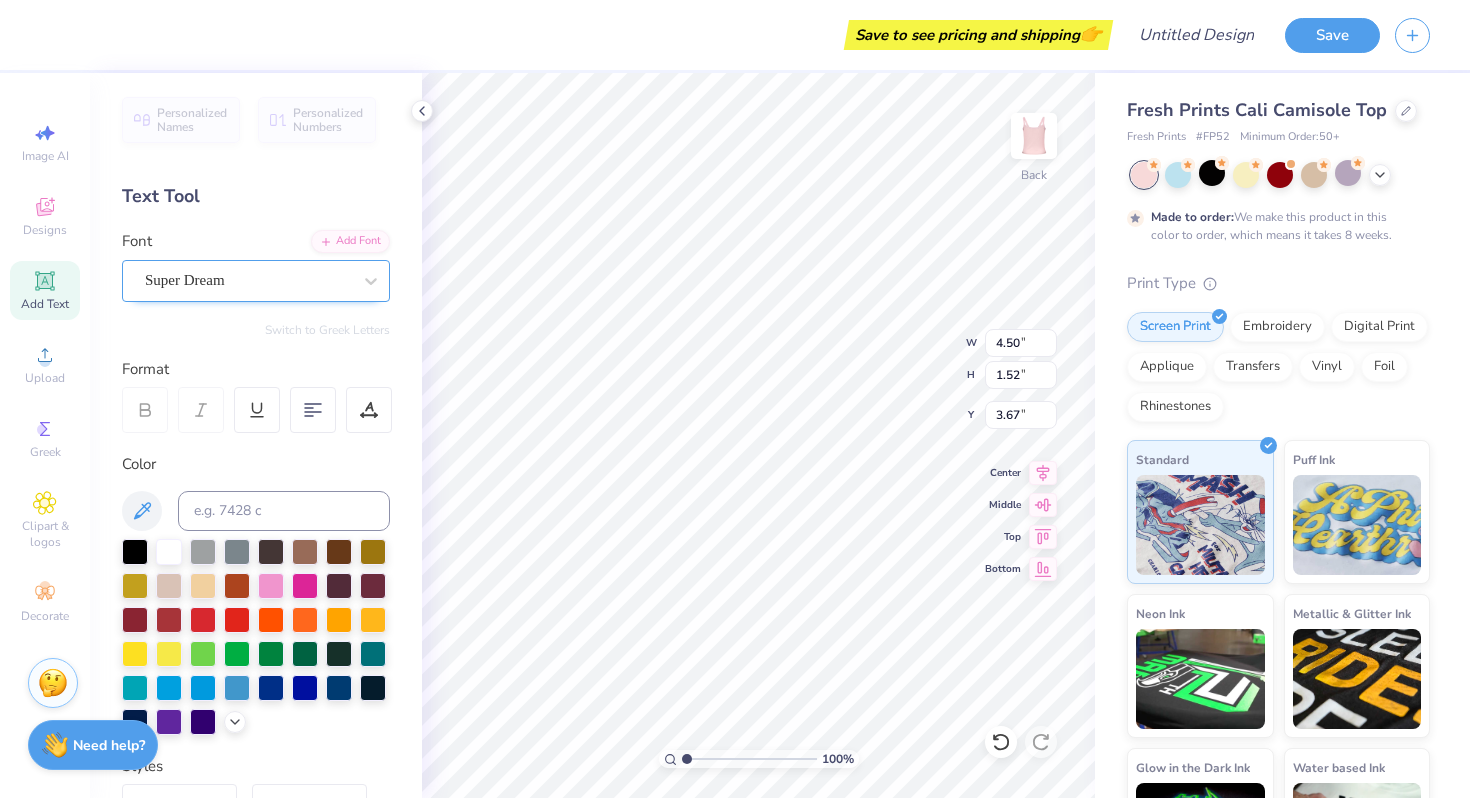 type on "5.31" 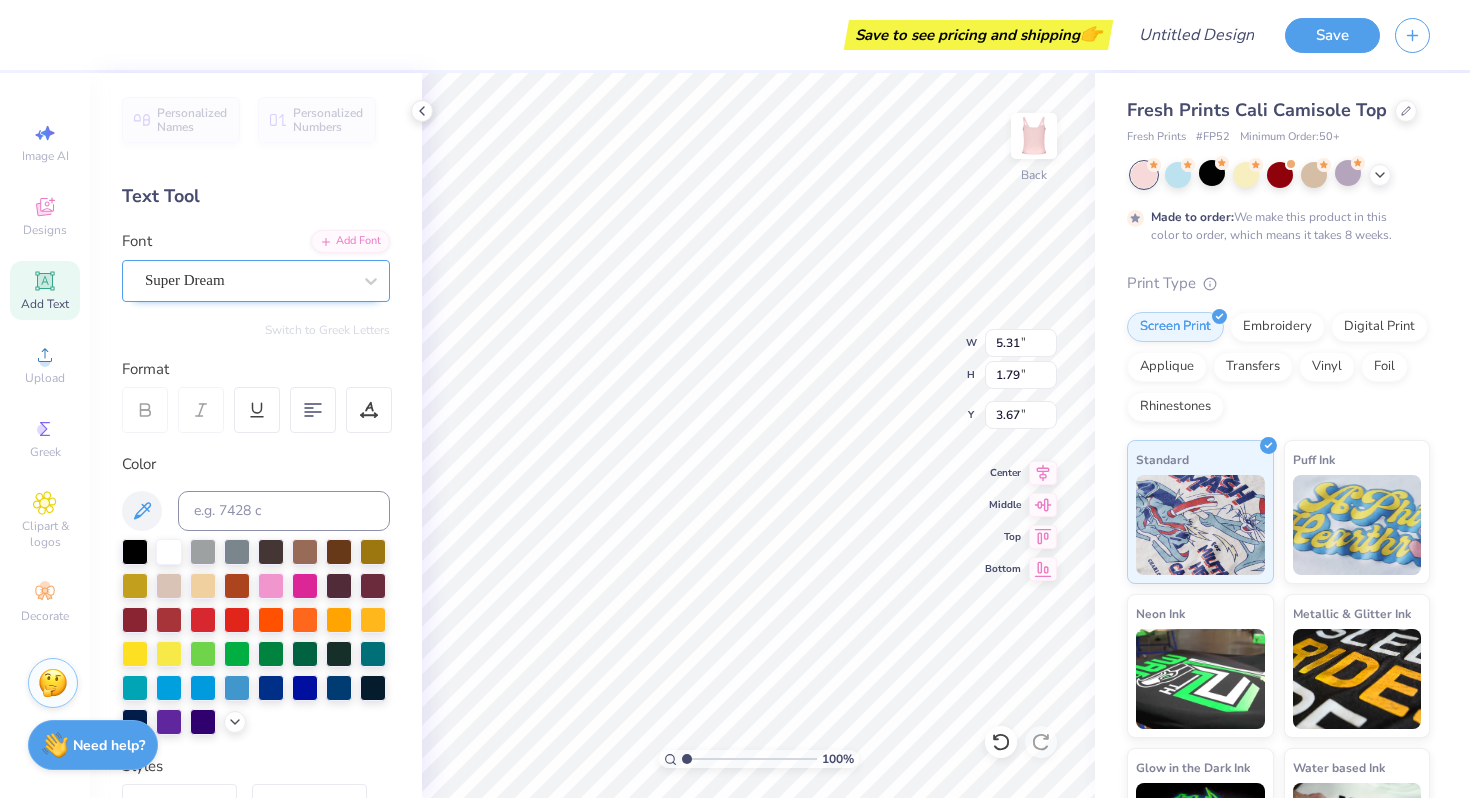 type on "5.21" 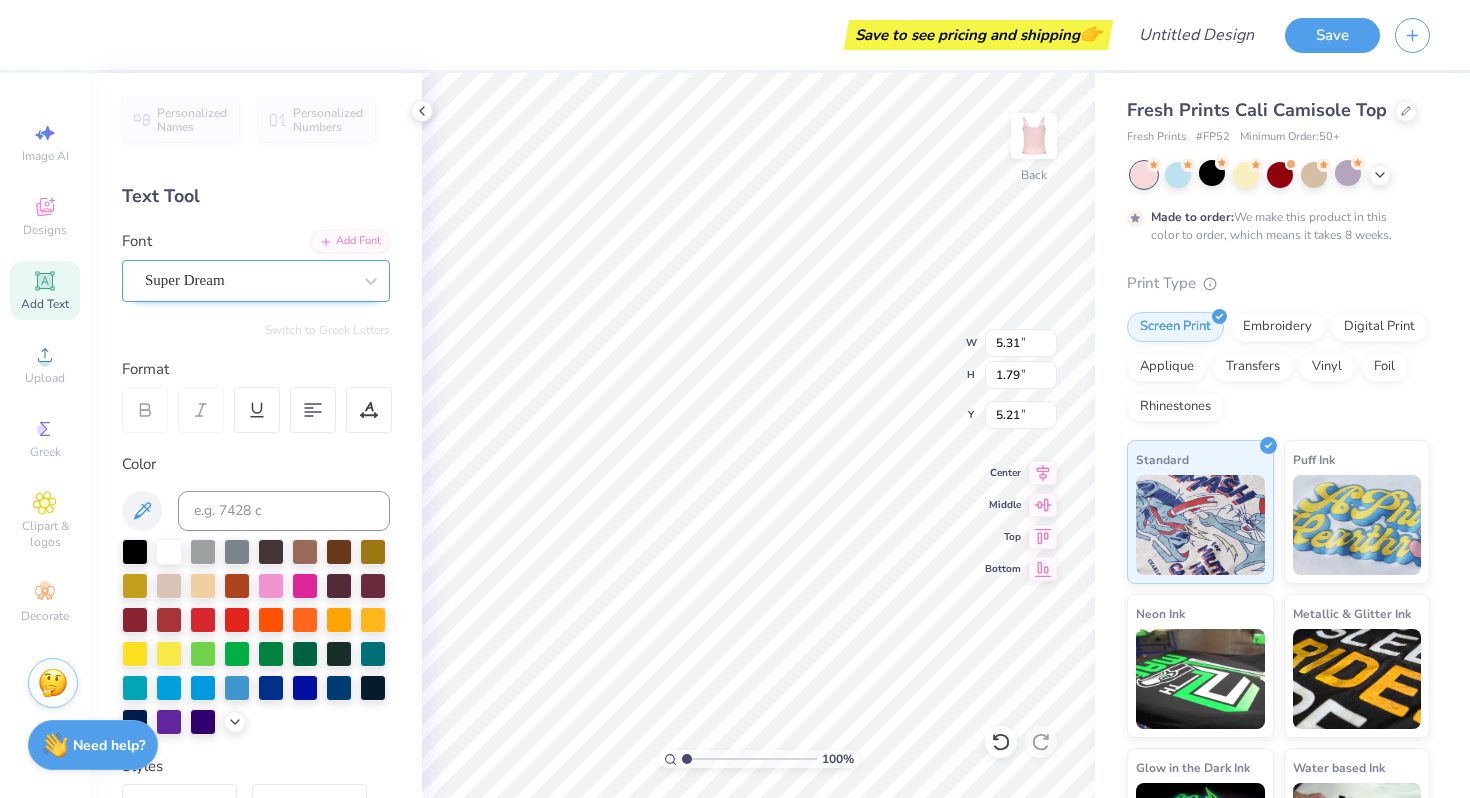 type on "5.44" 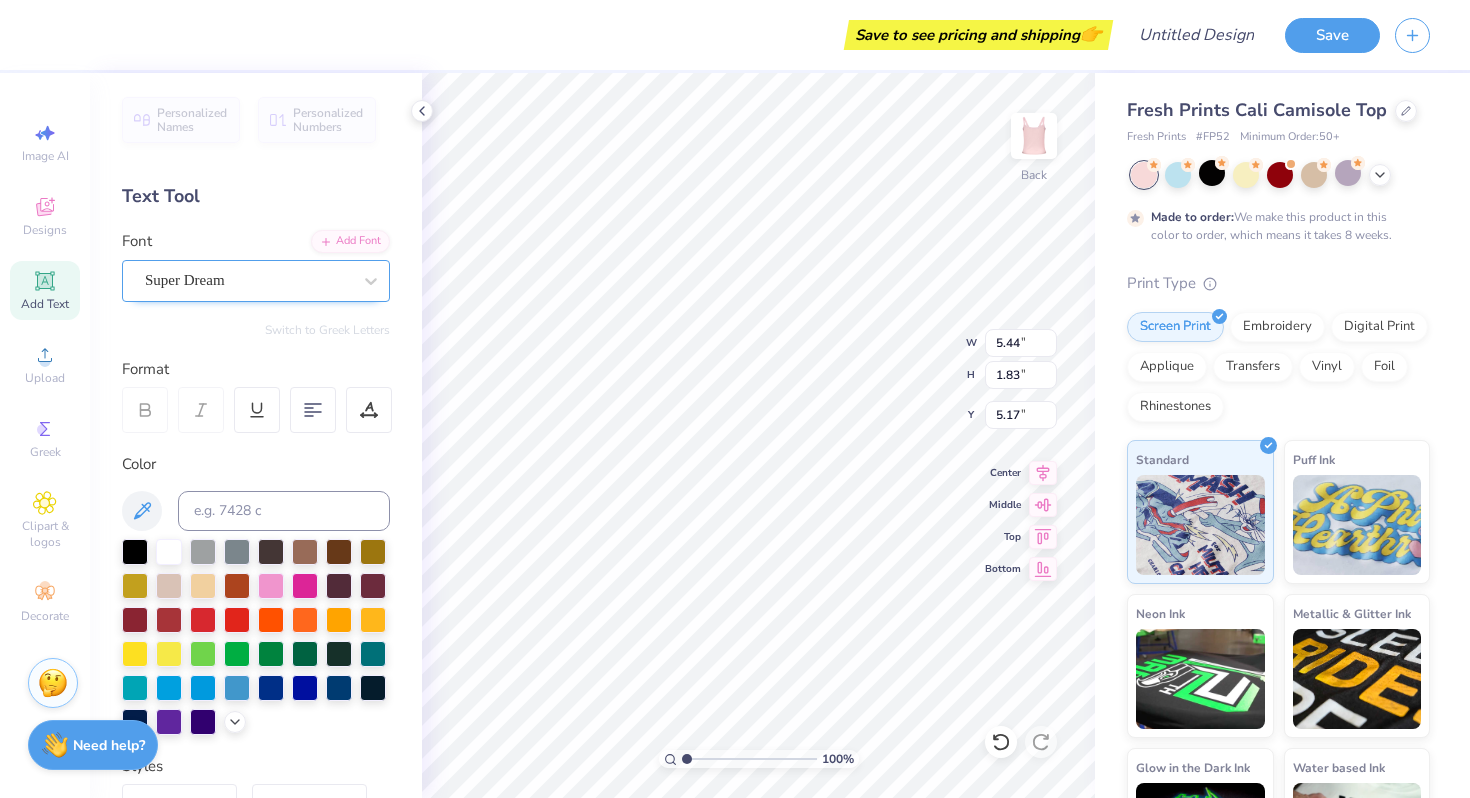type on "6.96" 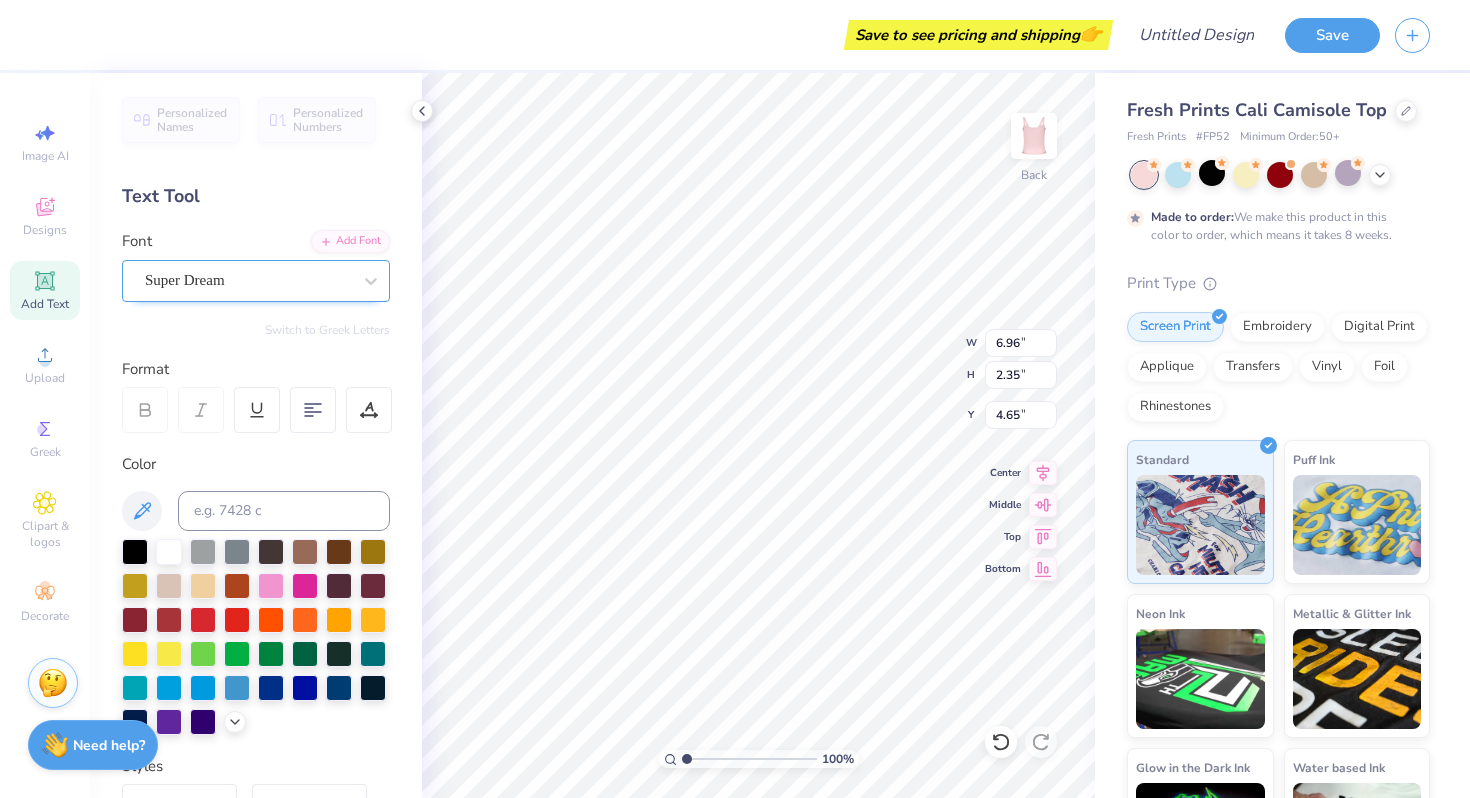 type on "2.13" 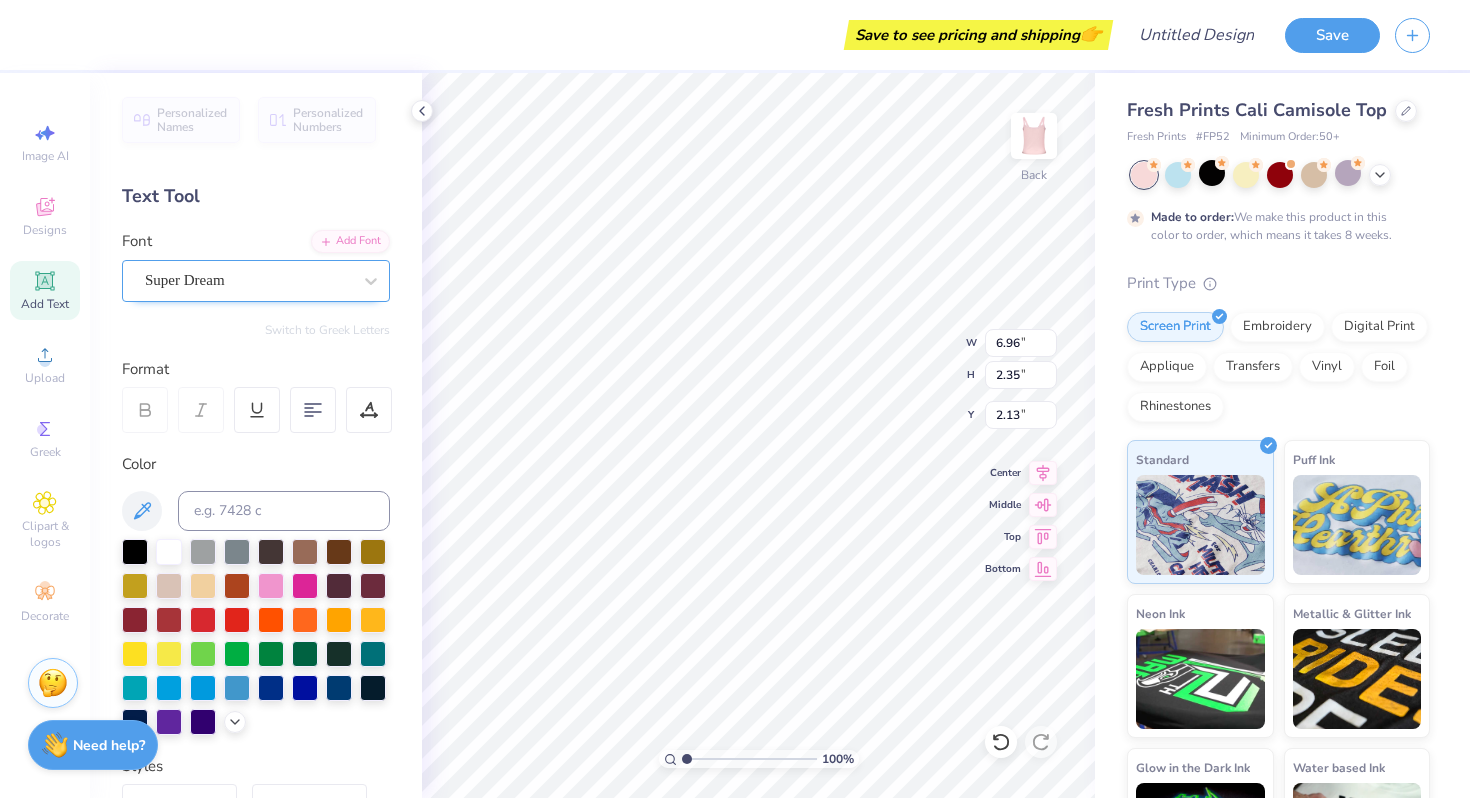 click on "Super Dream" at bounding box center [248, 280] 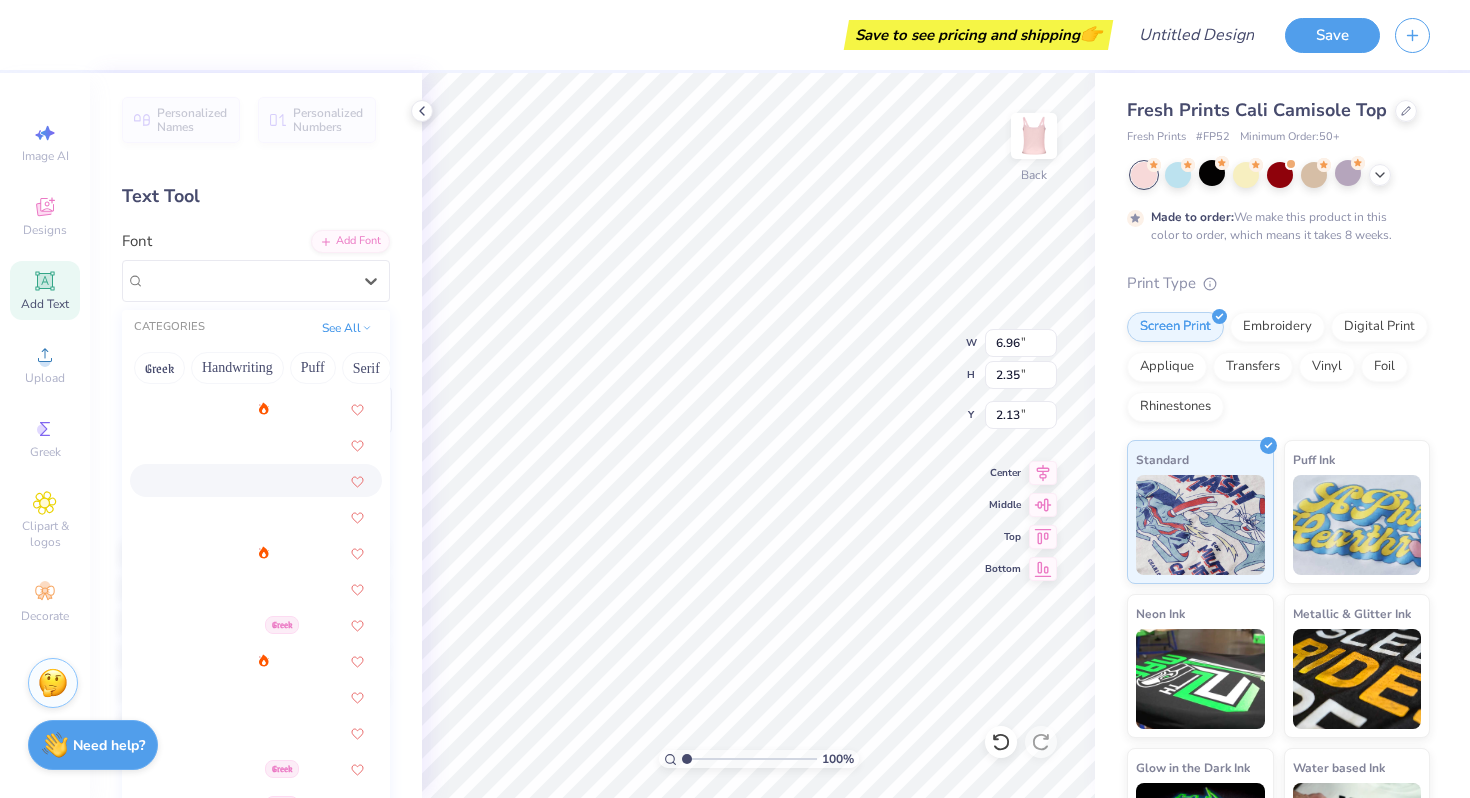 scroll, scrollTop: 575, scrollLeft: 0, axis: vertical 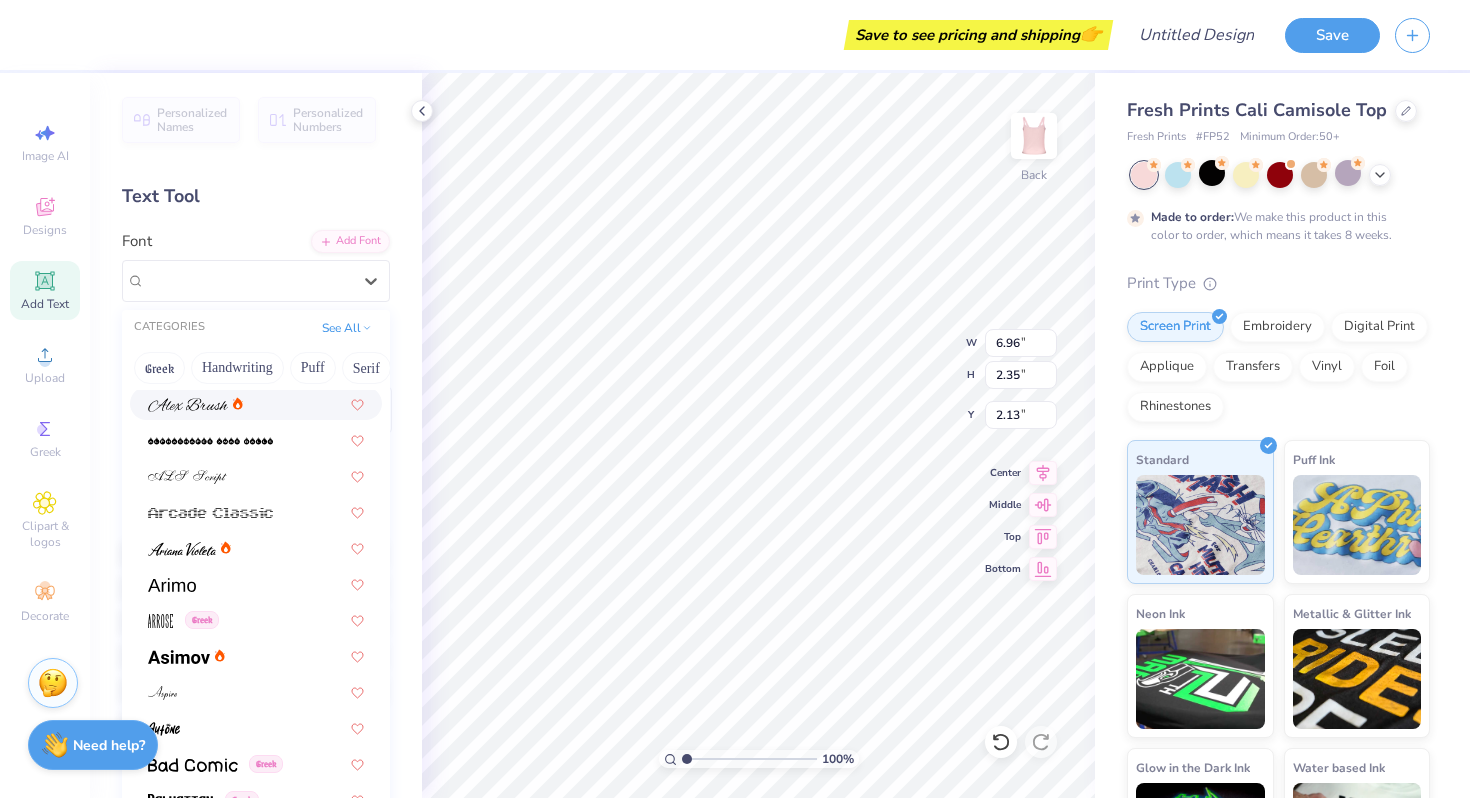 click at bounding box center [256, 403] 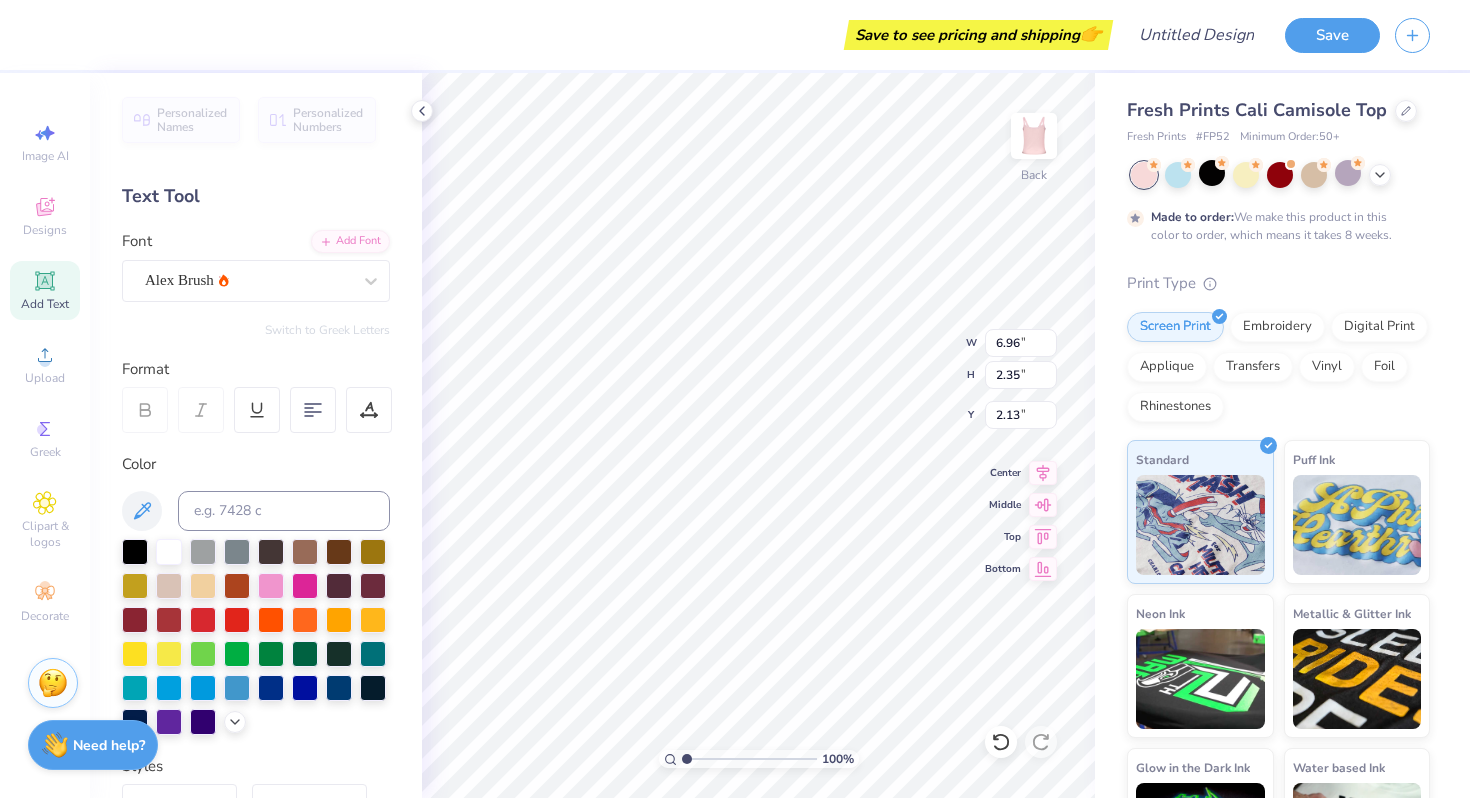 type on "9.19" 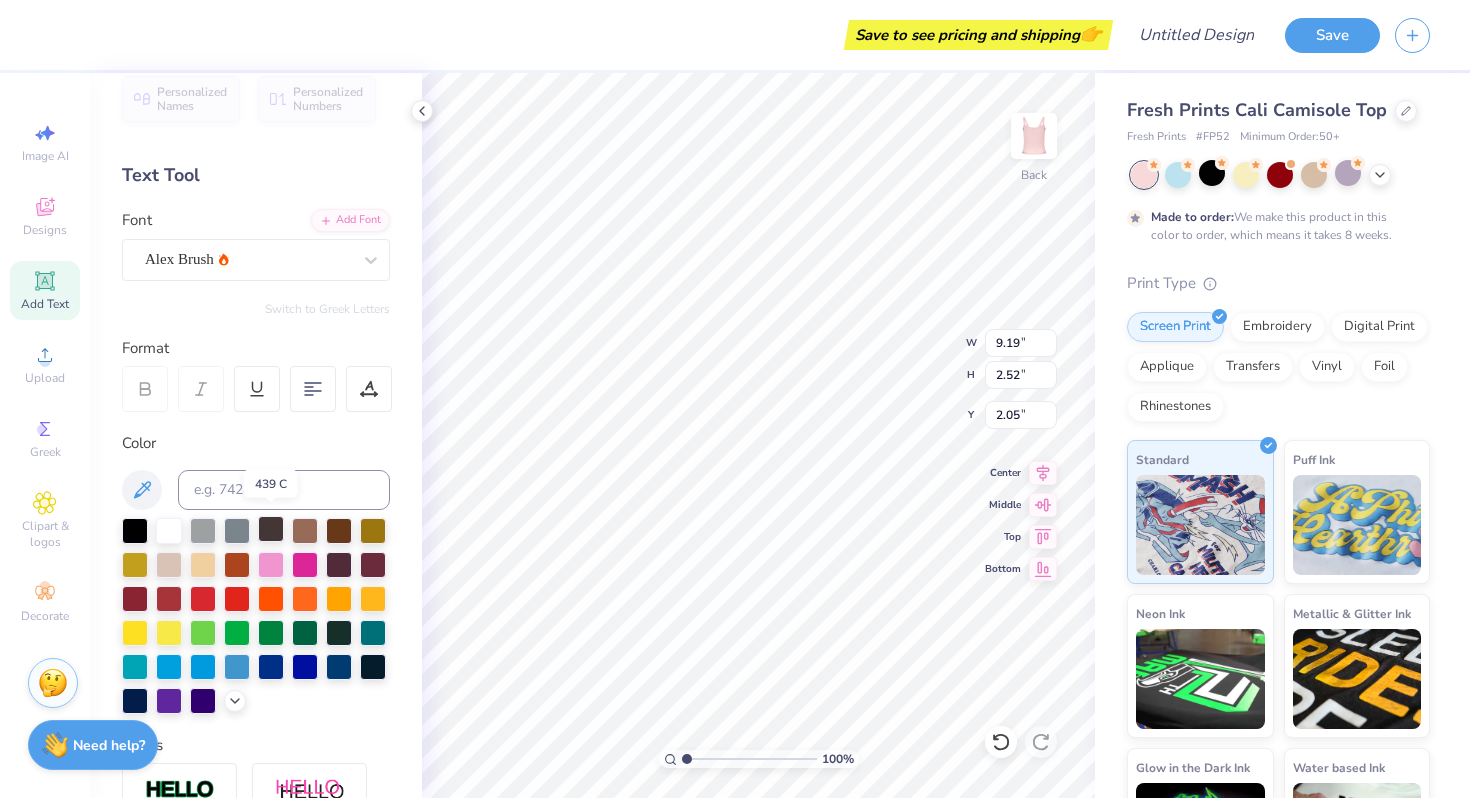 scroll, scrollTop: 30, scrollLeft: 0, axis: vertical 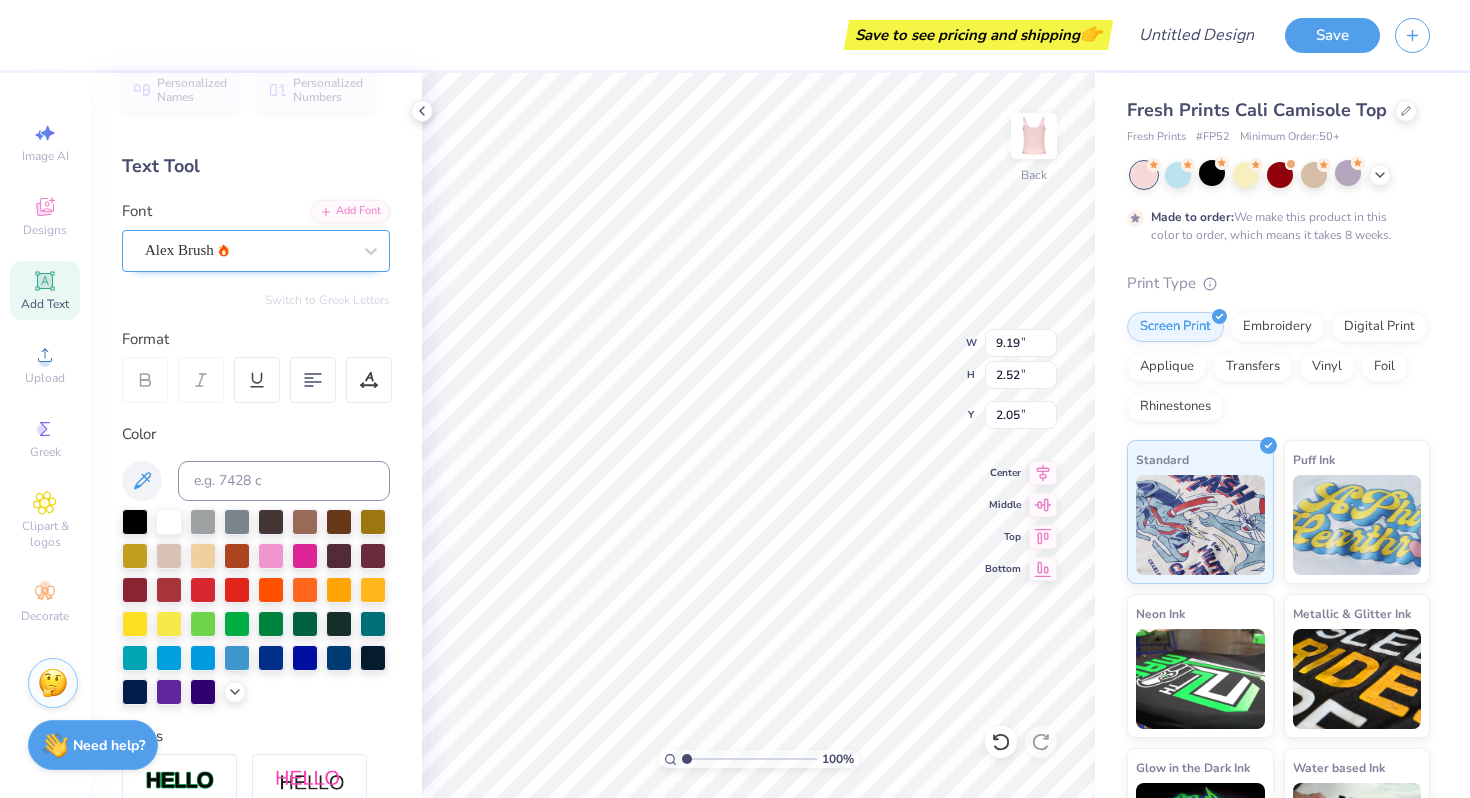 click on "Alex Brush" at bounding box center (248, 250) 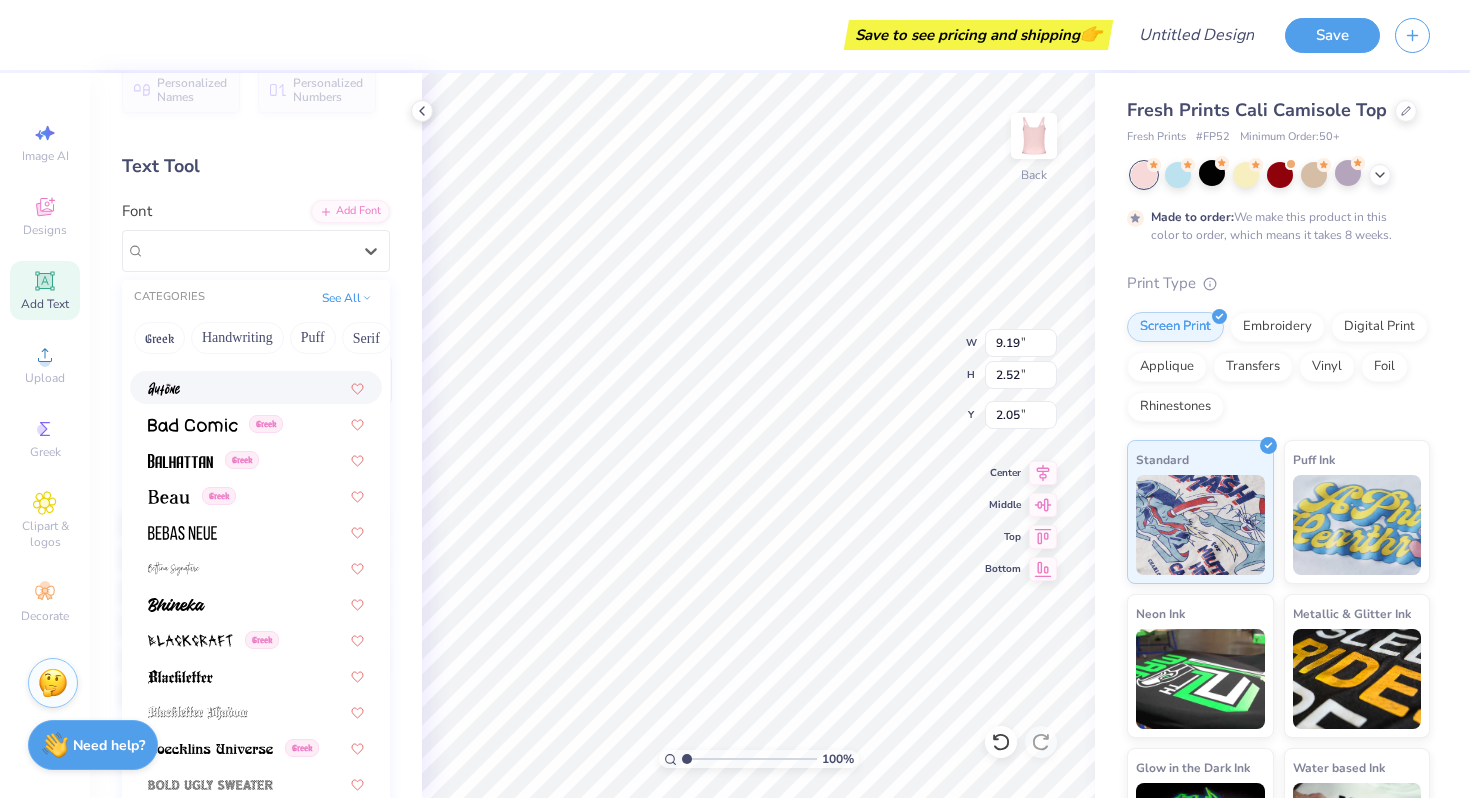 scroll, scrollTop: 886, scrollLeft: 0, axis: vertical 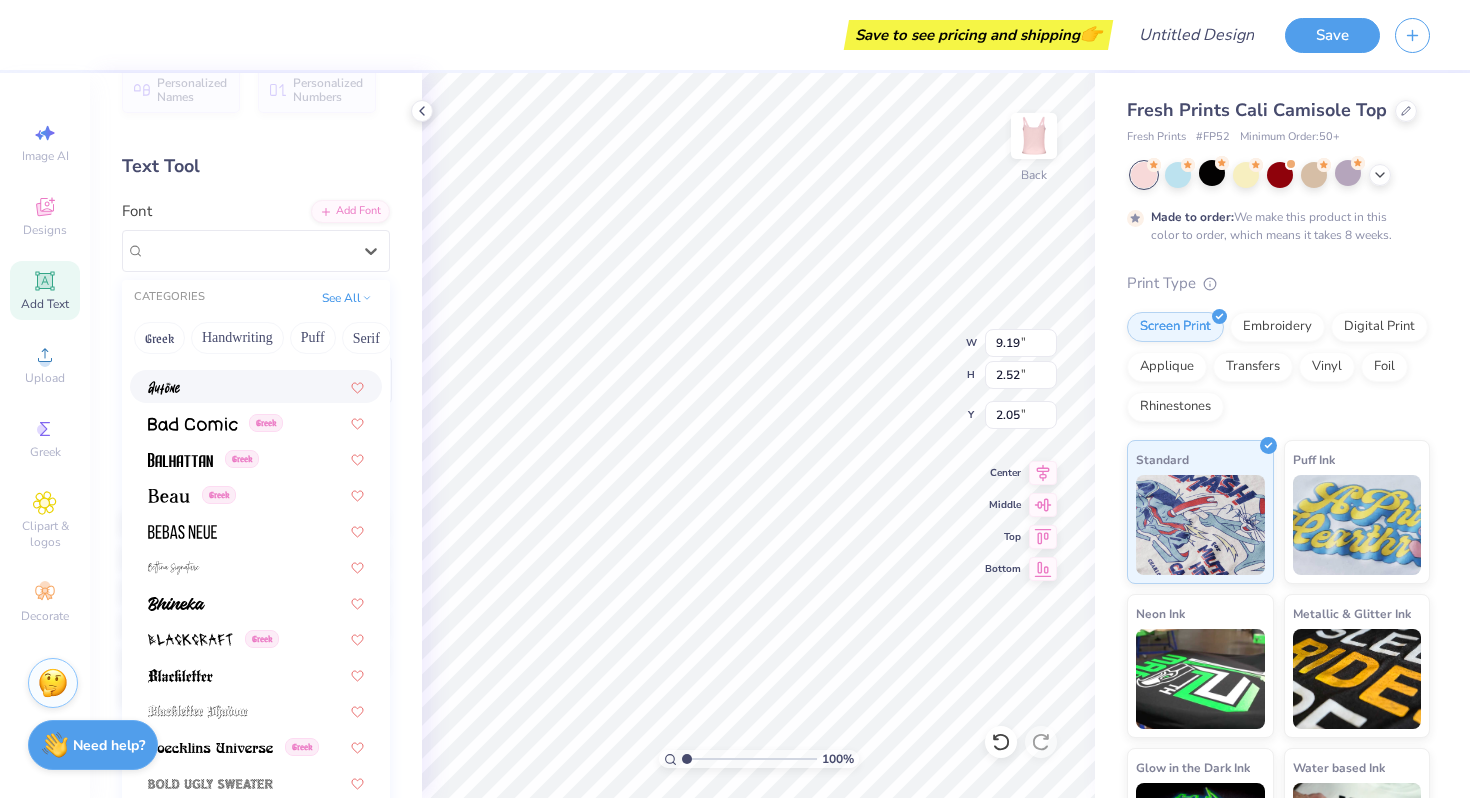 click at bounding box center [256, 386] 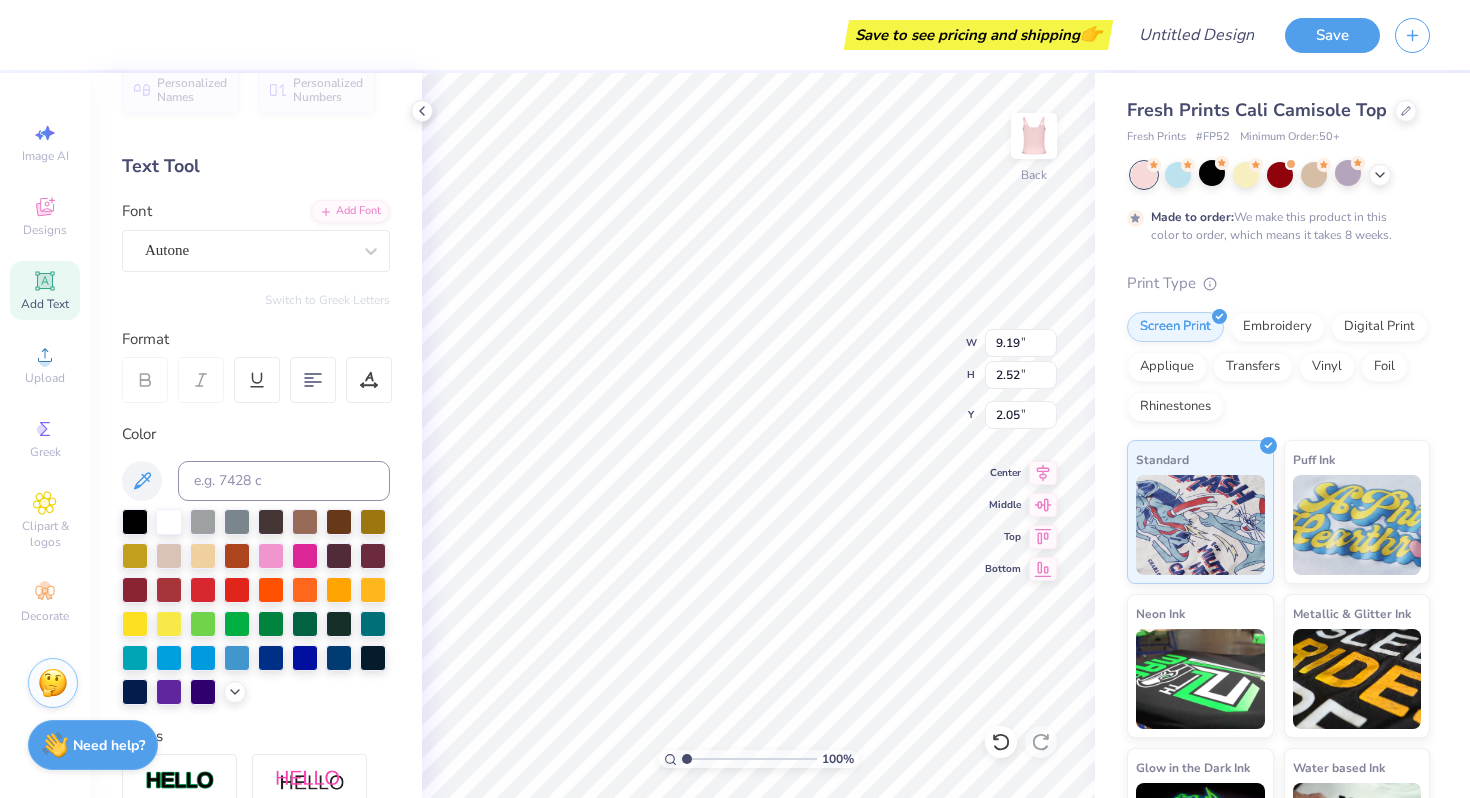 type on "5.34" 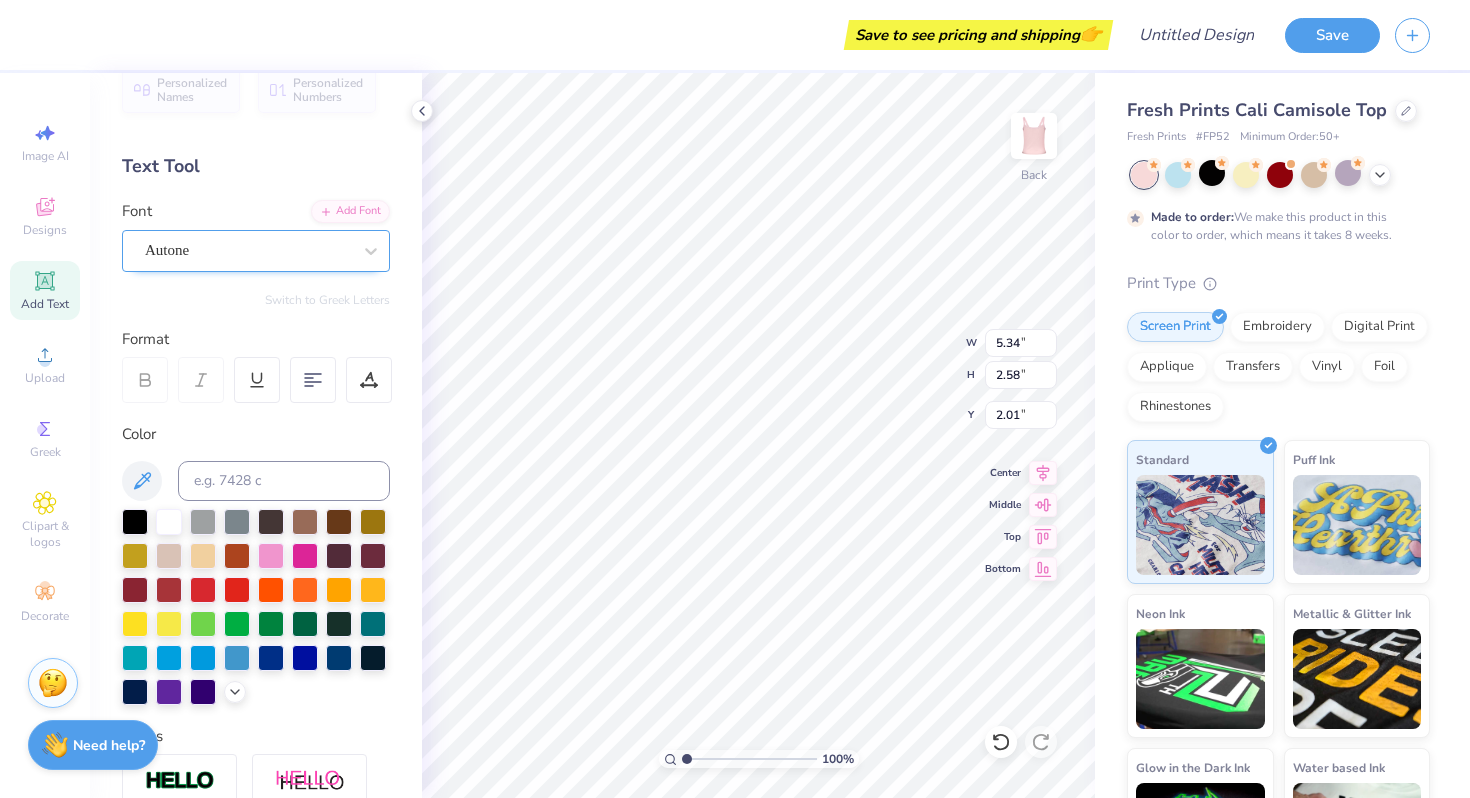click on "Autone" at bounding box center [248, 250] 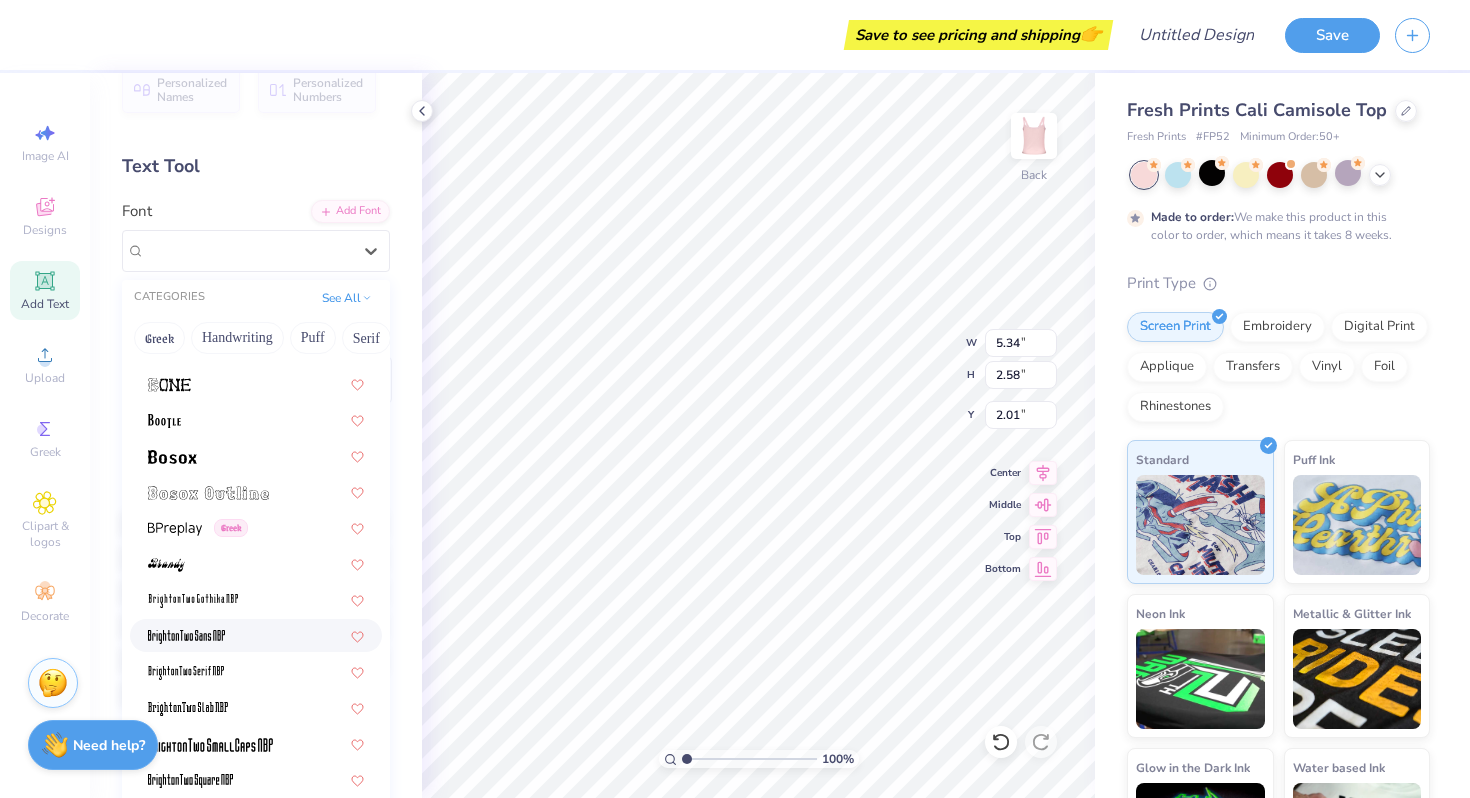 scroll, scrollTop: 1364, scrollLeft: 0, axis: vertical 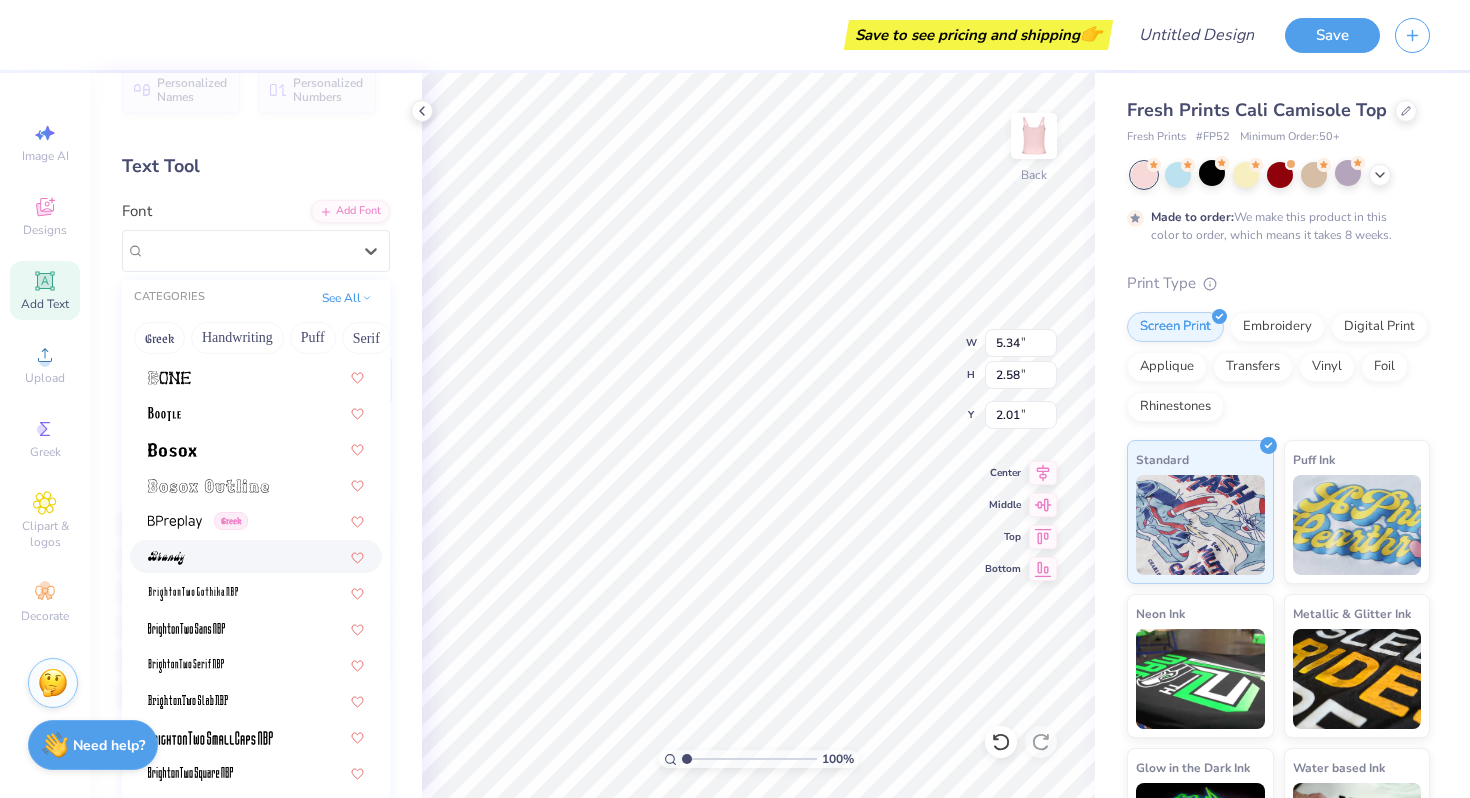 click at bounding box center (256, 556) 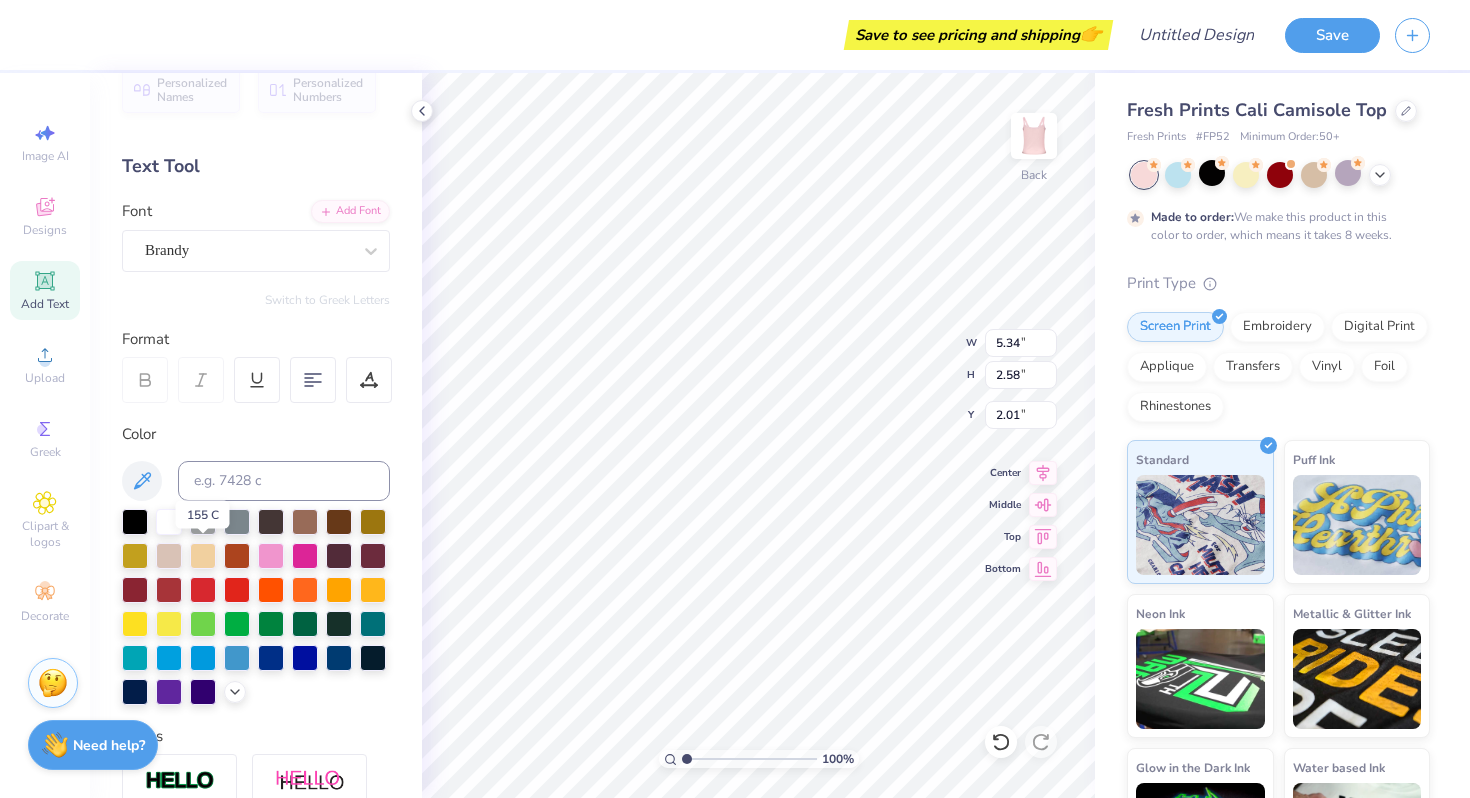 type on "6.40" 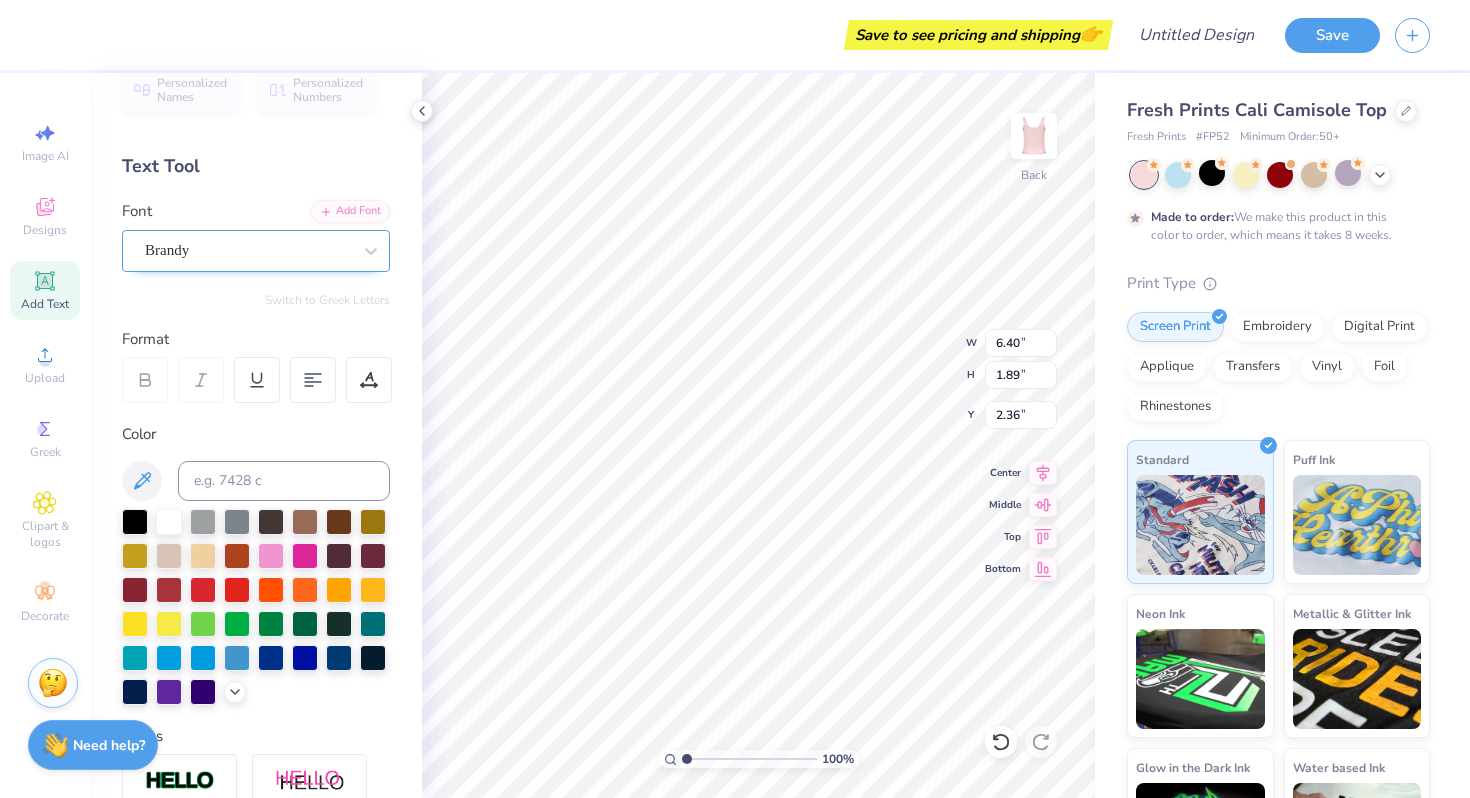 click on "Brandy" at bounding box center (248, 250) 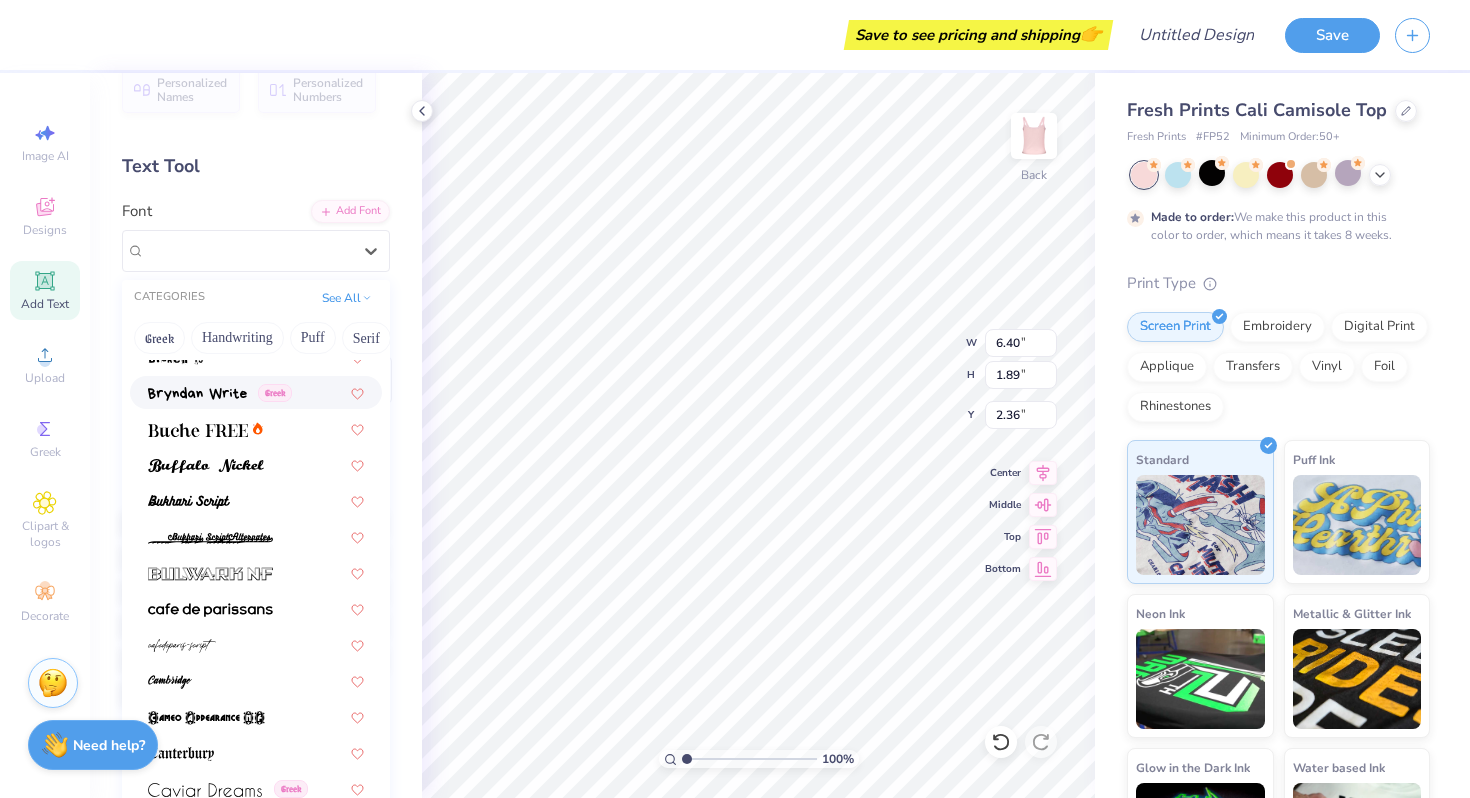 scroll, scrollTop: 1851, scrollLeft: 0, axis: vertical 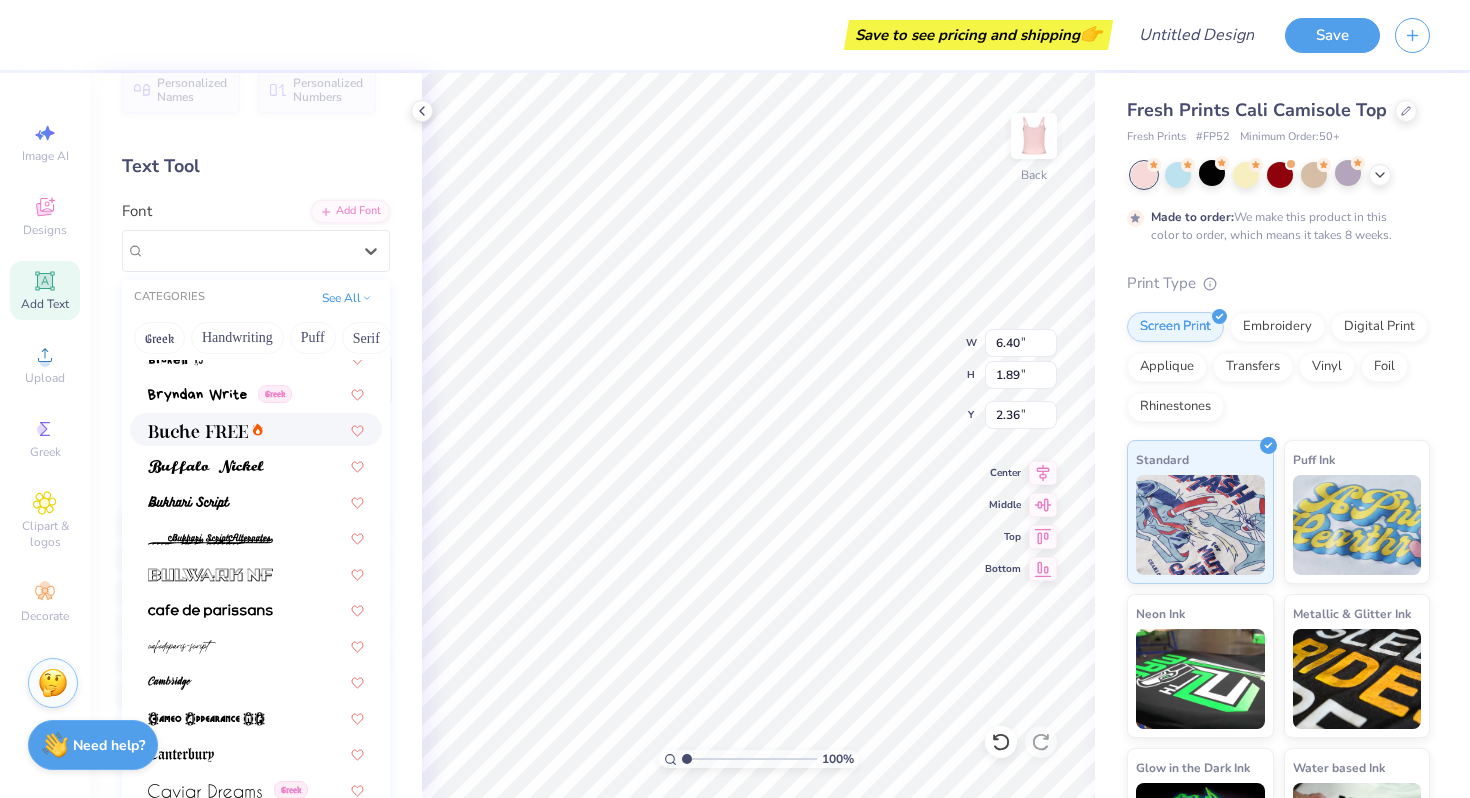 click at bounding box center (256, 429) 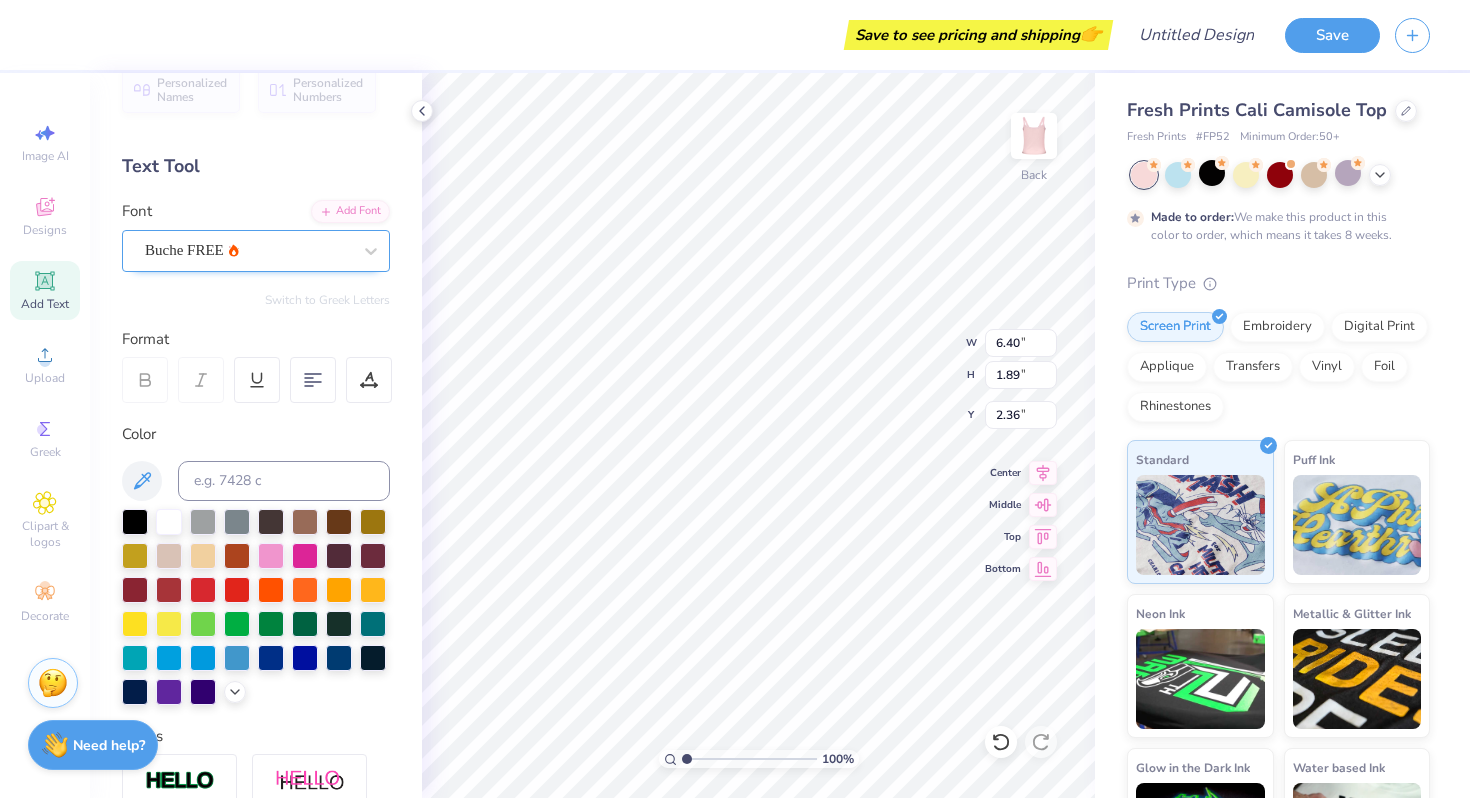 type on "6.19" 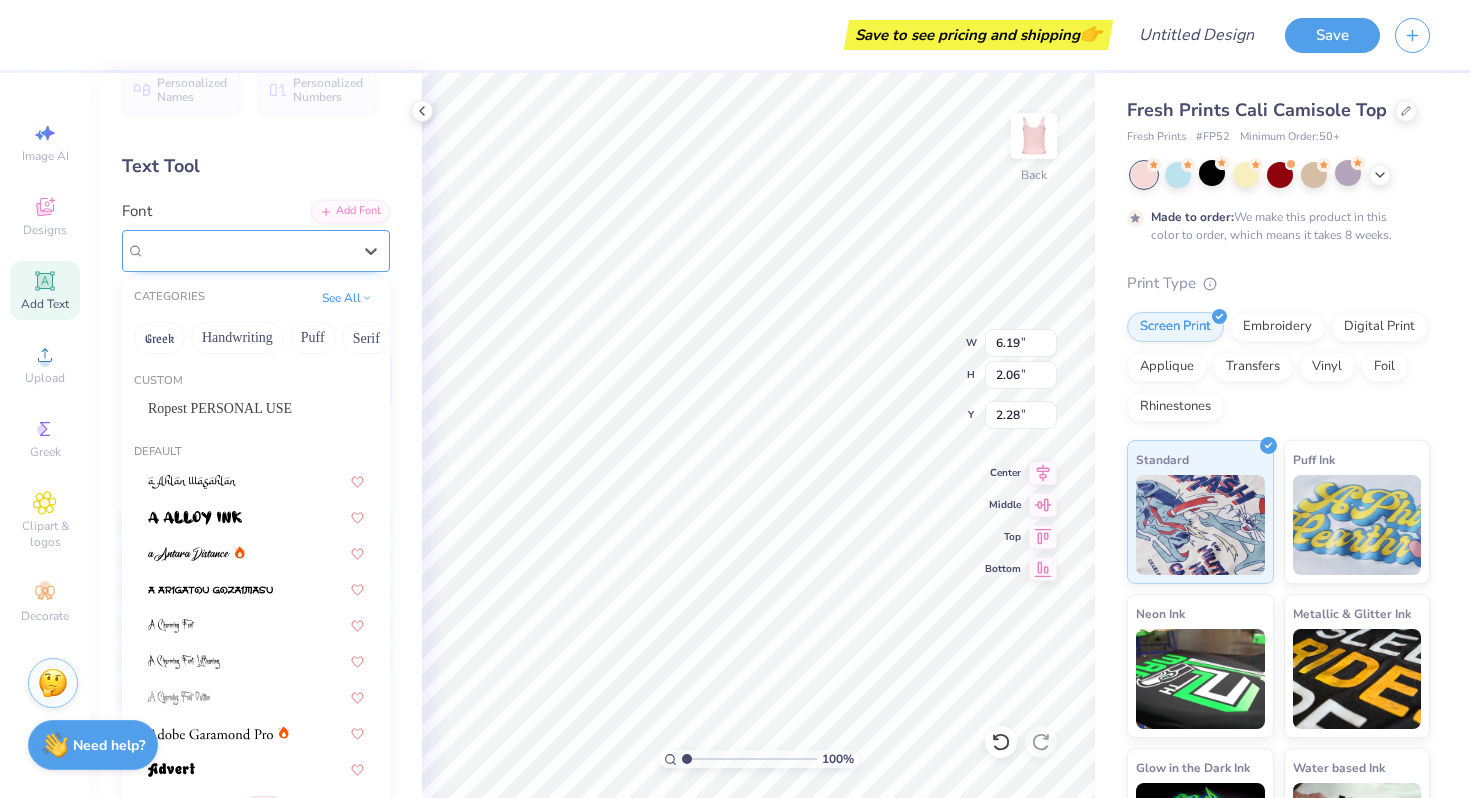click on "Buche FREE" at bounding box center [248, 250] 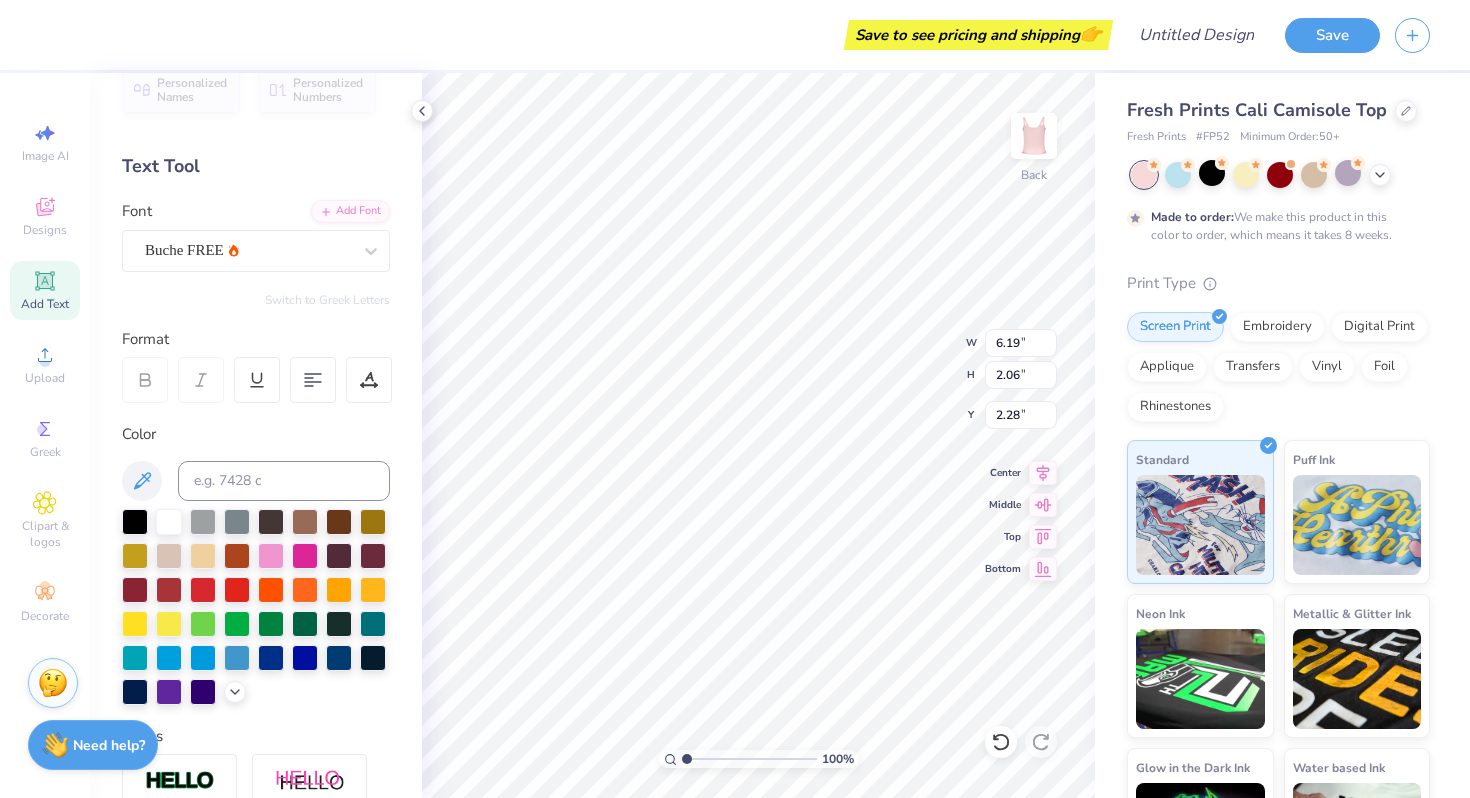 type on "2.13" 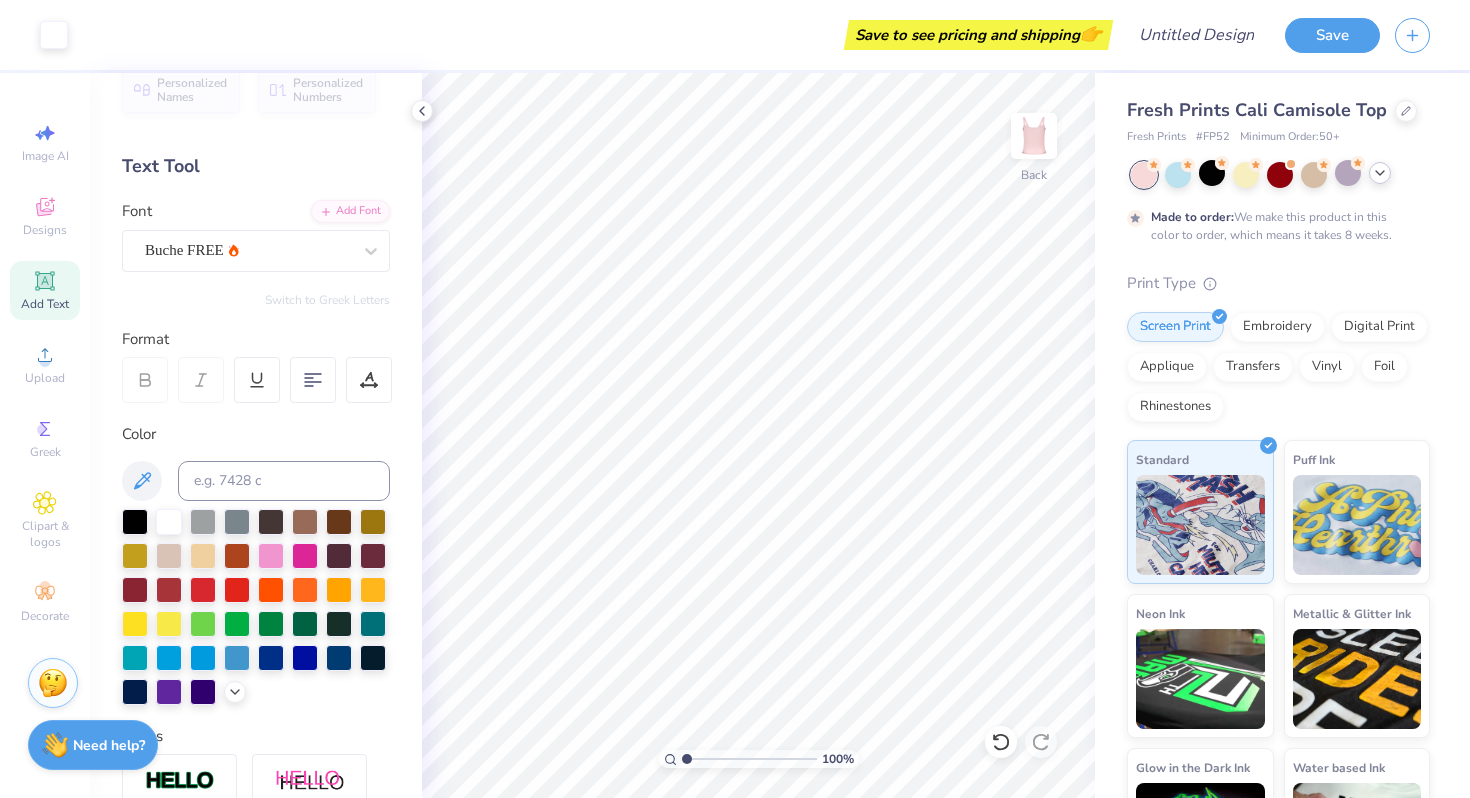 click 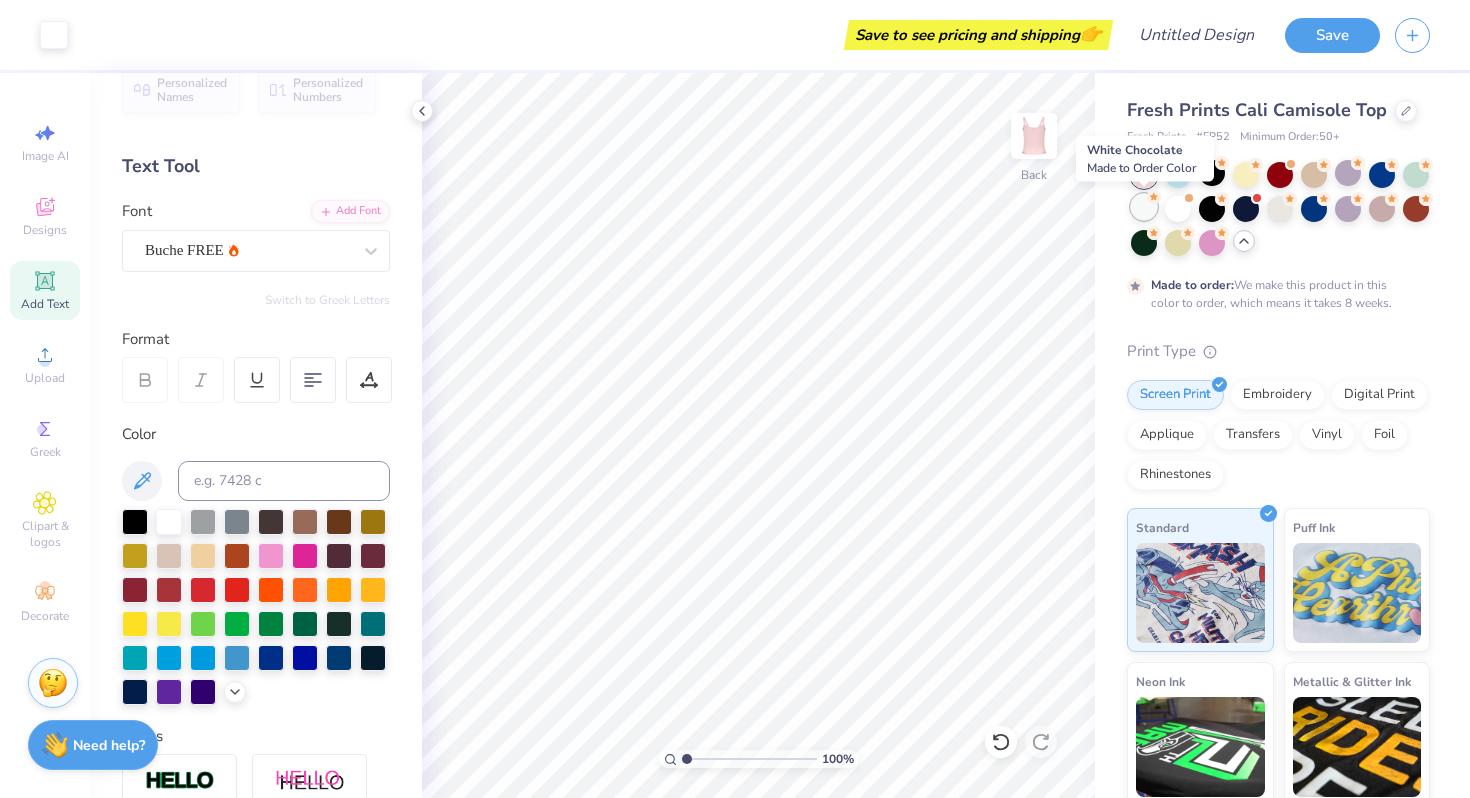 click at bounding box center (1144, 207) 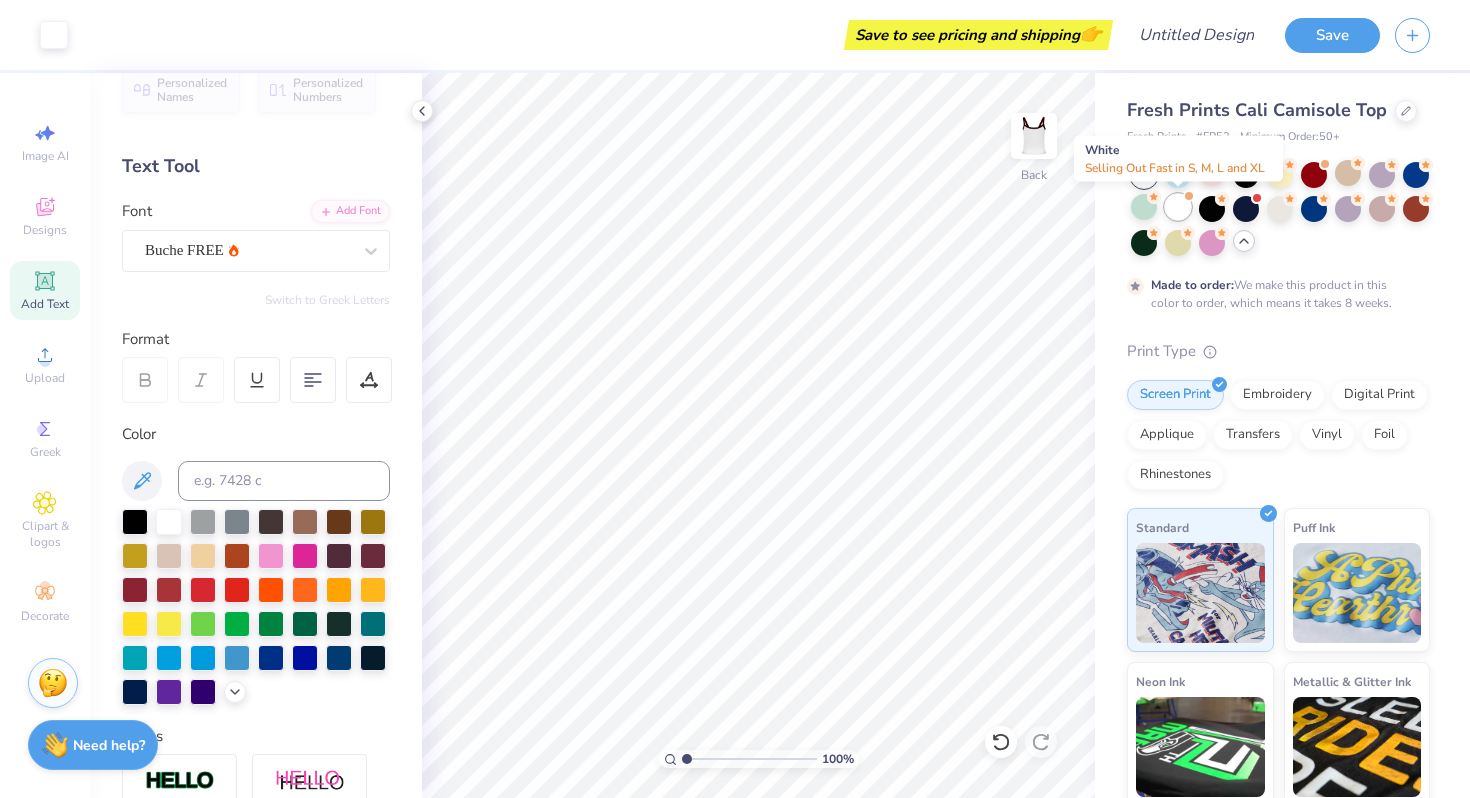 click at bounding box center [1178, 207] 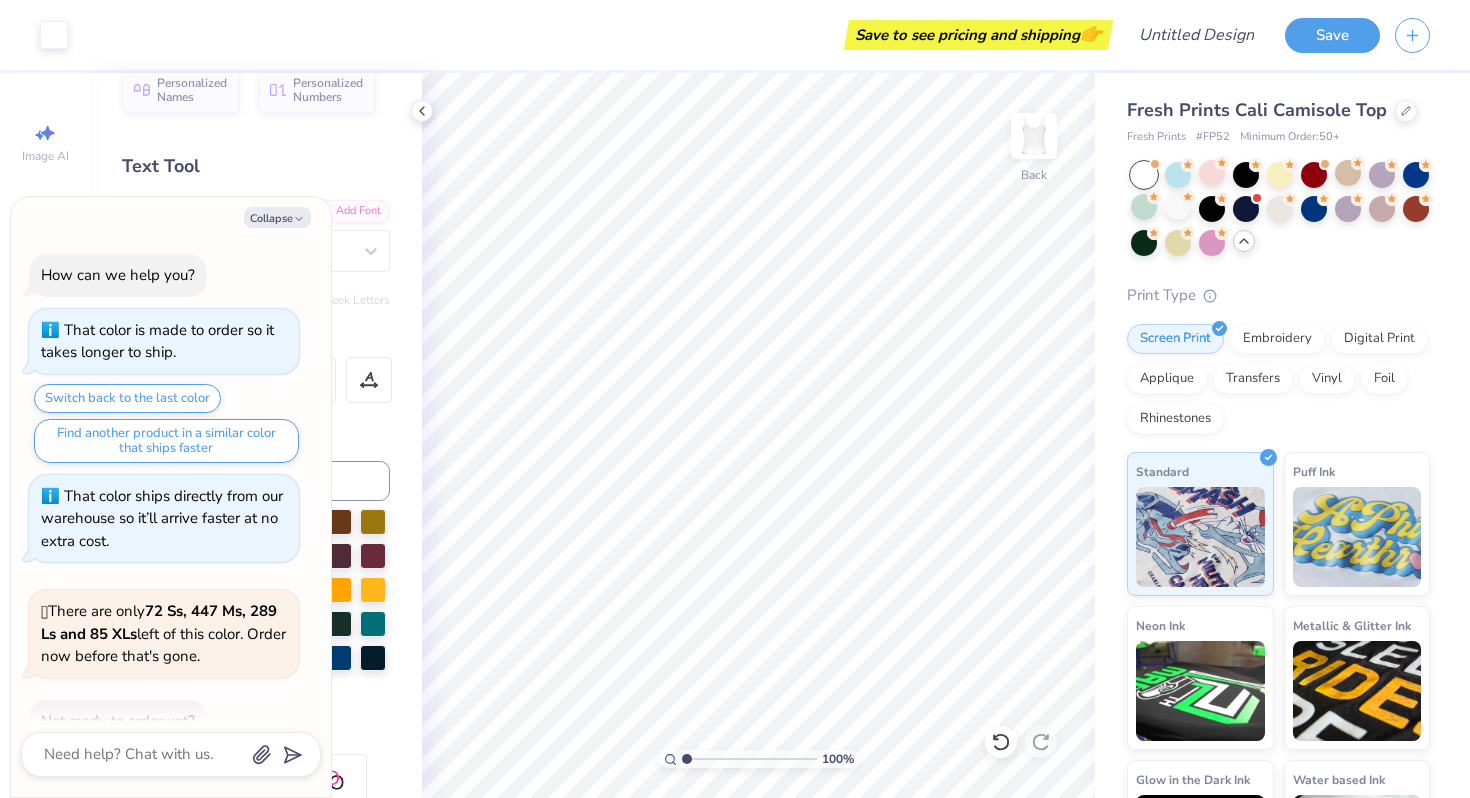 scroll, scrollTop: 116, scrollLeft: 0, axis: vertical 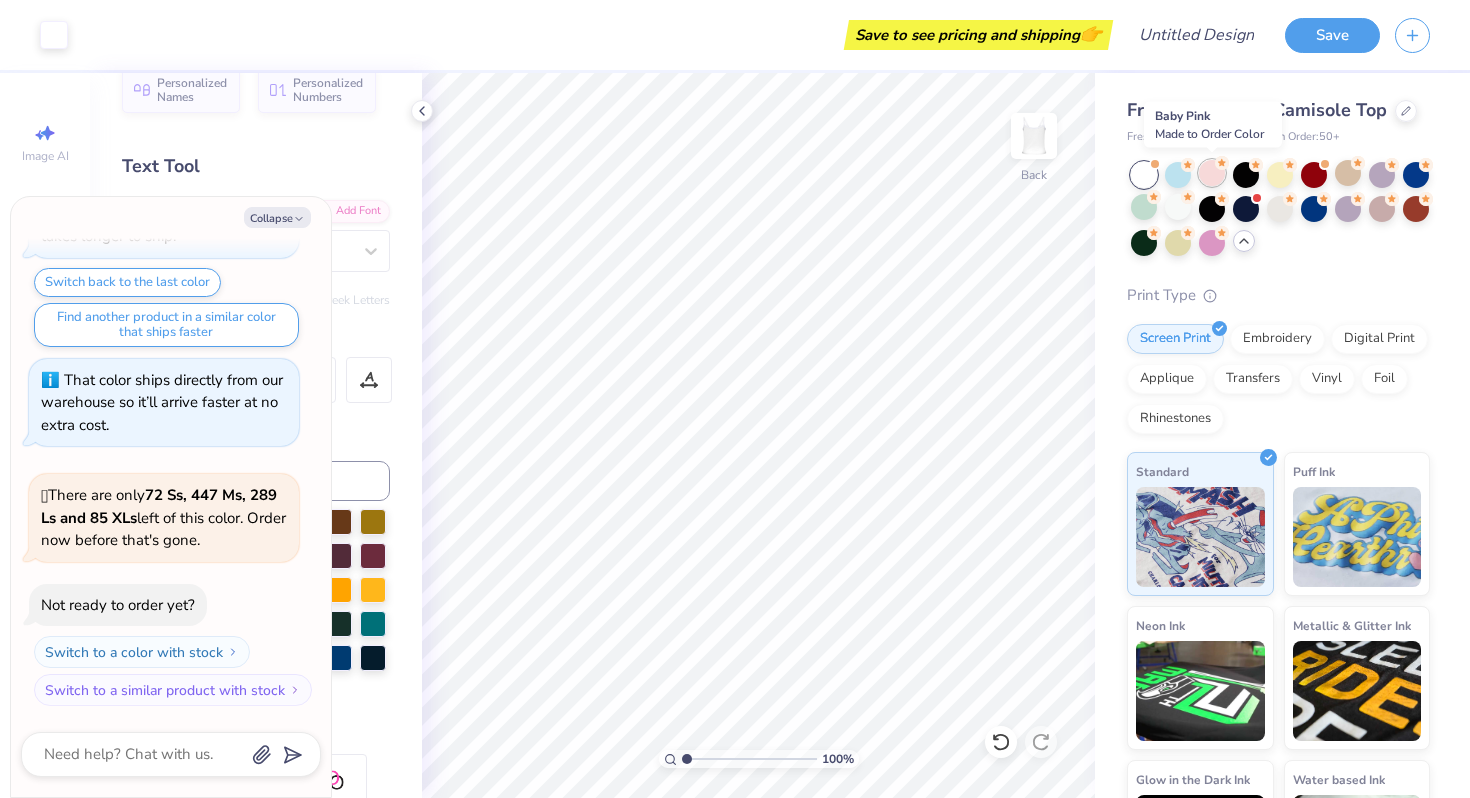 click at bounding box center (1212, 173) 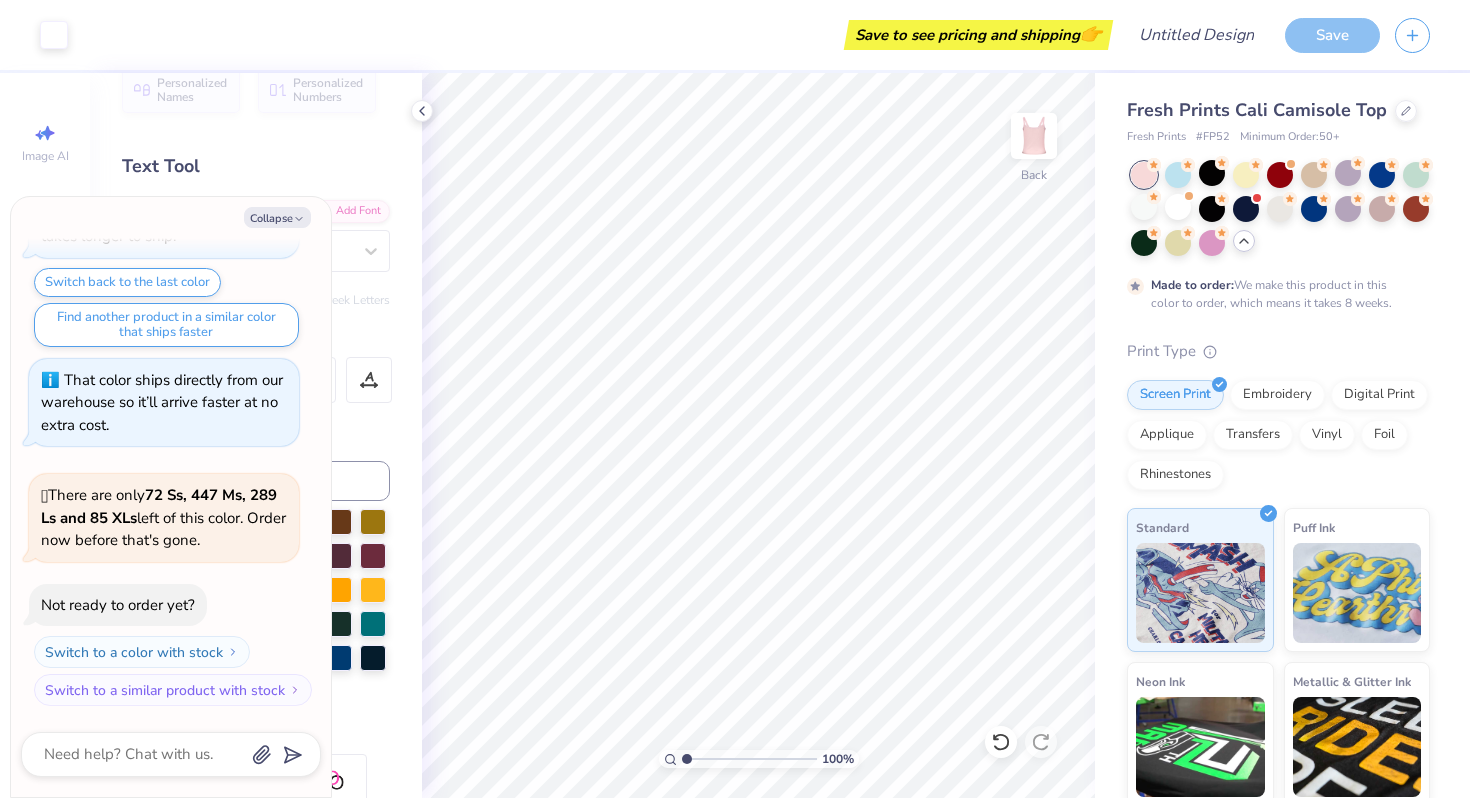 scroll, scrollTop: 282, scrollLeft: 0, axis: vertical 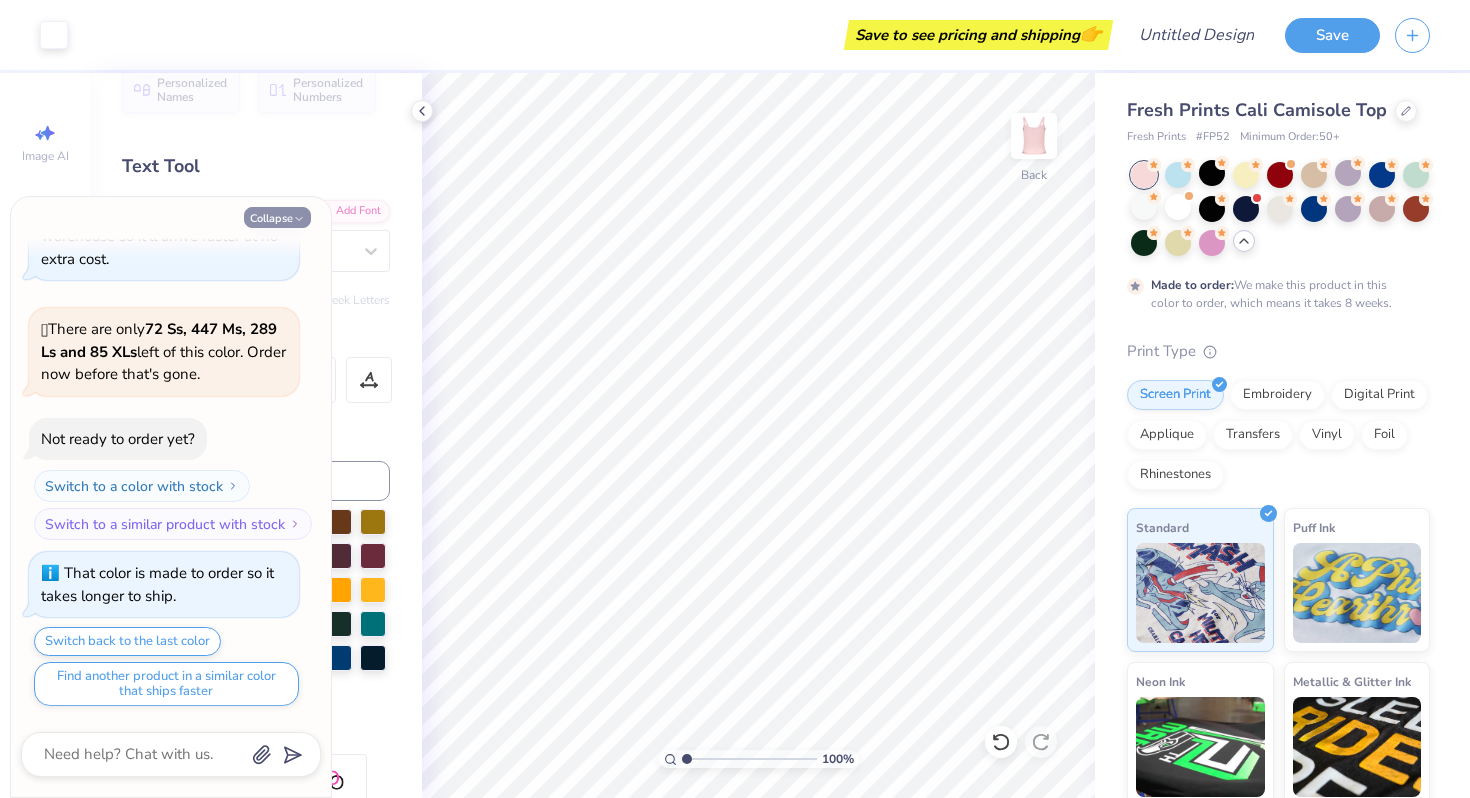 click 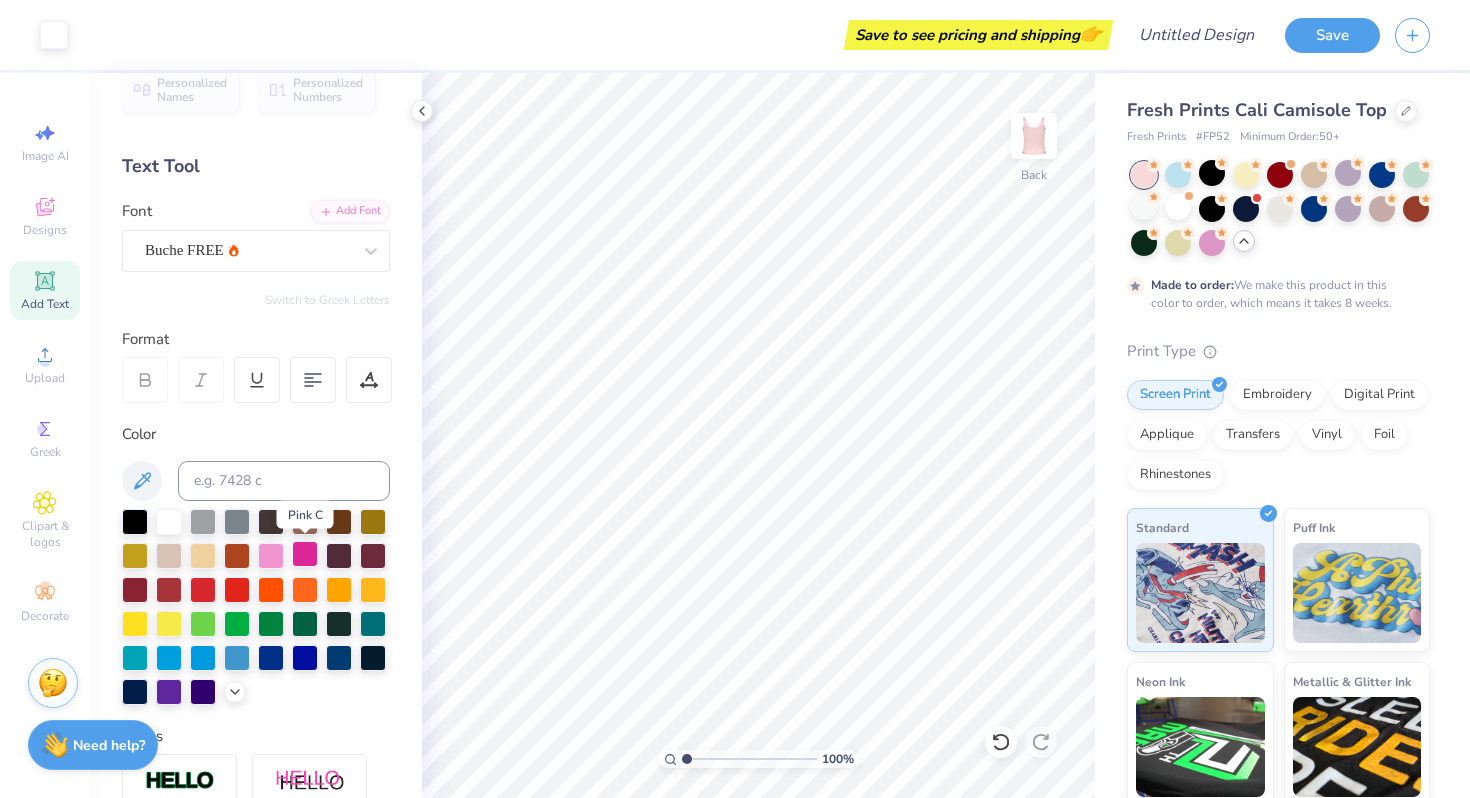 click at bounding box center [305, 554] 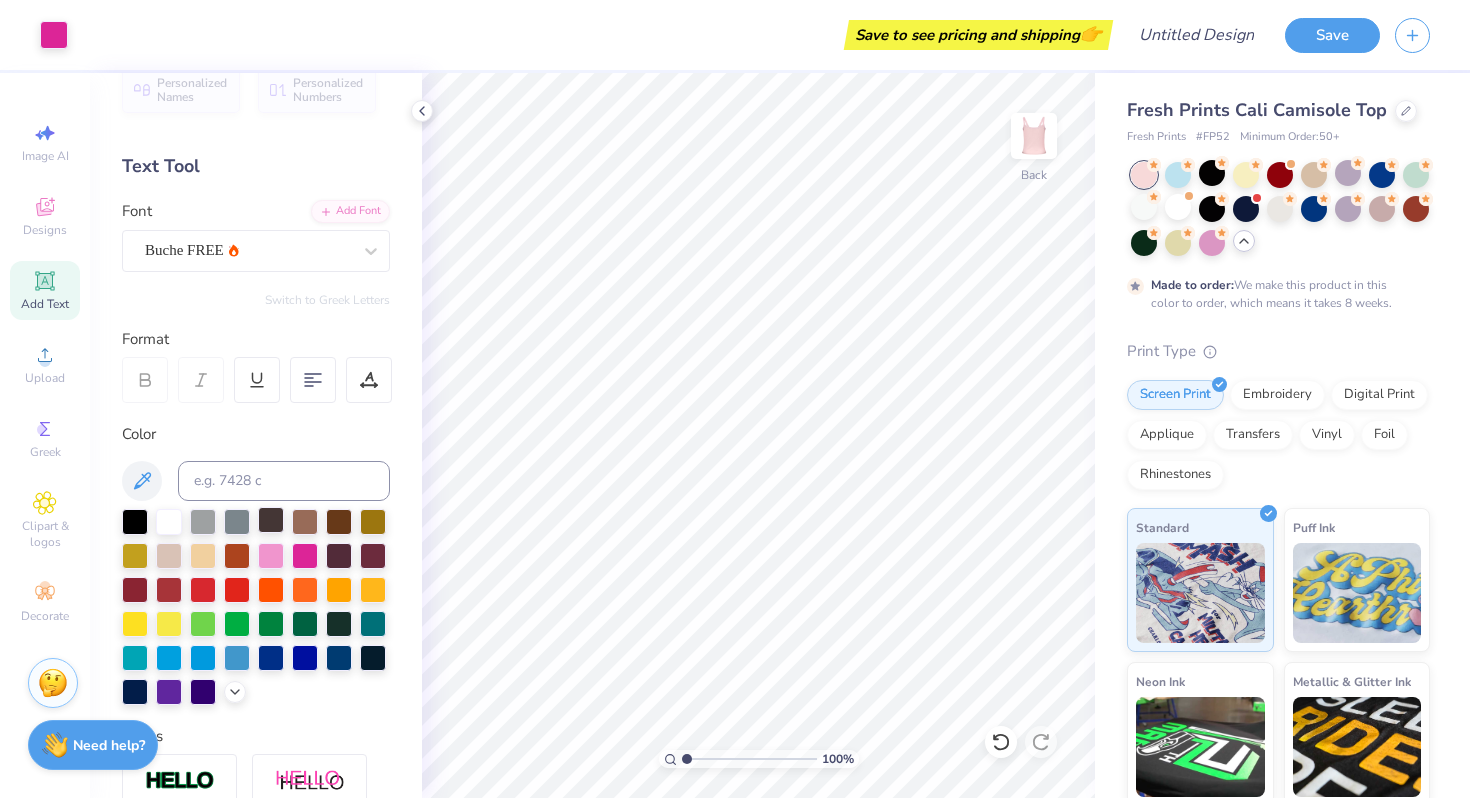 click at bounding box center [271, 520] 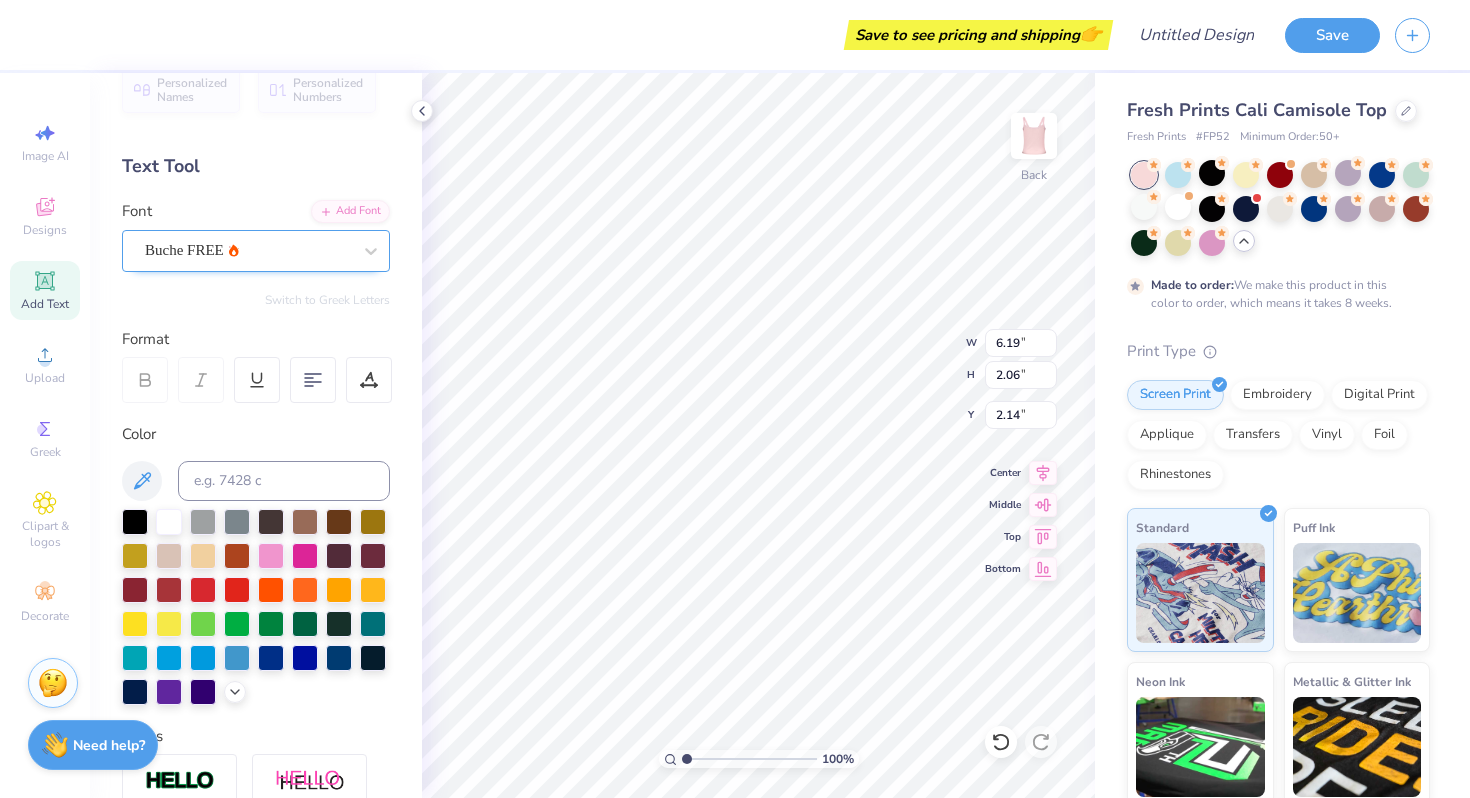 click on "Buche FREE" at bounding box center (248, 250) 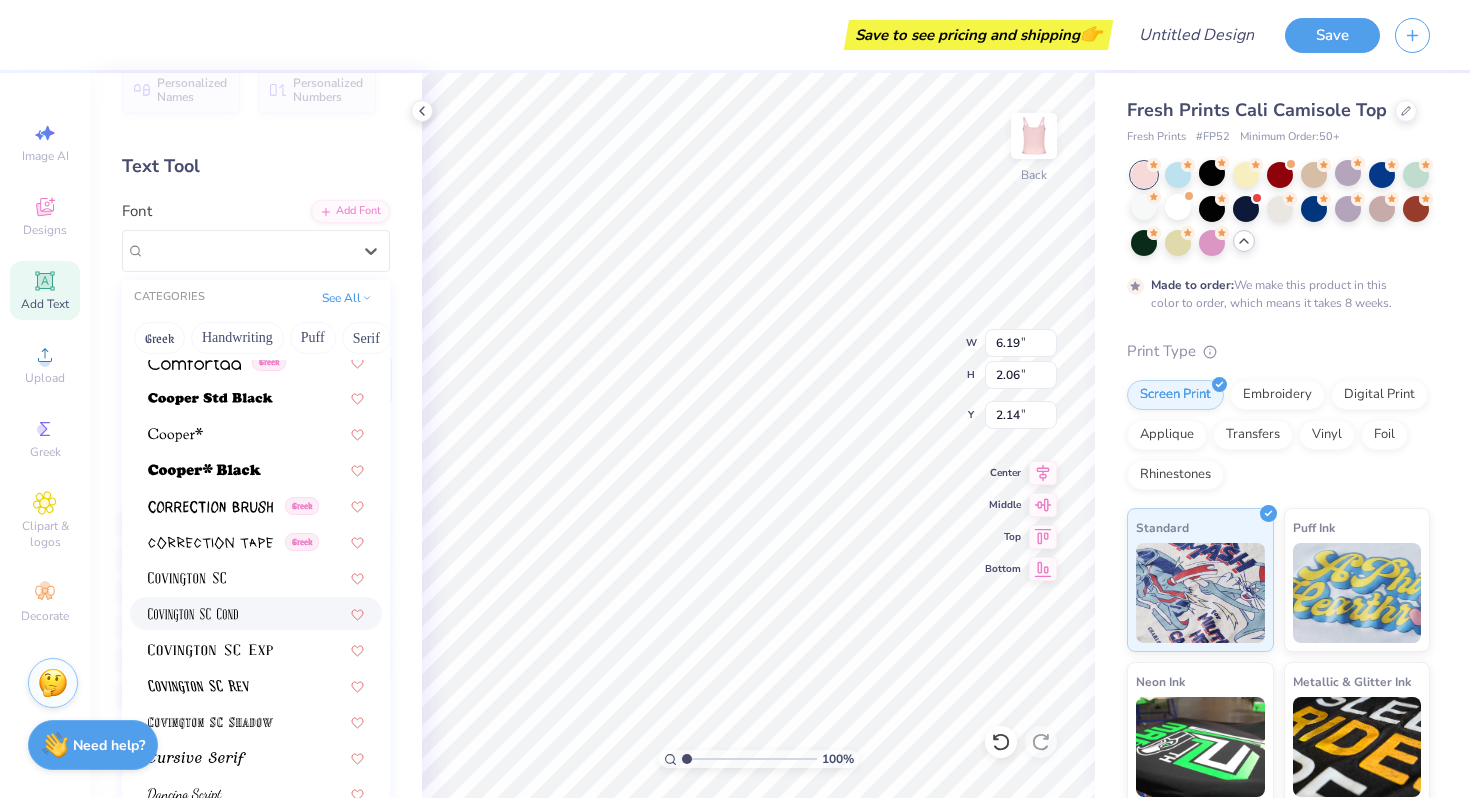 scroll, scrollTop: 3070, scrollLeft: 0, axis: vertical 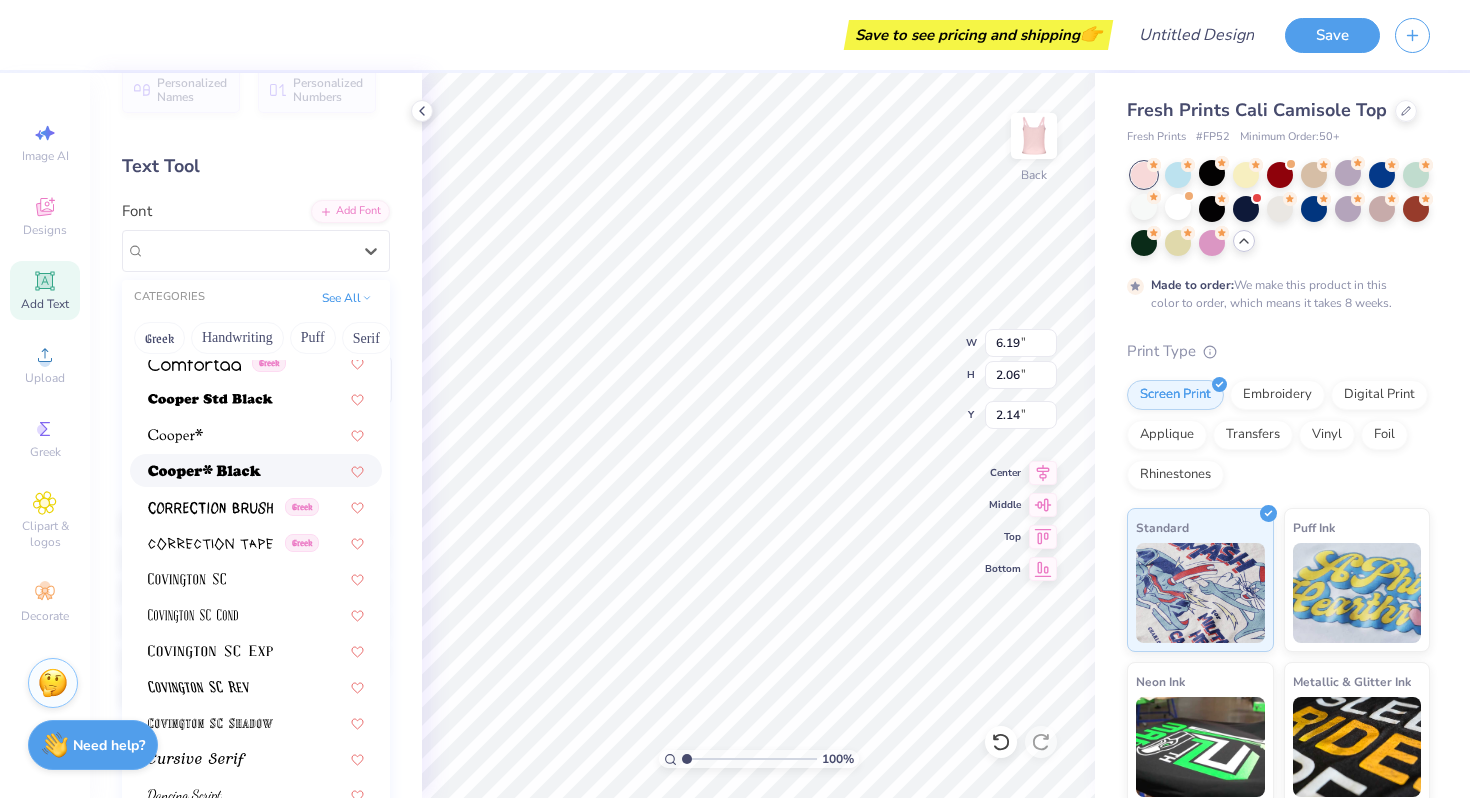 click at bounding box center [256, 470] 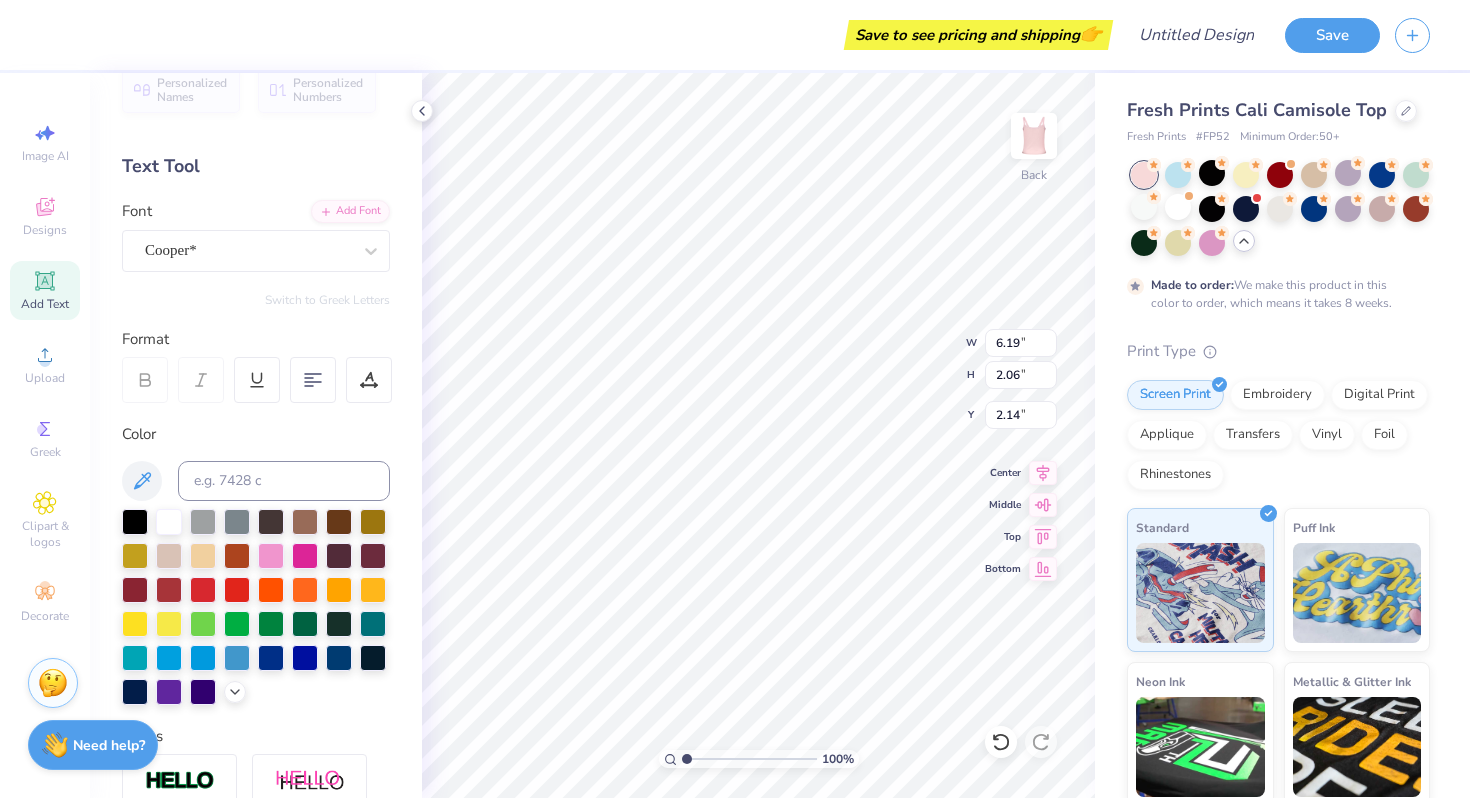 type on "7.50" 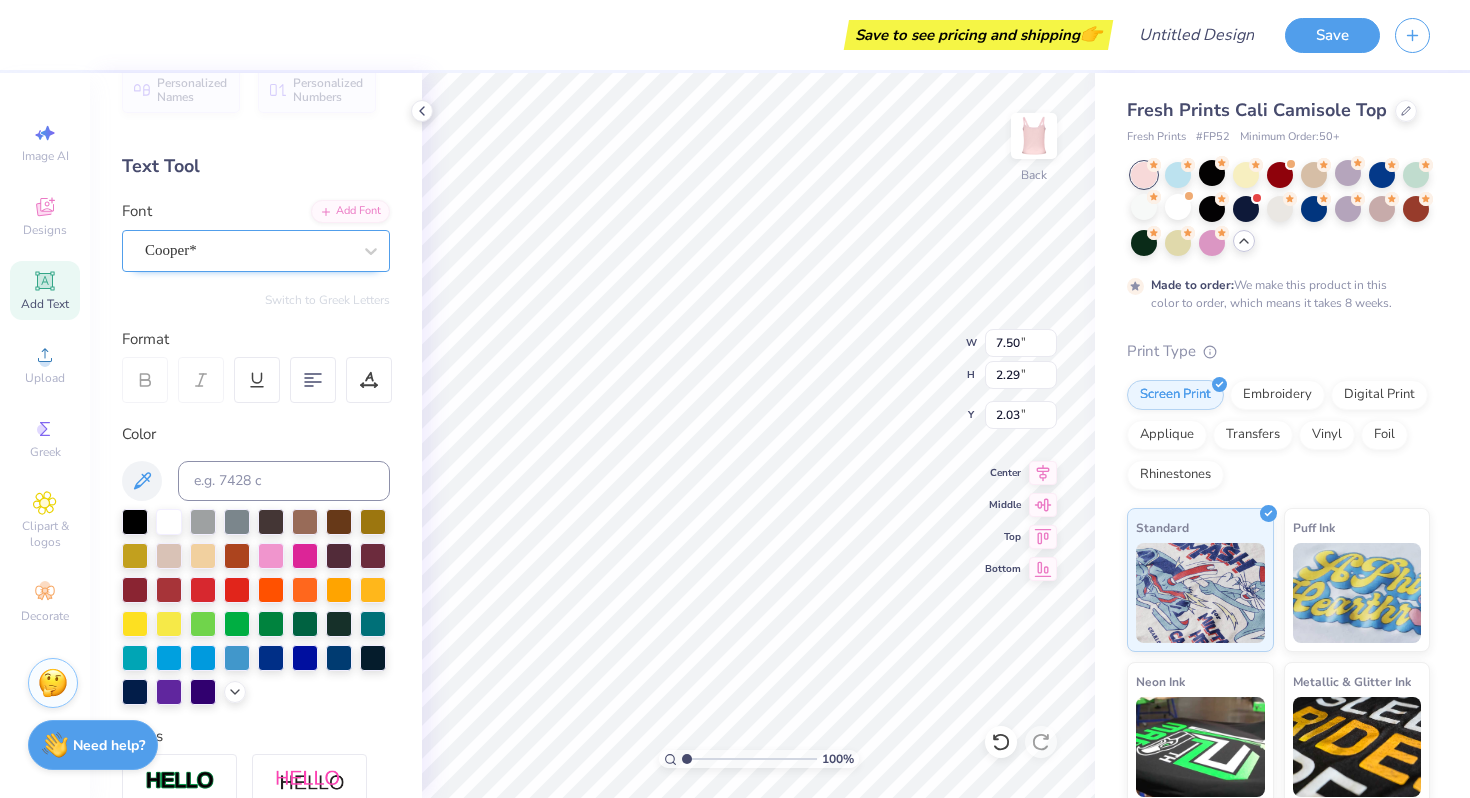 click on "Cooper*" at bounding box center [248, 250] 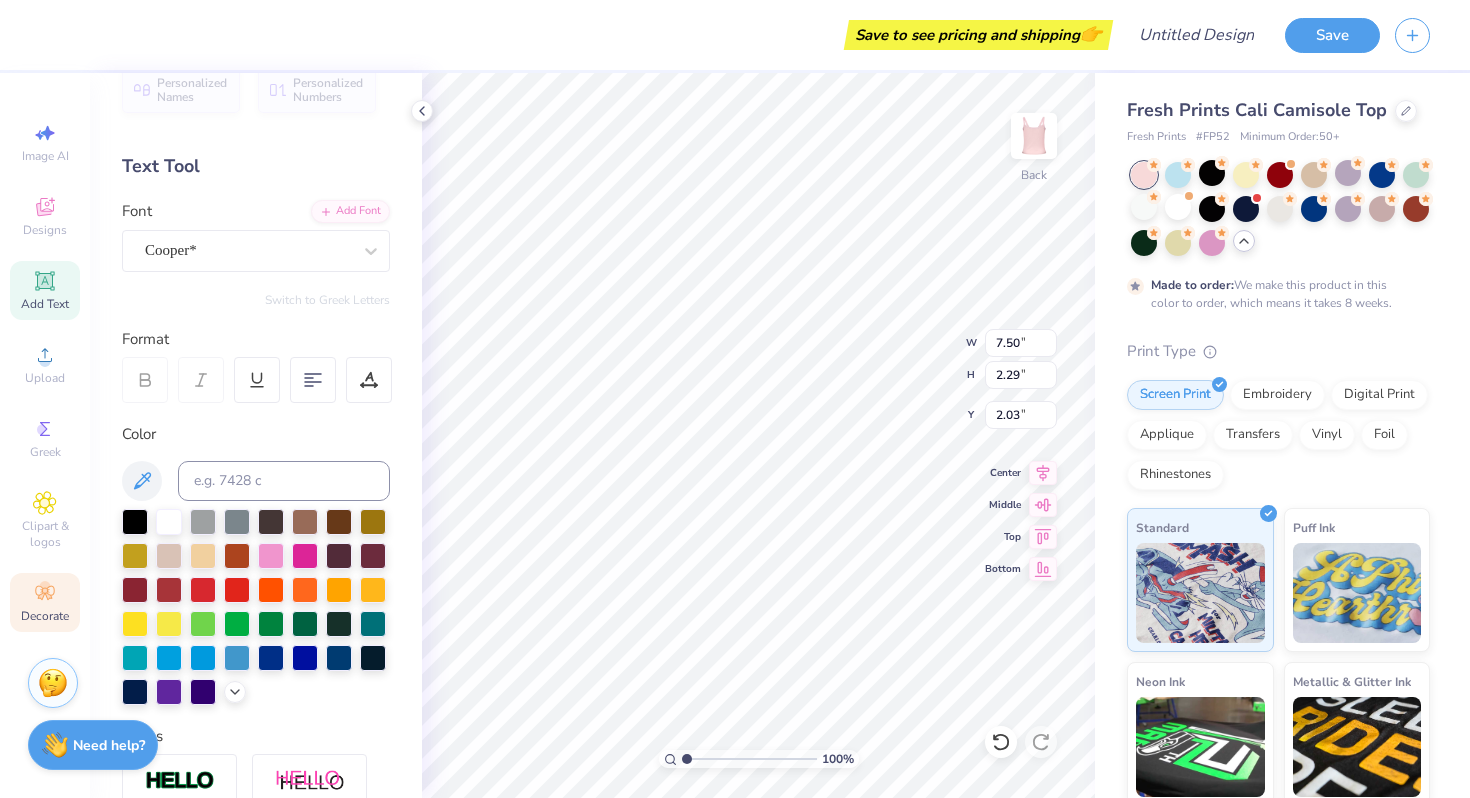 click 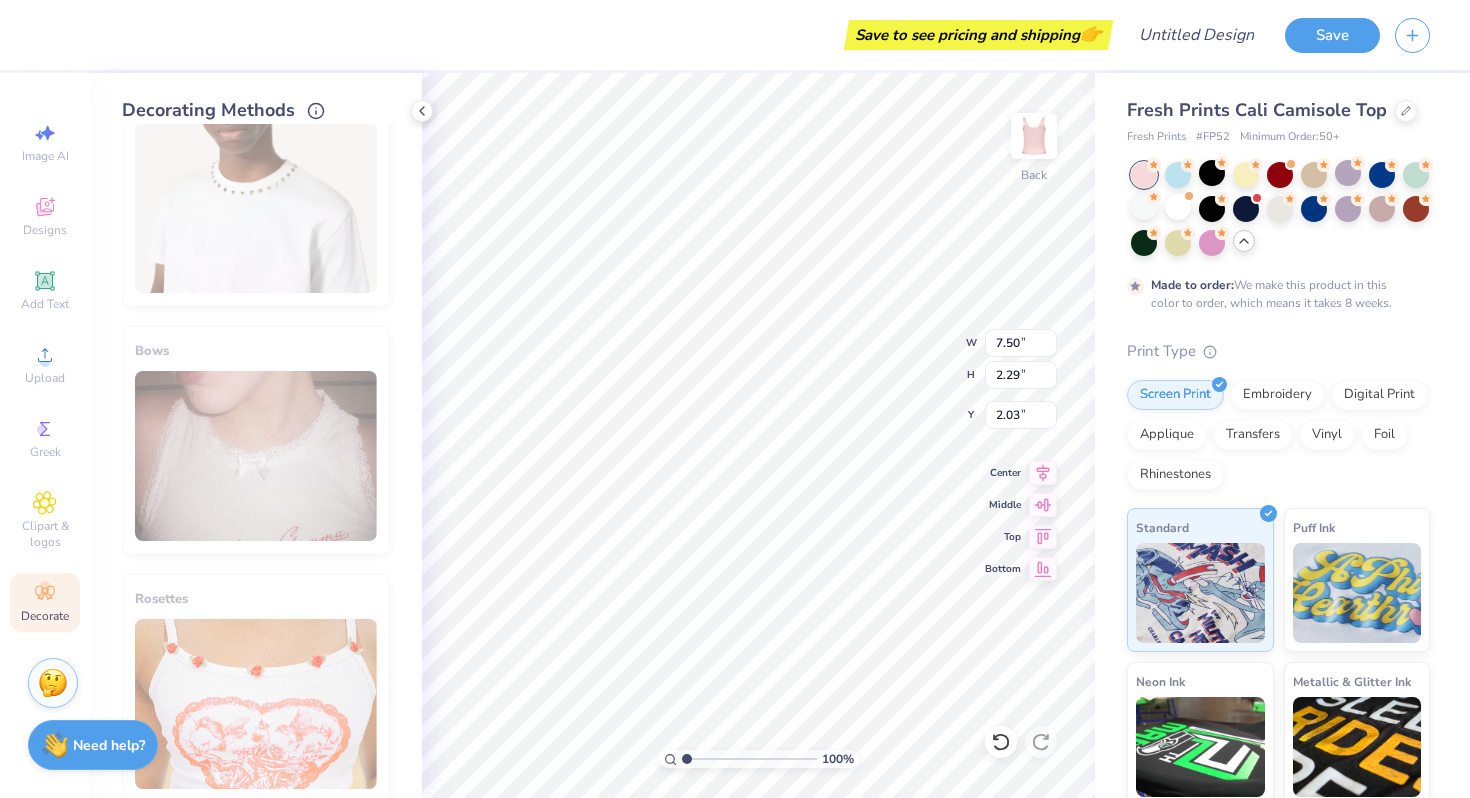 scroll, scrollTop: 1078, scrollLeft: 0, axis: vertical 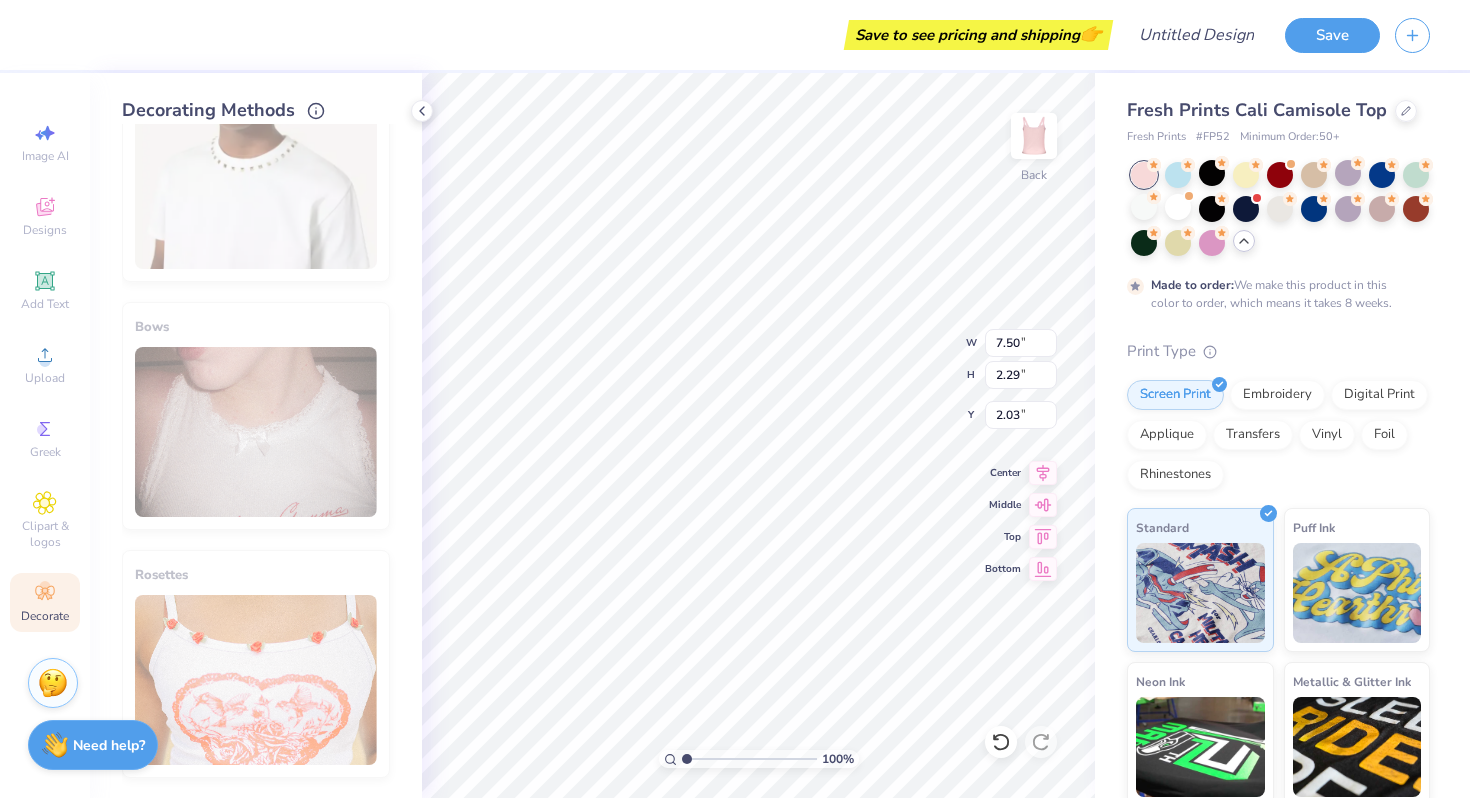 click on "Studs" at bounding box center [256, 168] 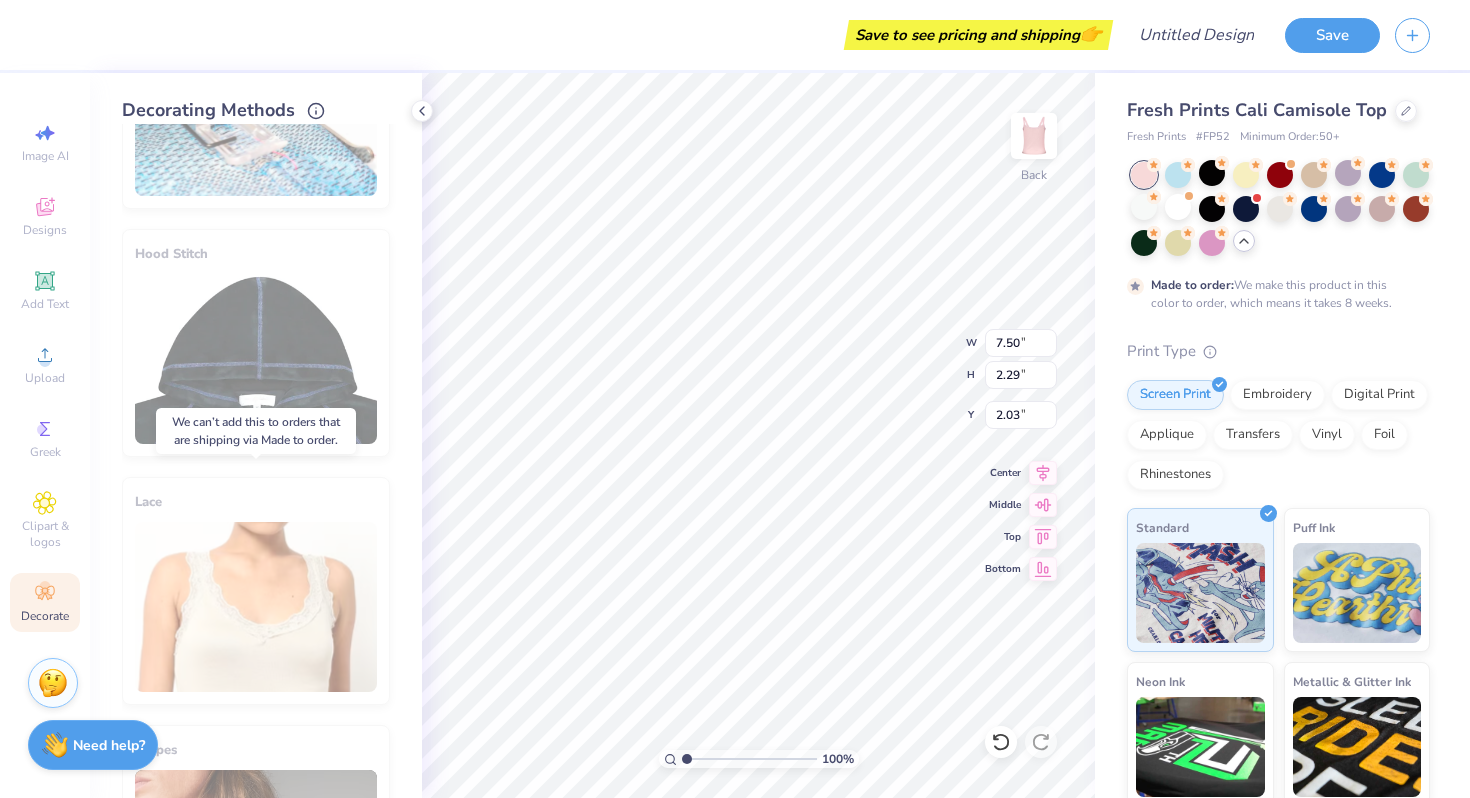 scroll, scrollTop: 0, scrollLeft: 0, axis: both 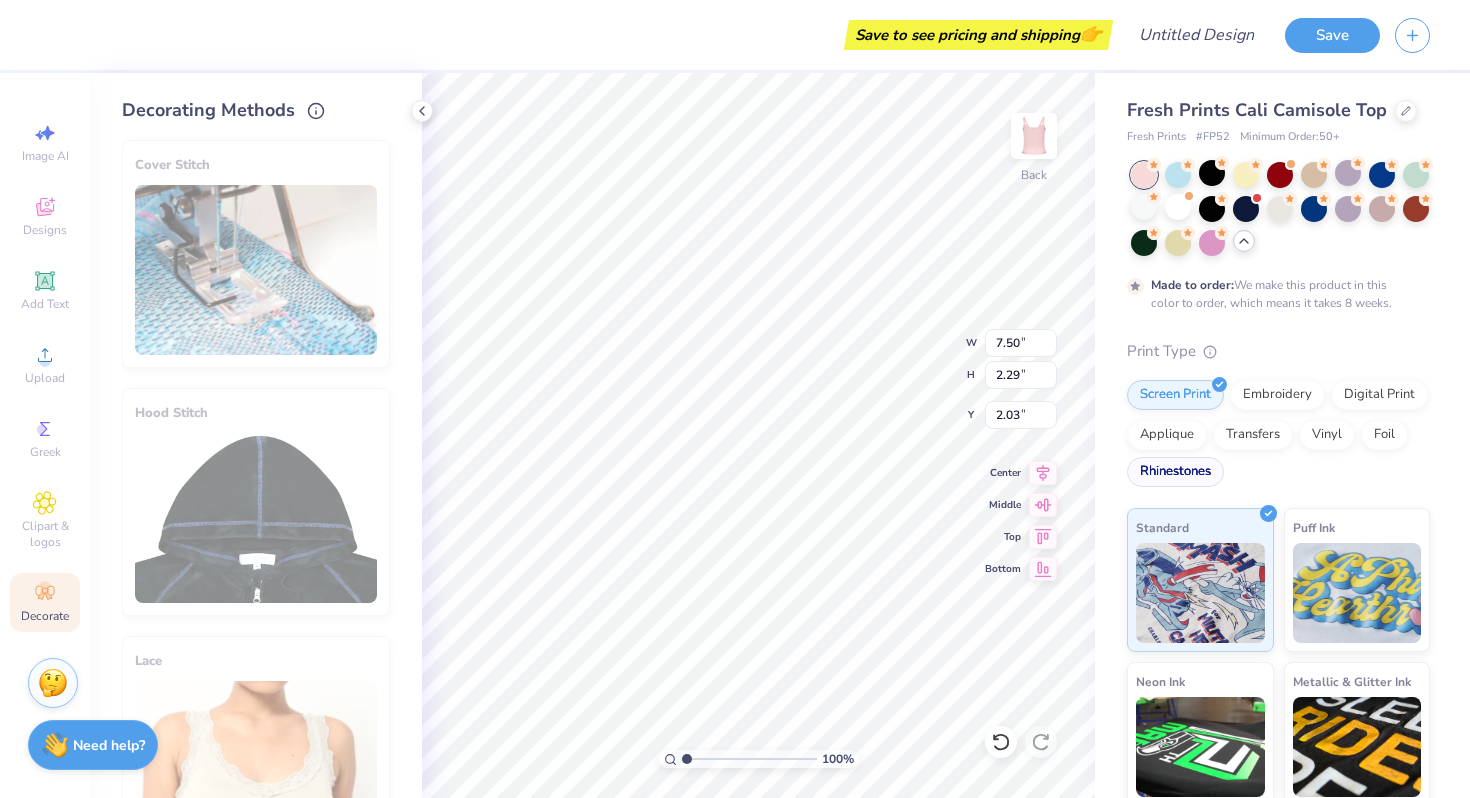 click on "Rhinestones" at bounding box center [1175, 472] 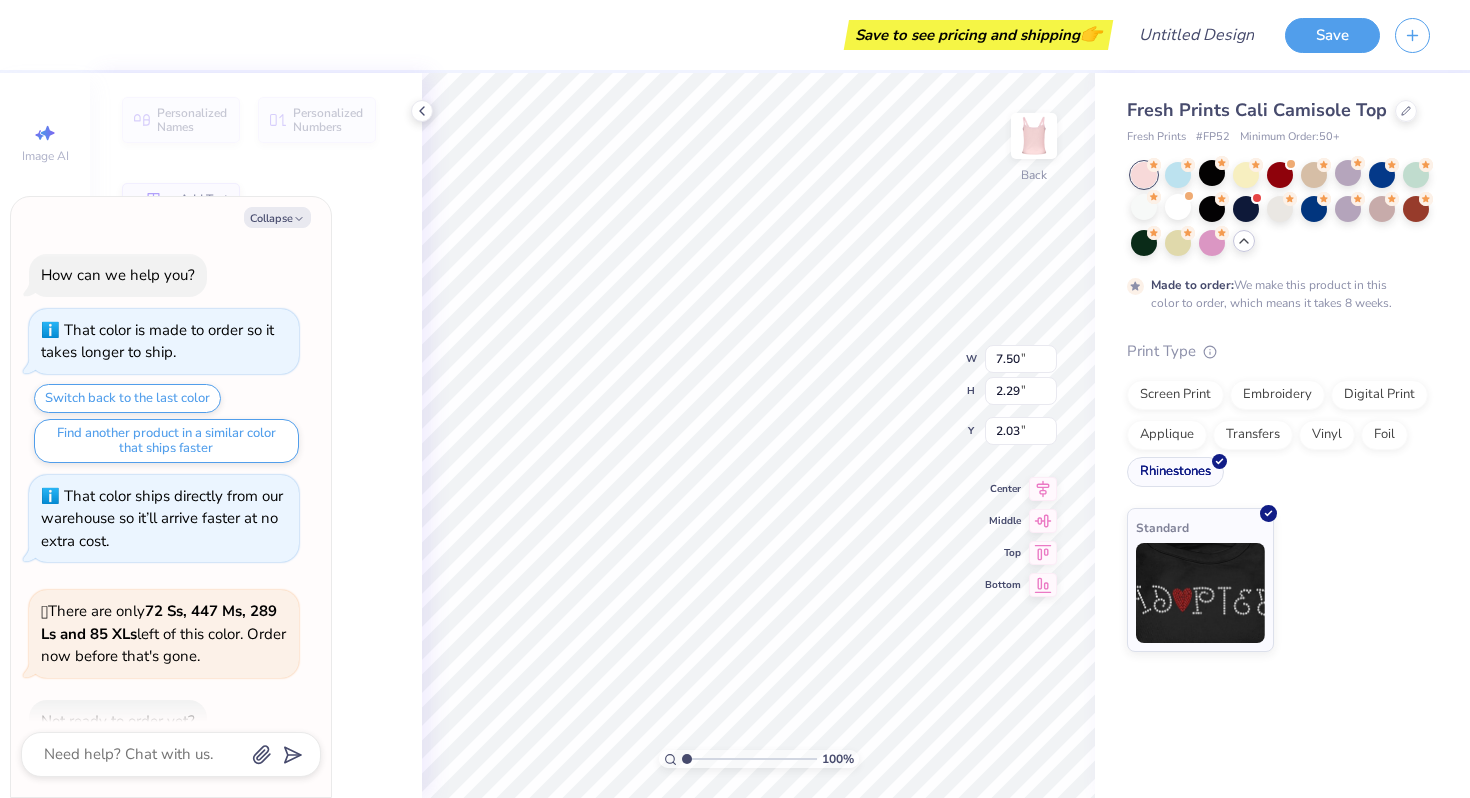 scroll, scrollTop: 404, scrollLeft: 0, axis: vertical 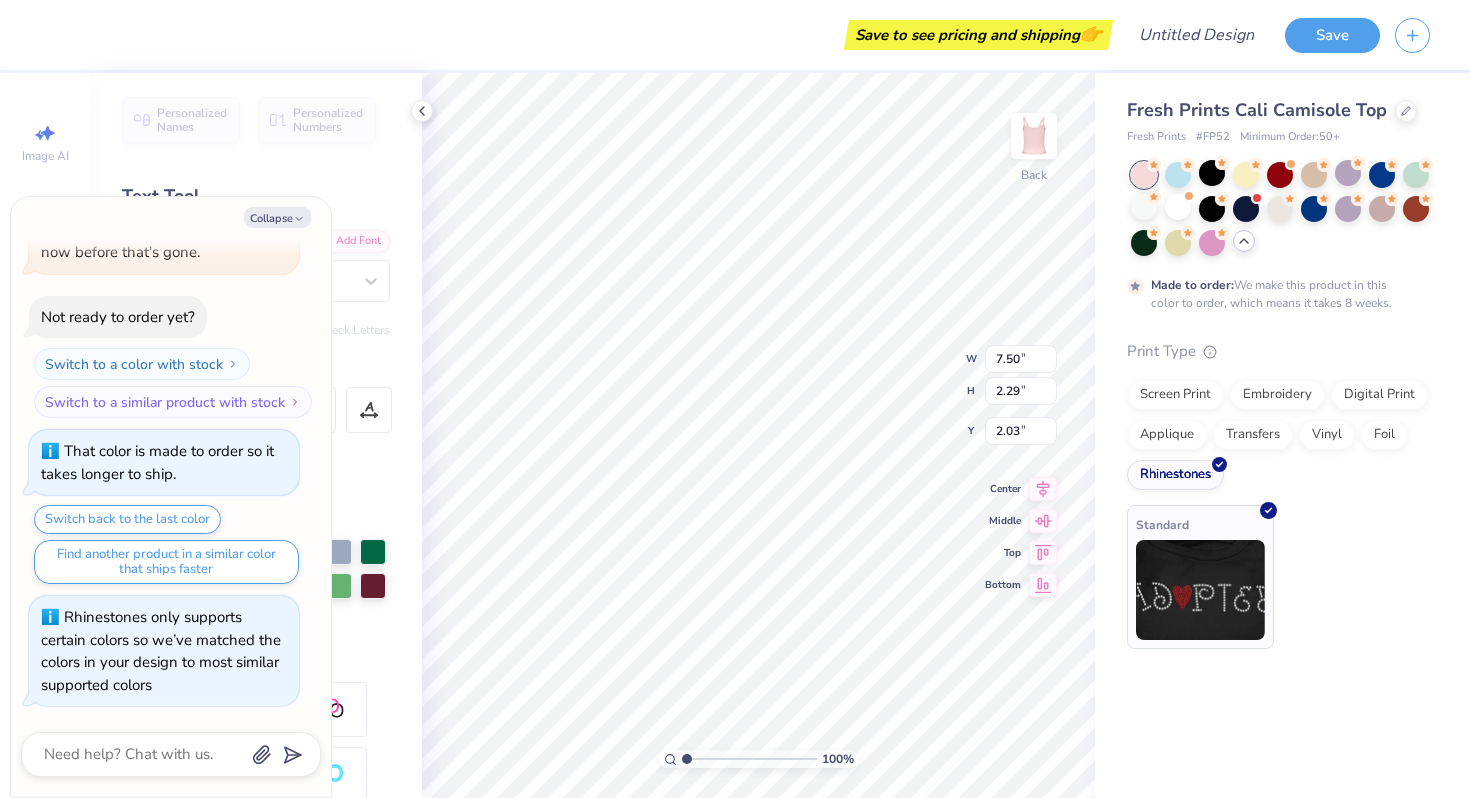 click at bounding box center (1200, 590) 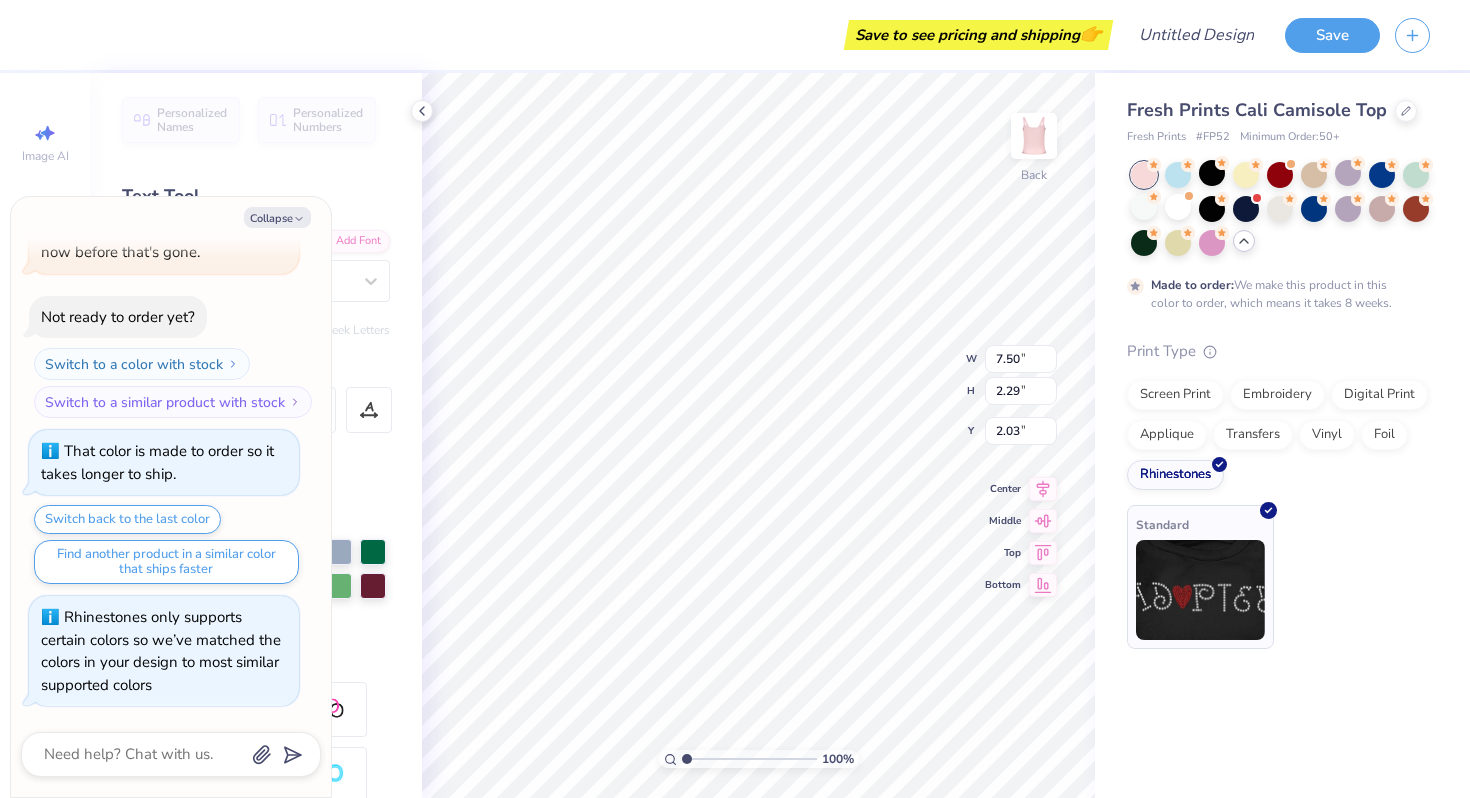 click at bounding box center (1200, 590) 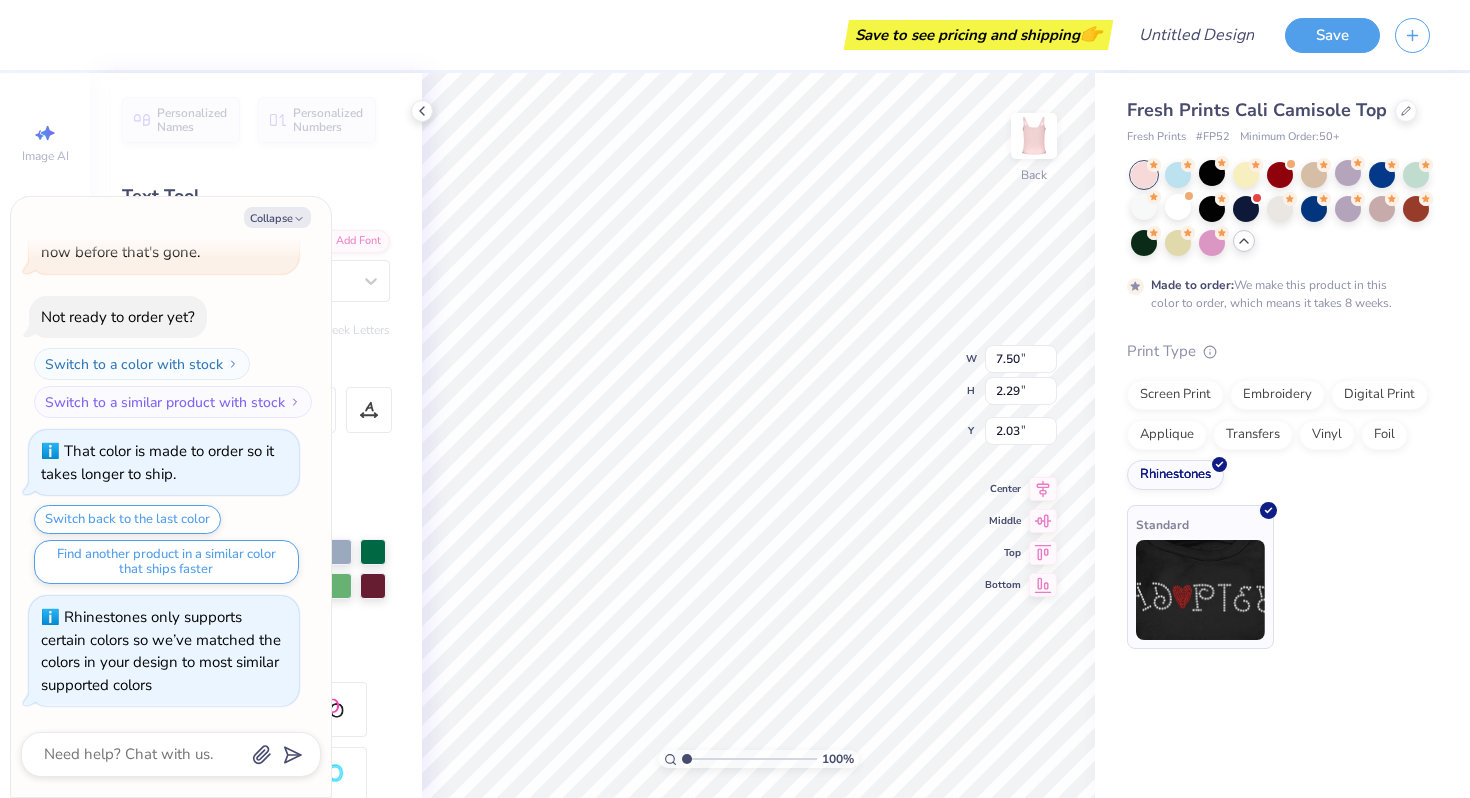 click at bounding box center [1200, 590] 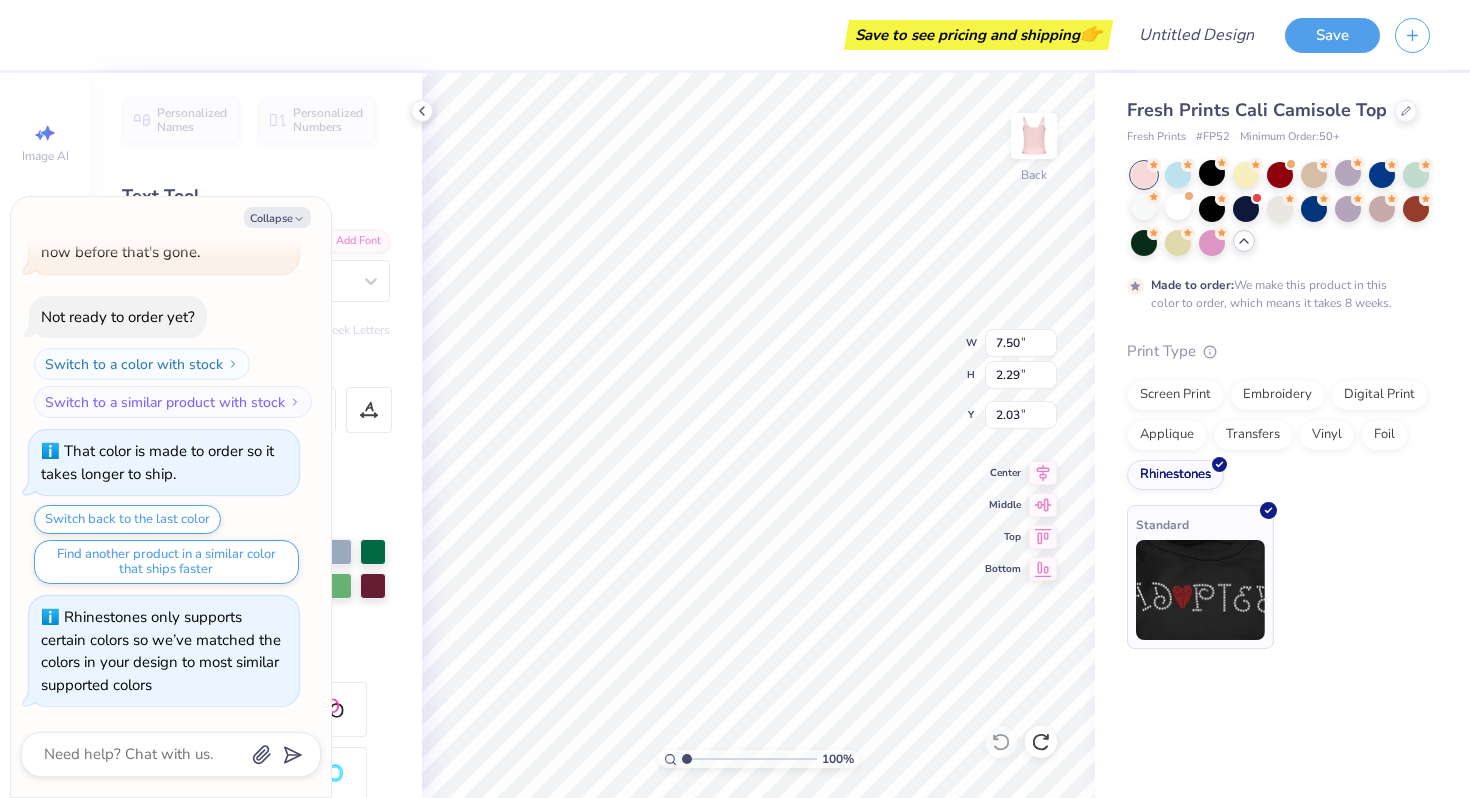 click at bounding box center [1200, 590] 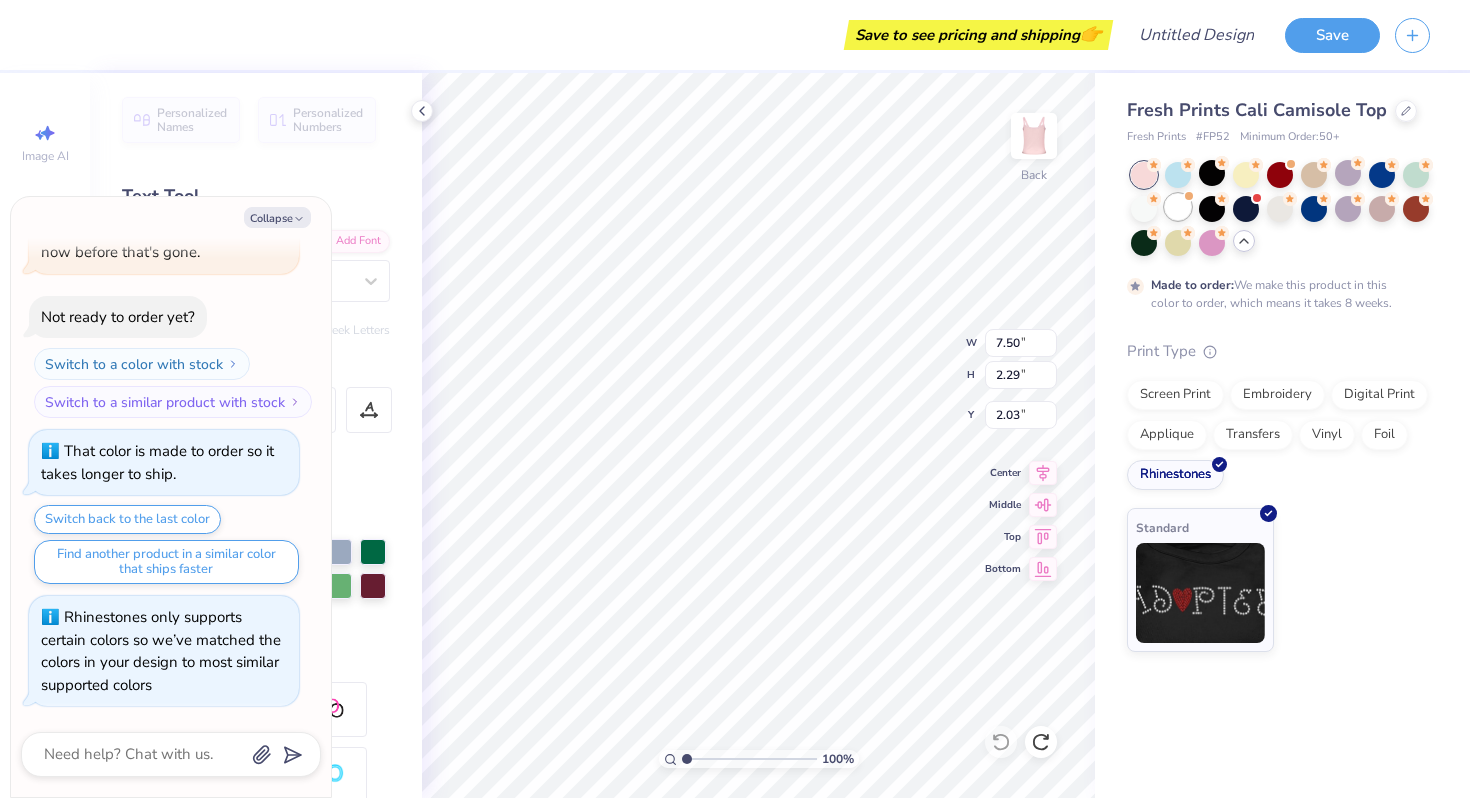 drag, startPoint x: 1148, startPoint y: 203, endPoint x: 1167, endPoint y: 205, distance: 19.104973 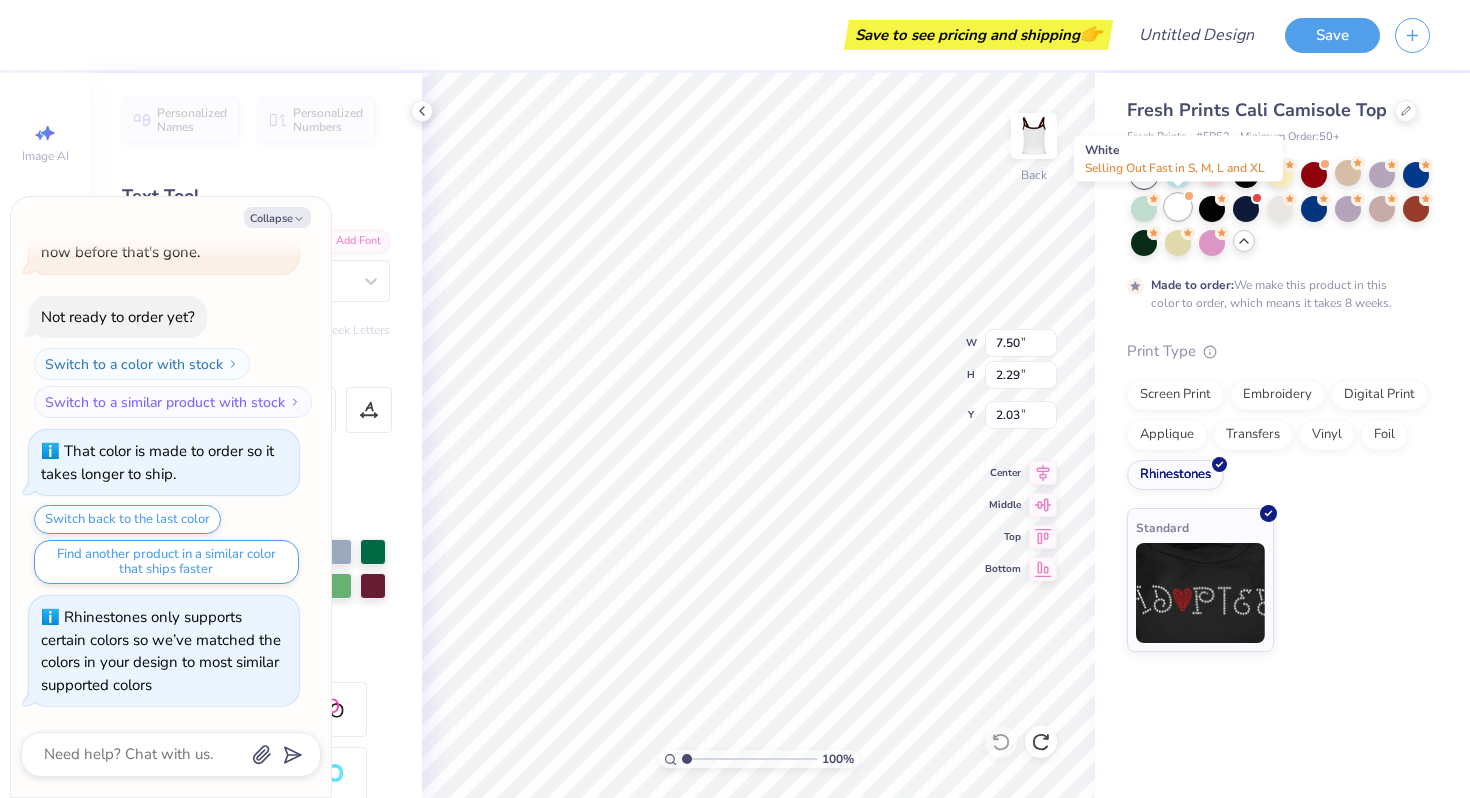 click at bounding box center (1178, 207) 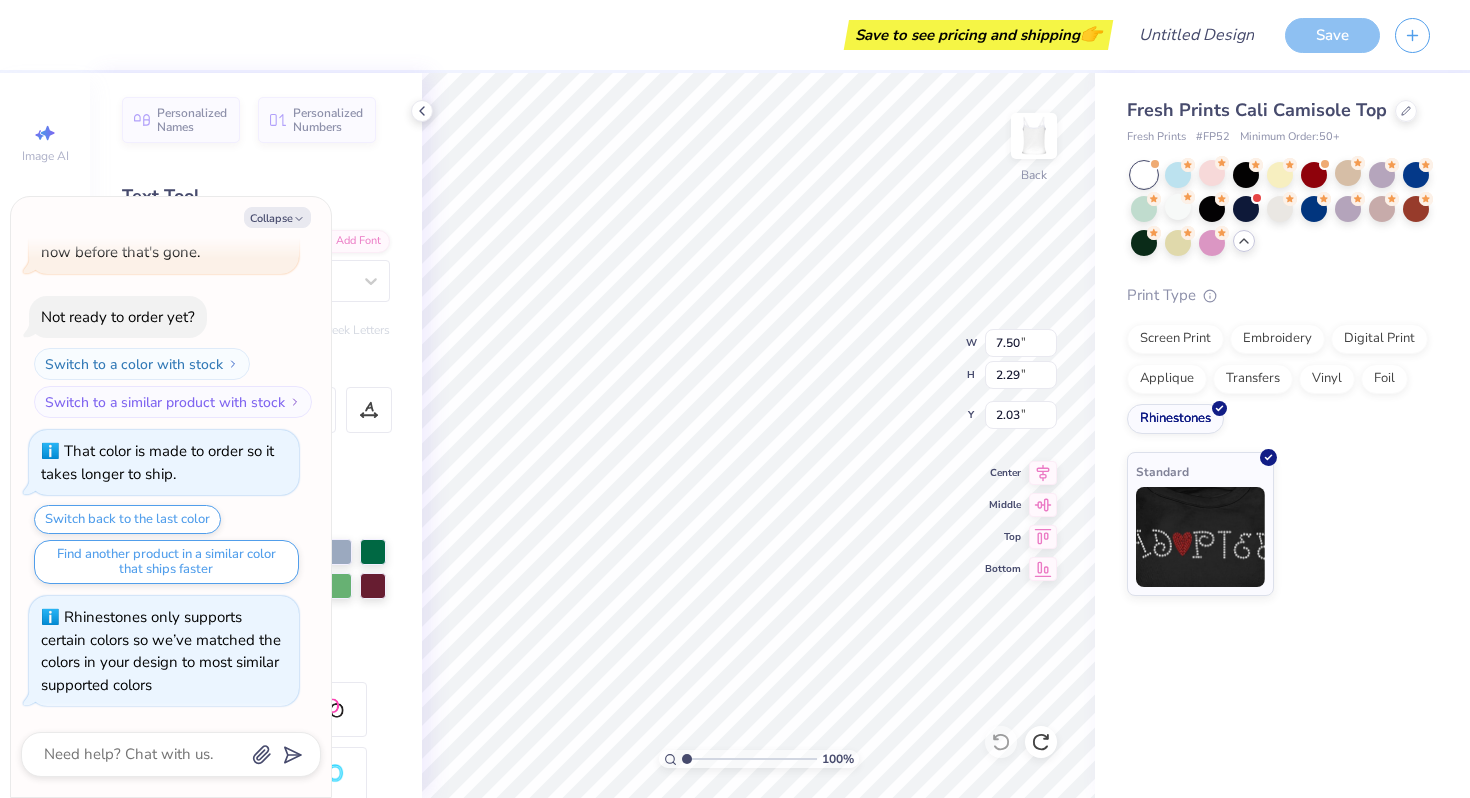 scroll, scrollTop: 763, scrollLeft: 0, axis: vertical 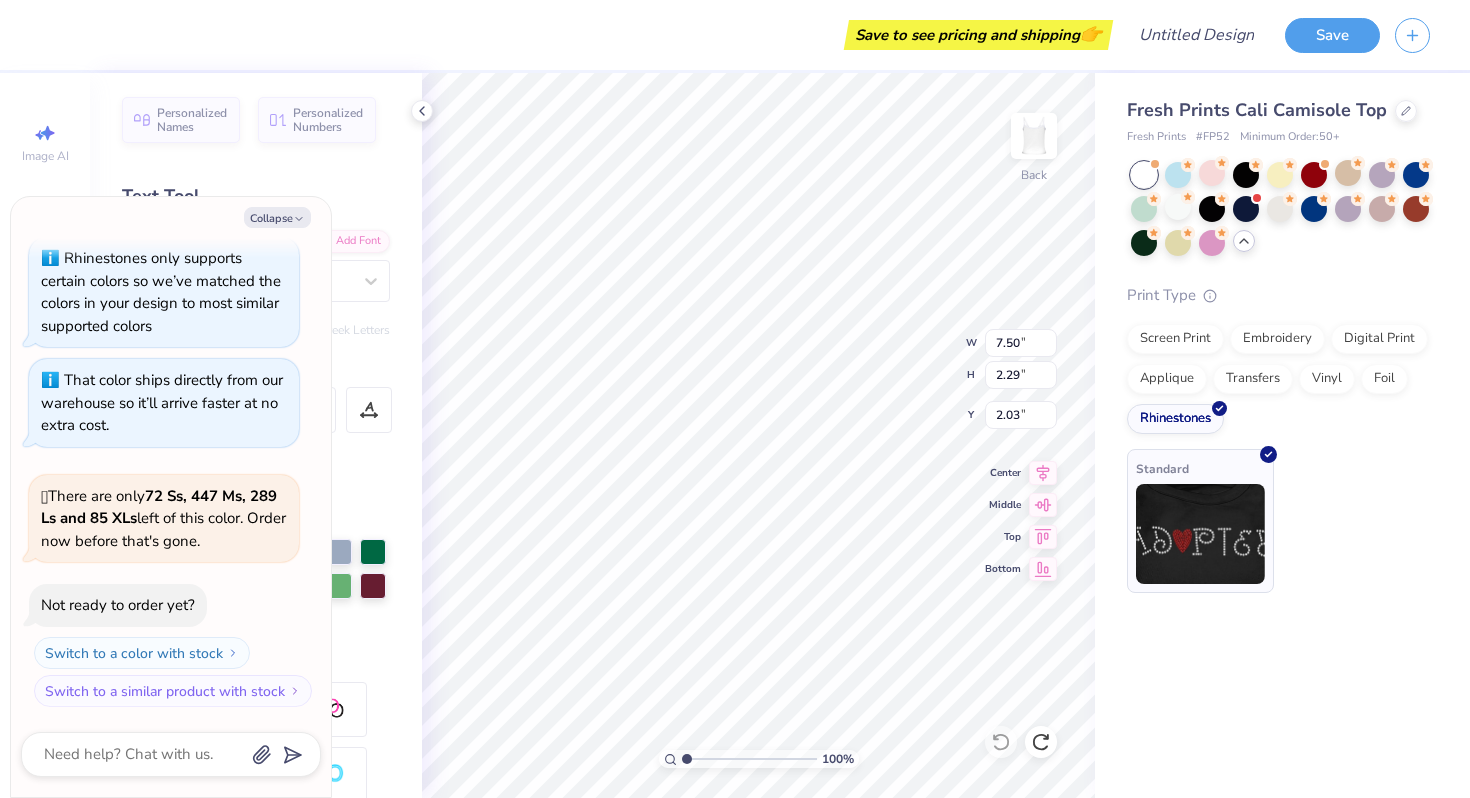 click at bounding box center (1200, 534) 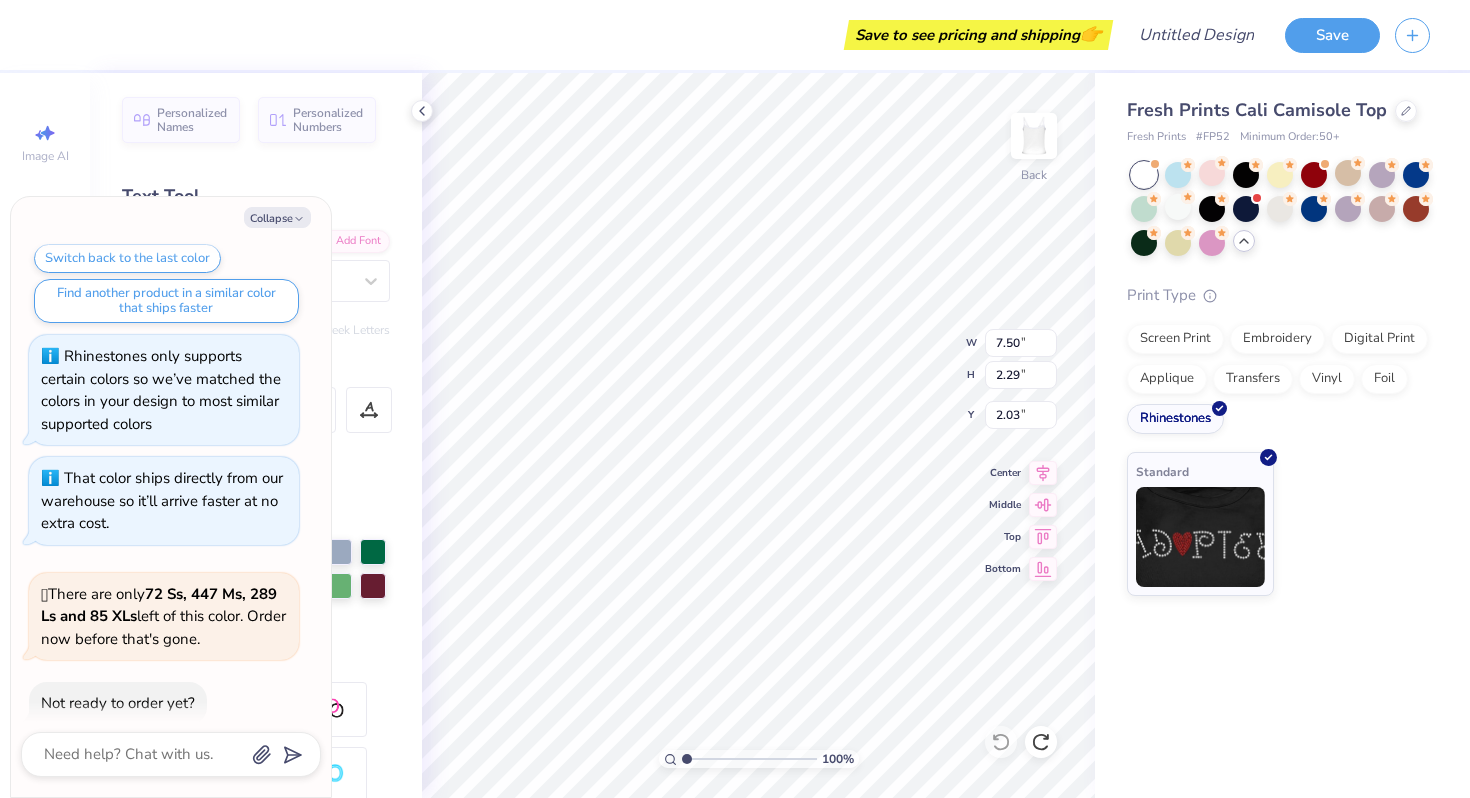 scroll, scrollTop: 662, scrollLeft: 0, axis: vertical 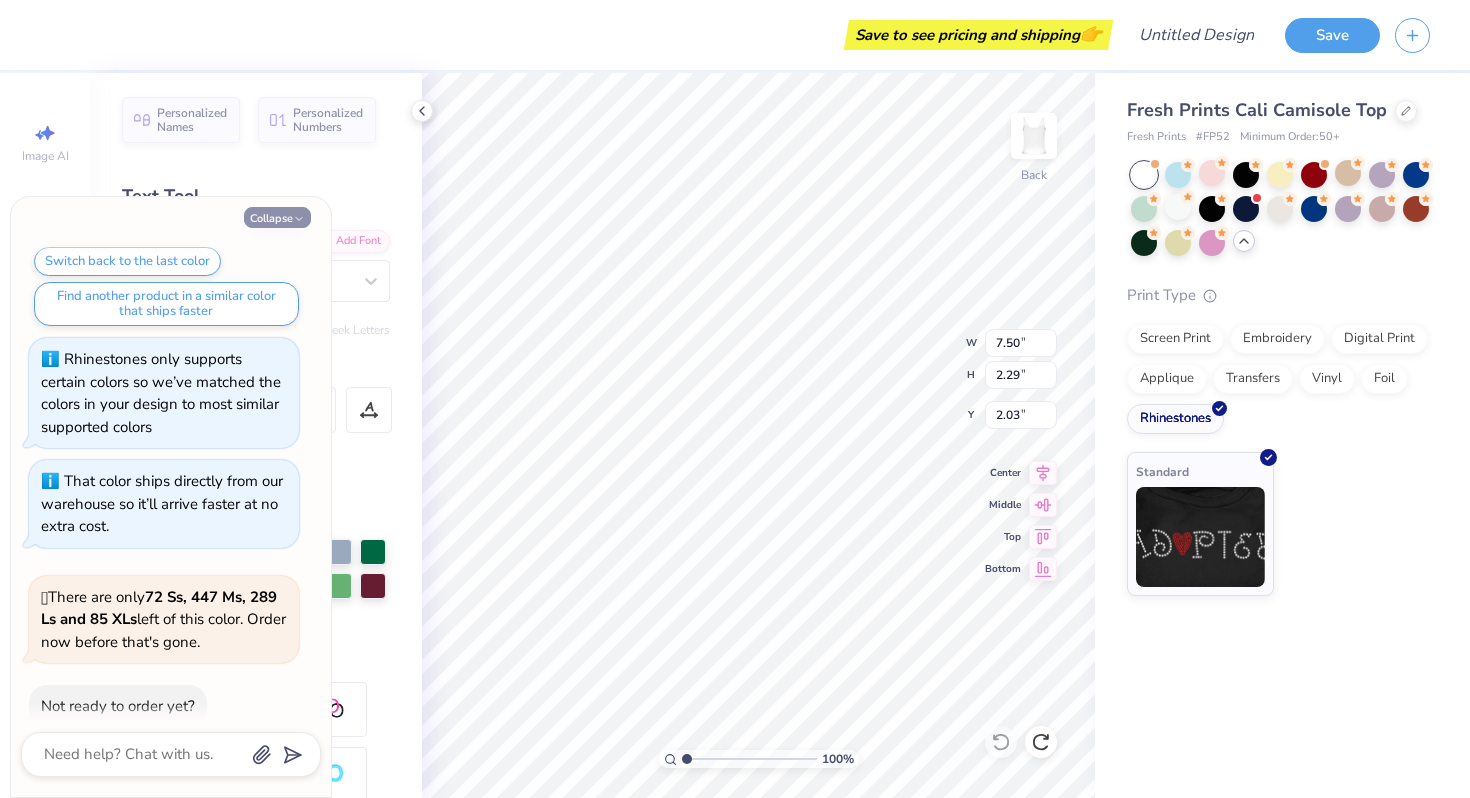 click on "Collapse" at bounding box center [277, 217] 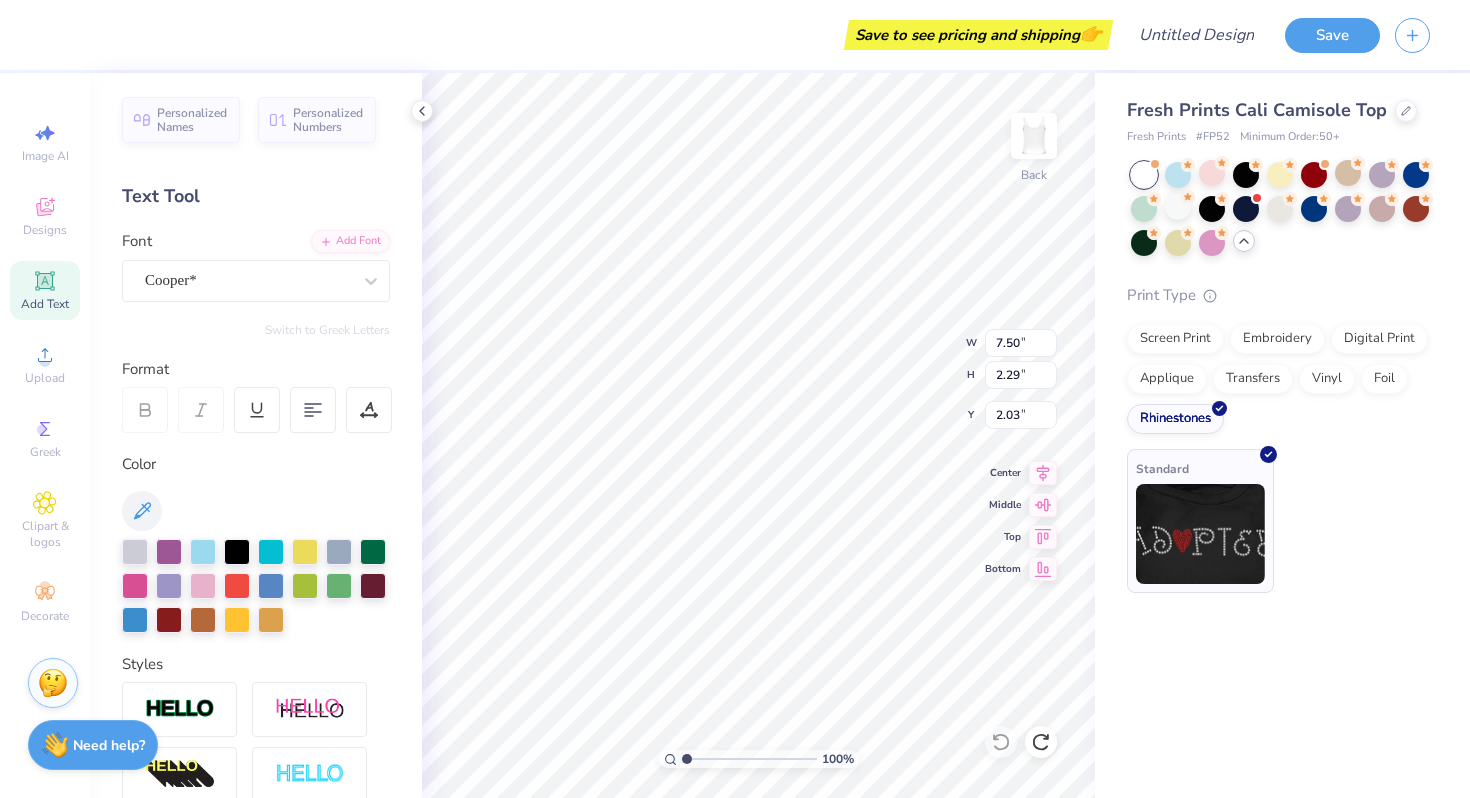 click at bounding box center (1200, 534) 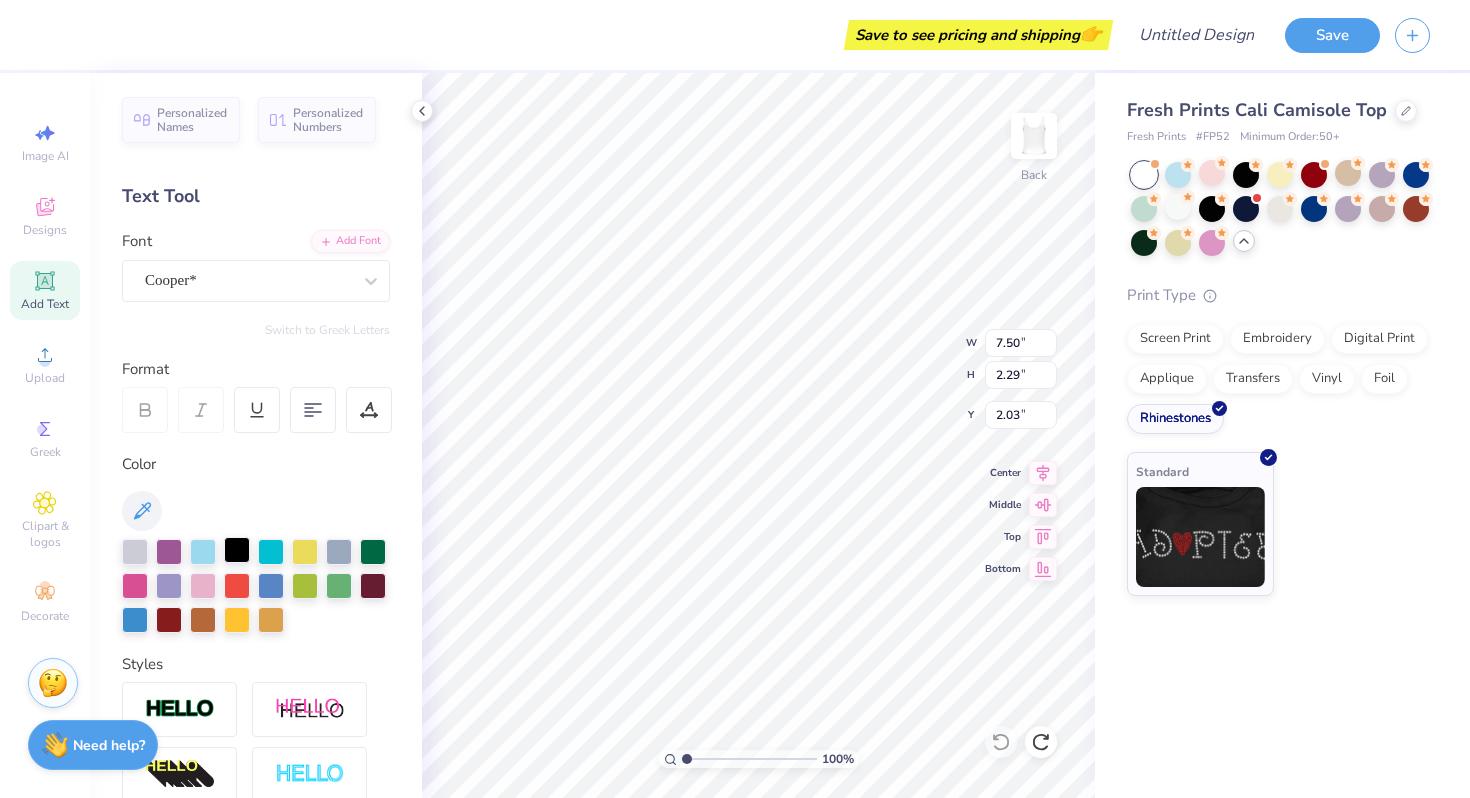 click at bounding box center (237, 550) 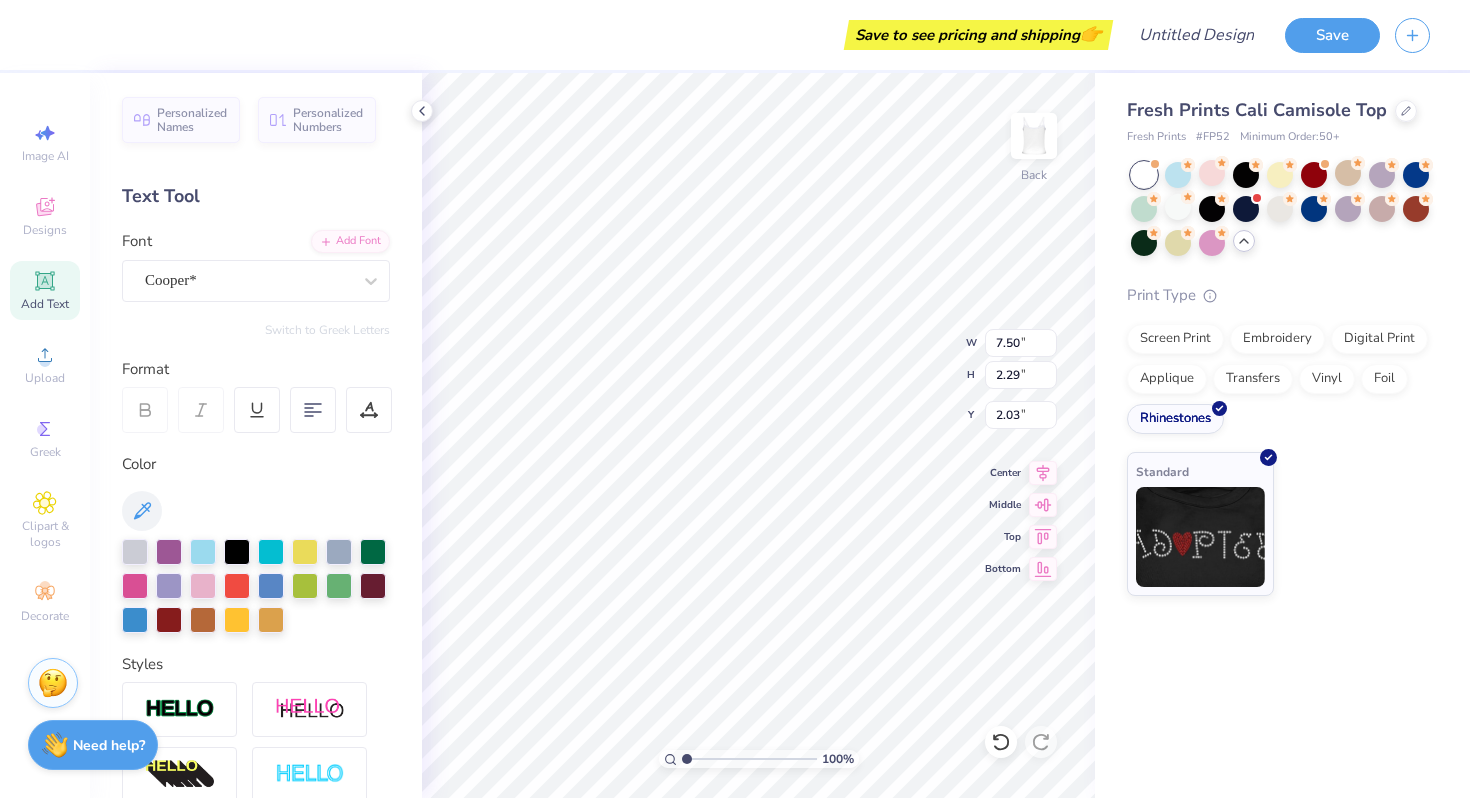 click on "Fresh Prints Cali Camisole Top Fresh Prints # FP52 Minimum Order:  50 +   Print Type Screen Print Embroidery Digital Print Applique Transfers Vinyl Foil Rhinestones Standard" at bounding box center (1282, 435) 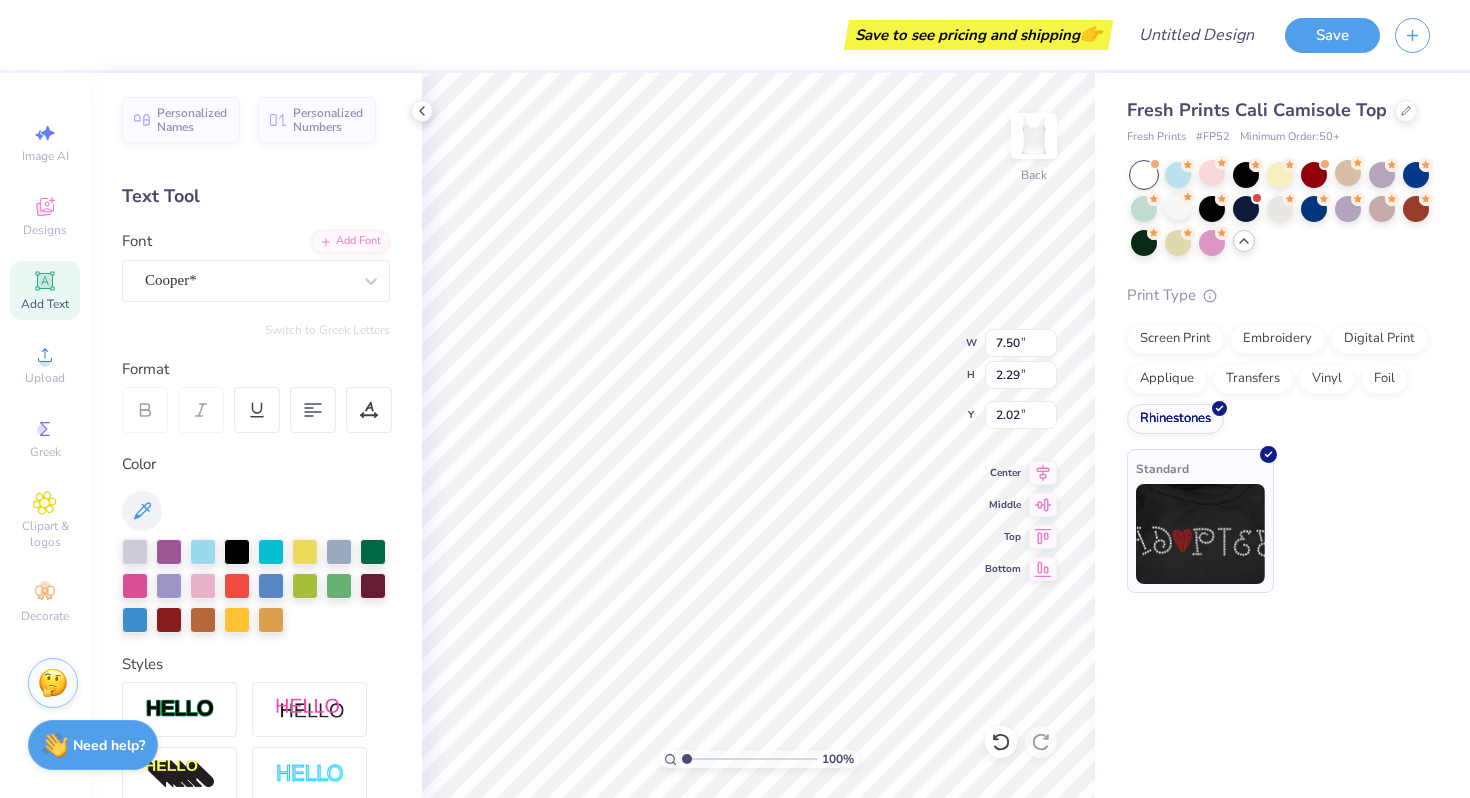 click at bounding box center [1200, 534] 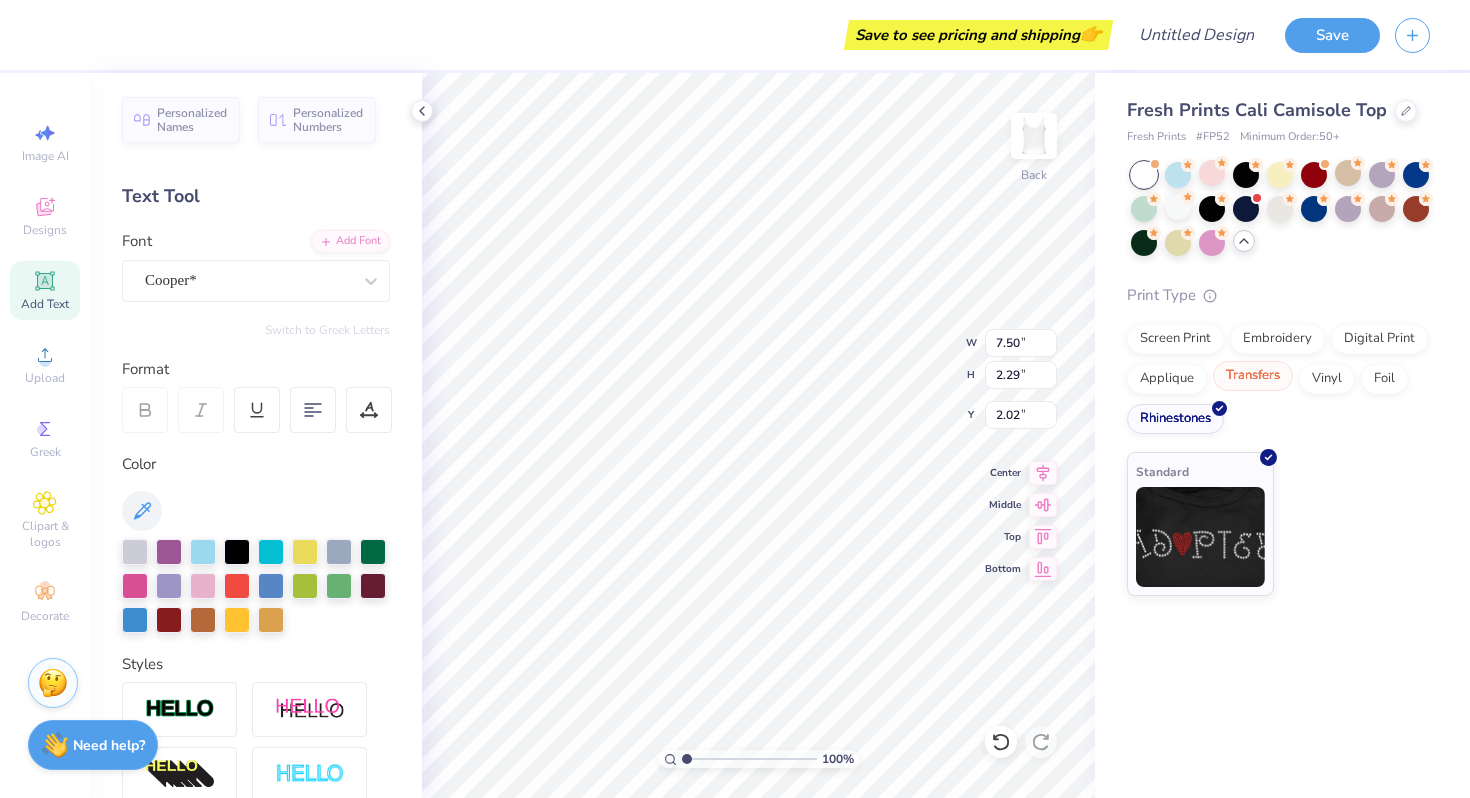 click on "Transfers" at bounding box center (1253, 376) 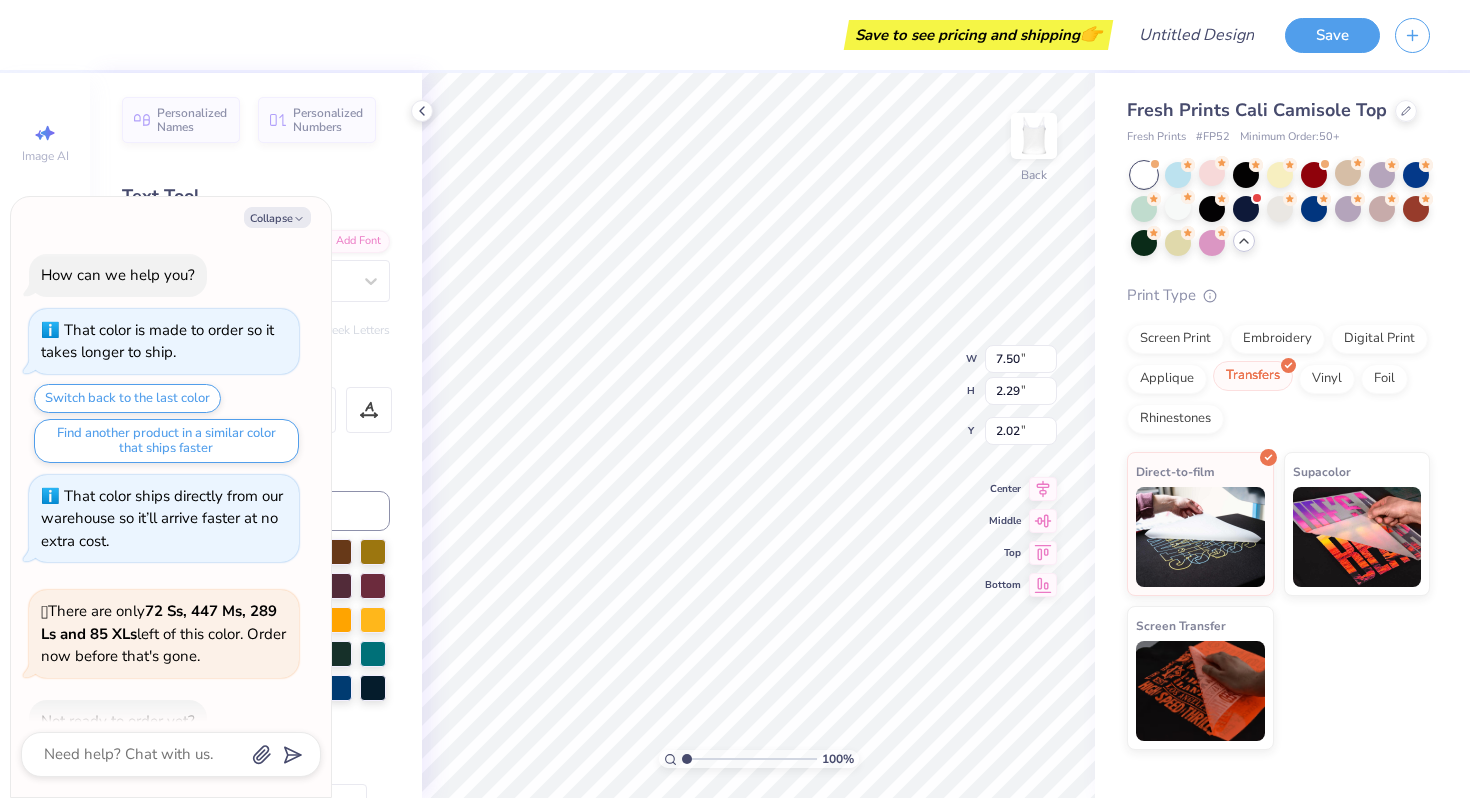 scroll, scrollTop: 885, scrollLeft: 0, axis: vertical 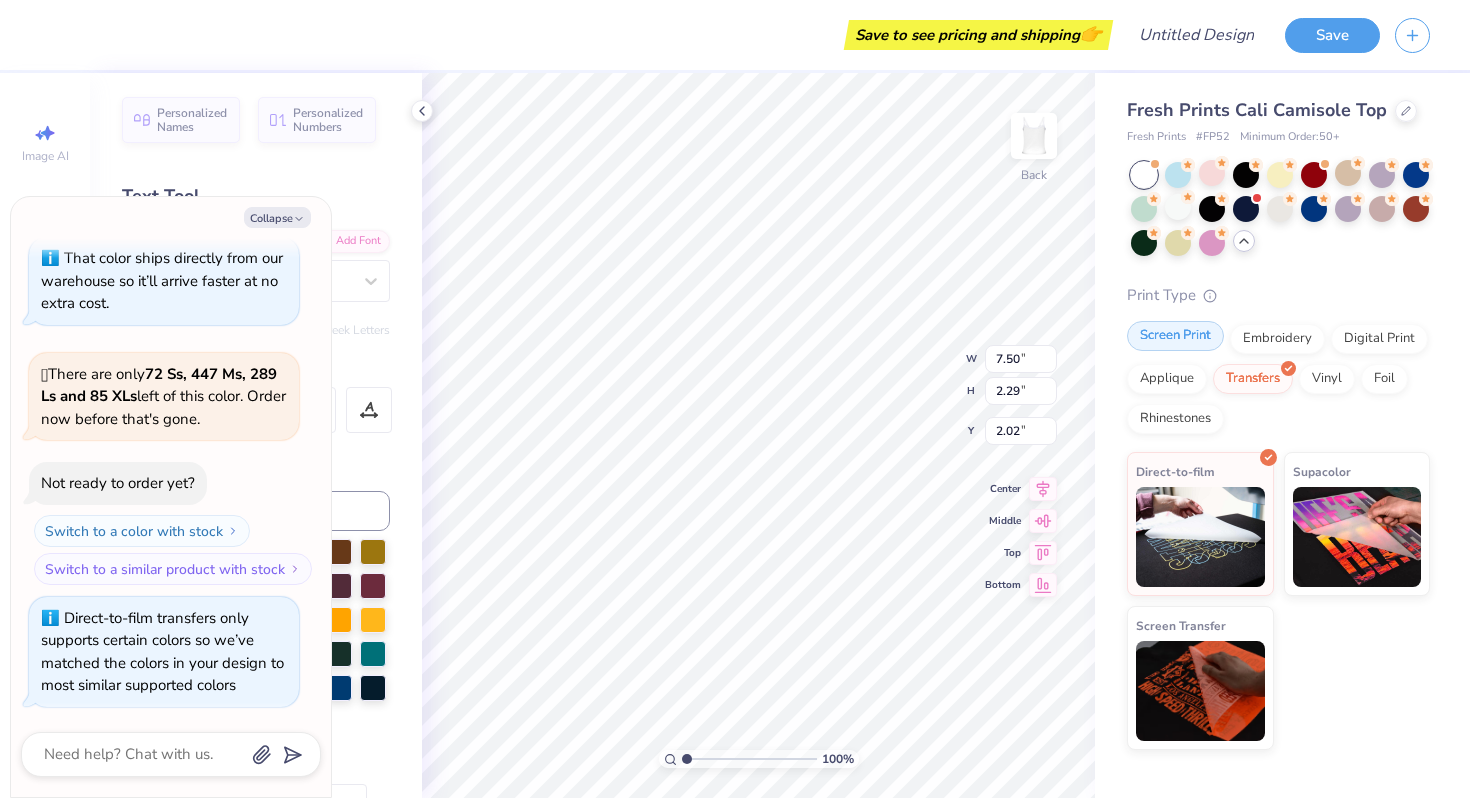 click on "Screen Print Embroidery Digital Print Applique Transfers Vinyl Foil Rhinestones" at bounding box center [1278, 379] 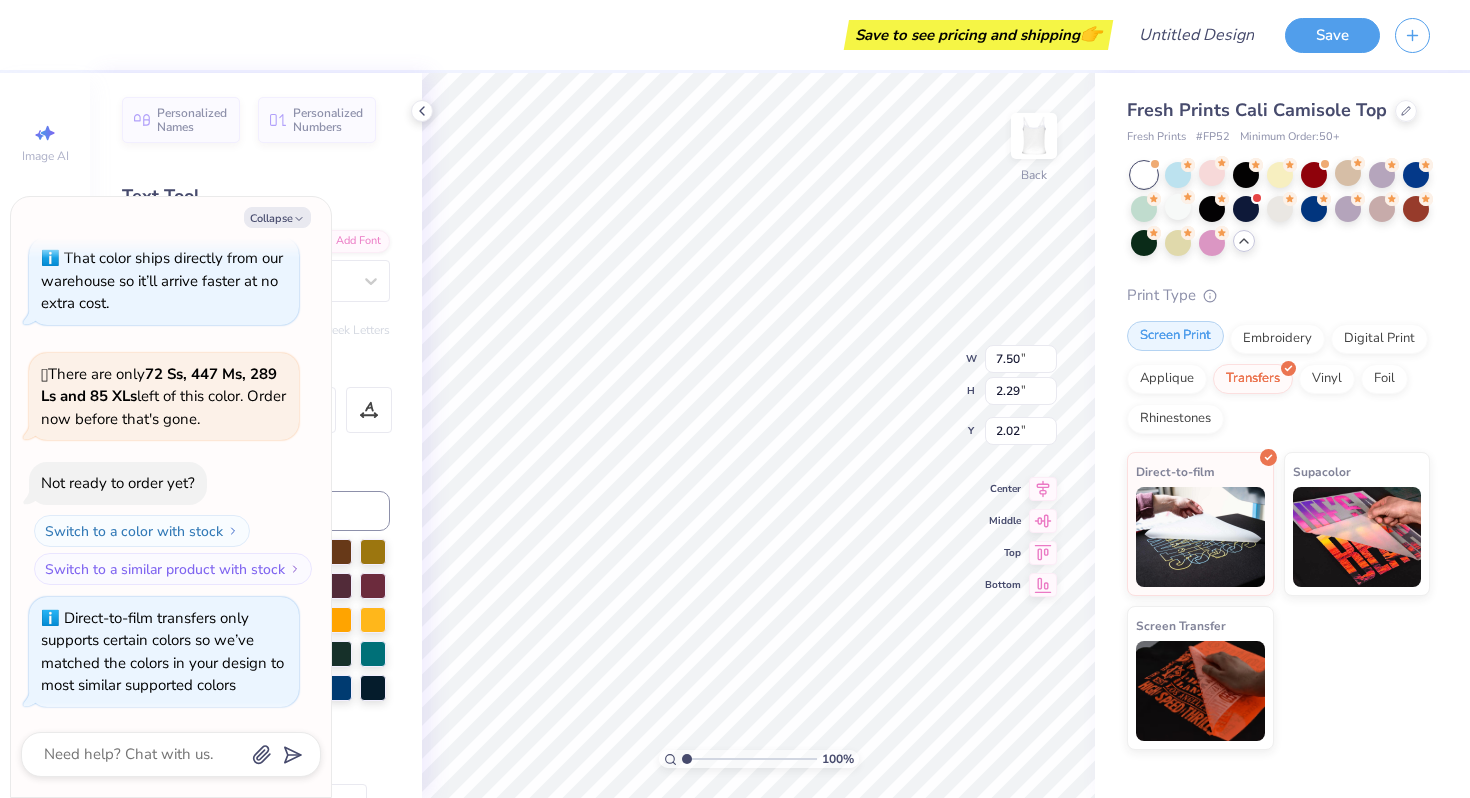 click on "Screen Print" at bounding box center (1175, 336) 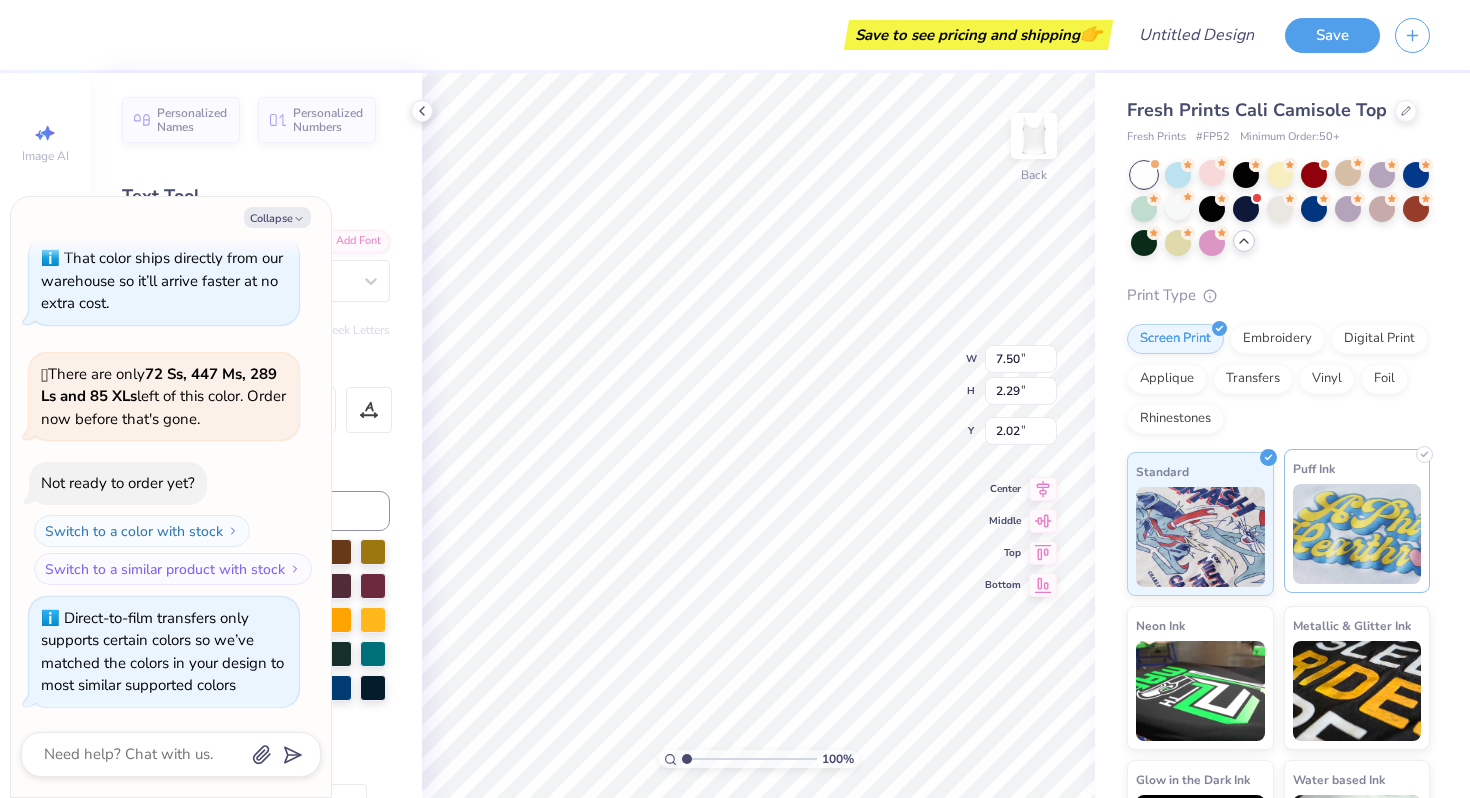 click at bounding box center [1357, 534] 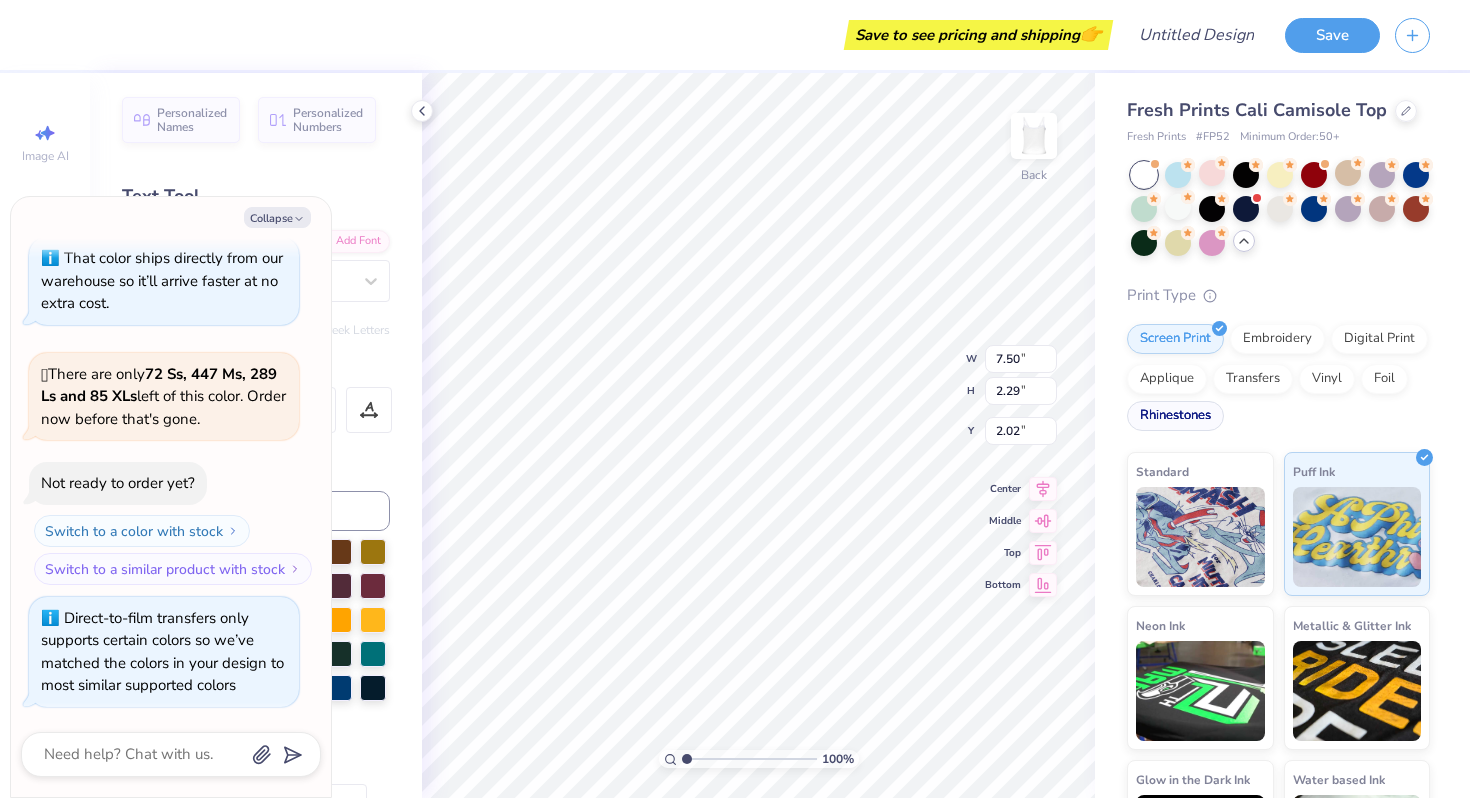click on "Rhinestones" at bounding box center (1175, 416) 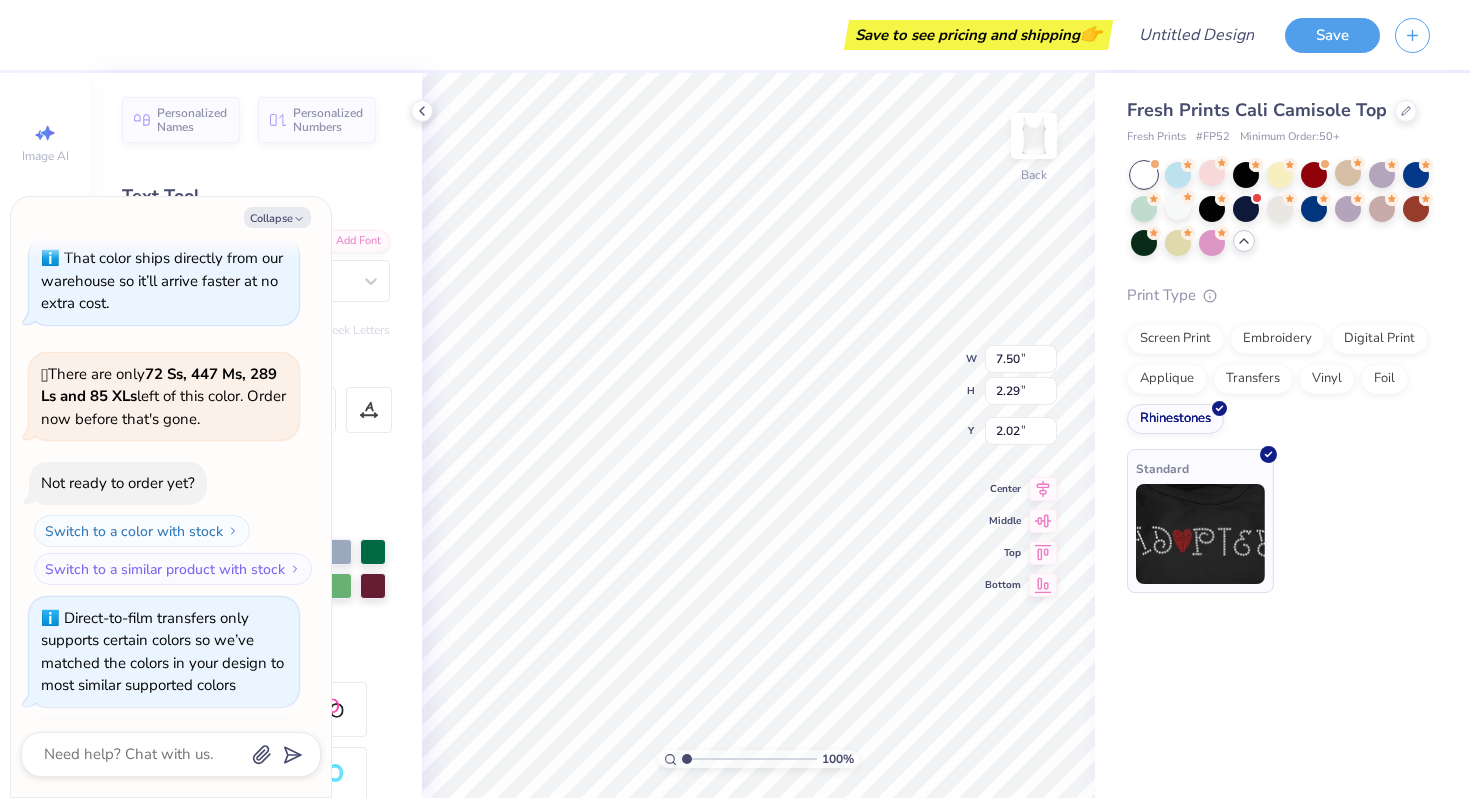 scroll, scrollTop: 1007, scrollLeft: 0, axis: vertical 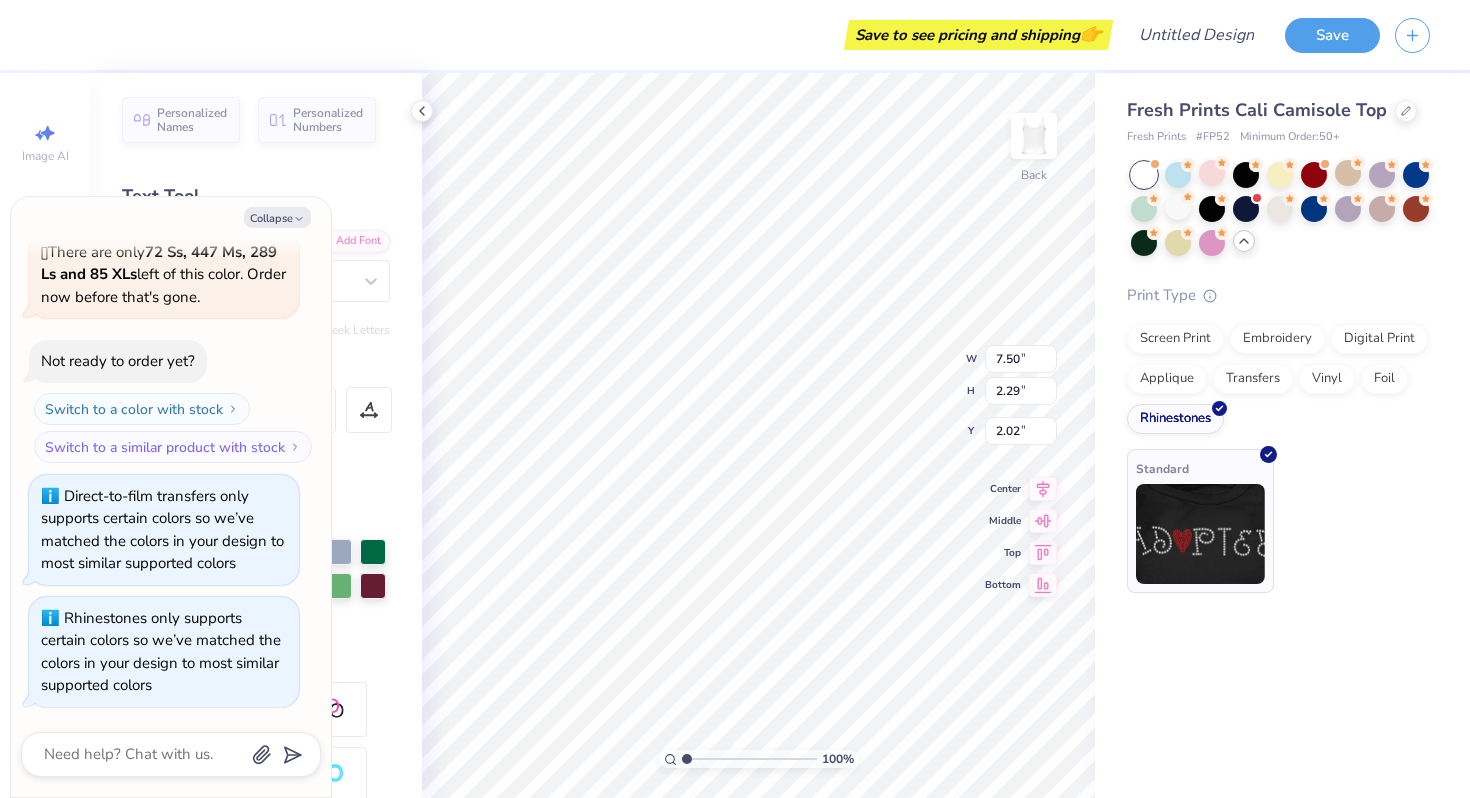 click at bounding box center [1200, 534] 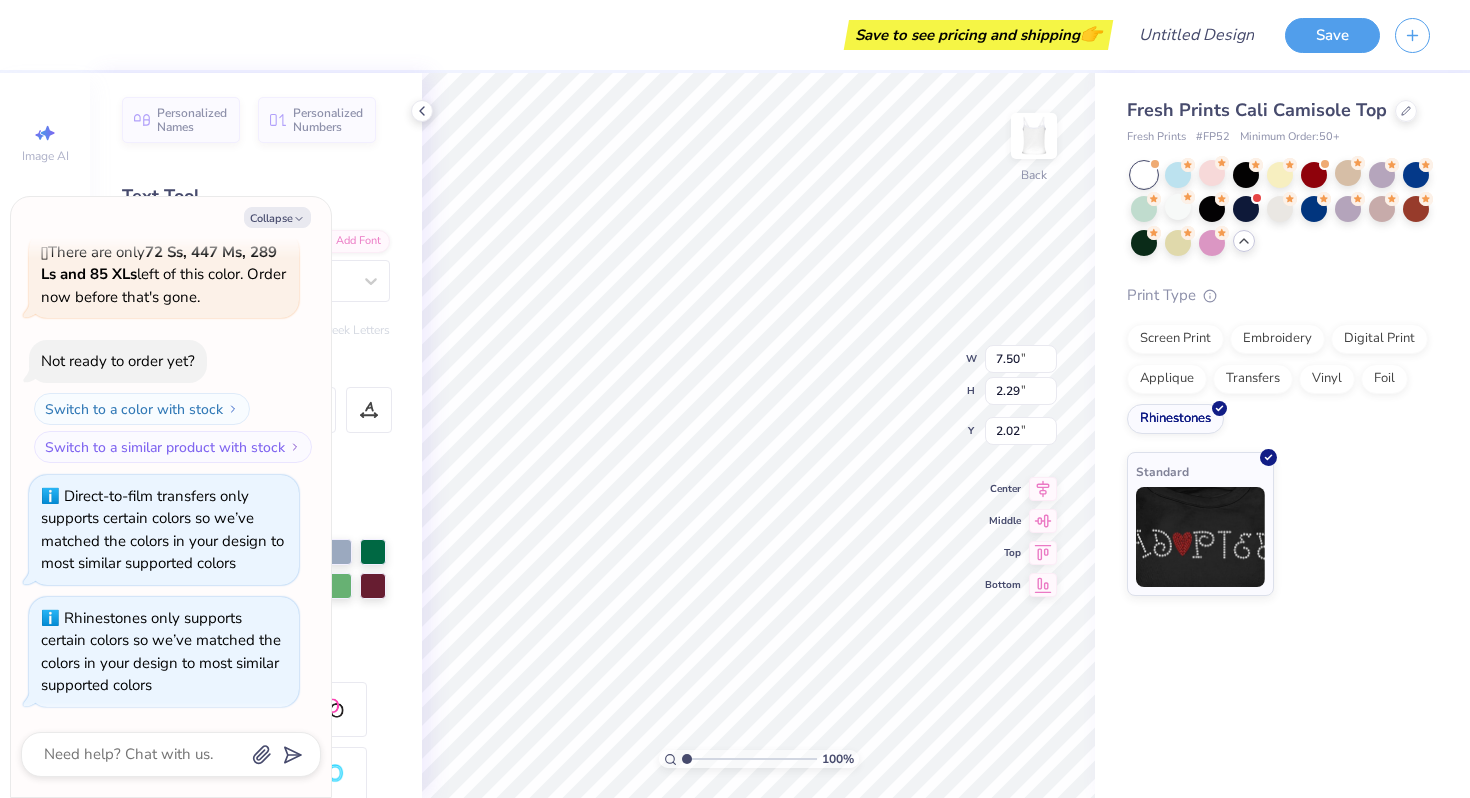 click on "Fresh Prints Cali Camisole Top Fresh Prints # FP52 Minimum Order:  50 +   Print Type Screen Print Embroidery Digital Print Applique Transfers Vinyl Foil Rhinestones Standard" at bounding box center (1282, 435) 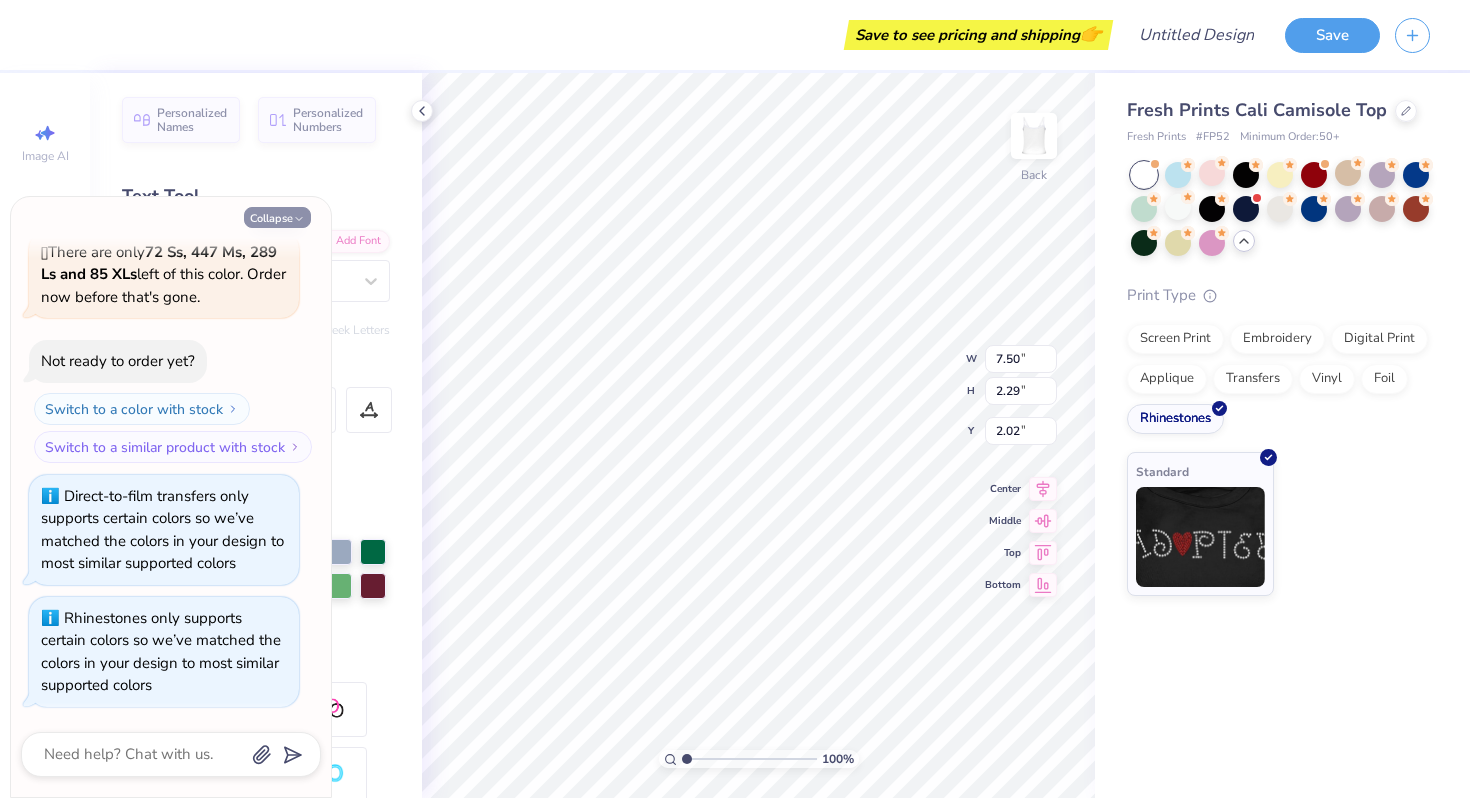 click 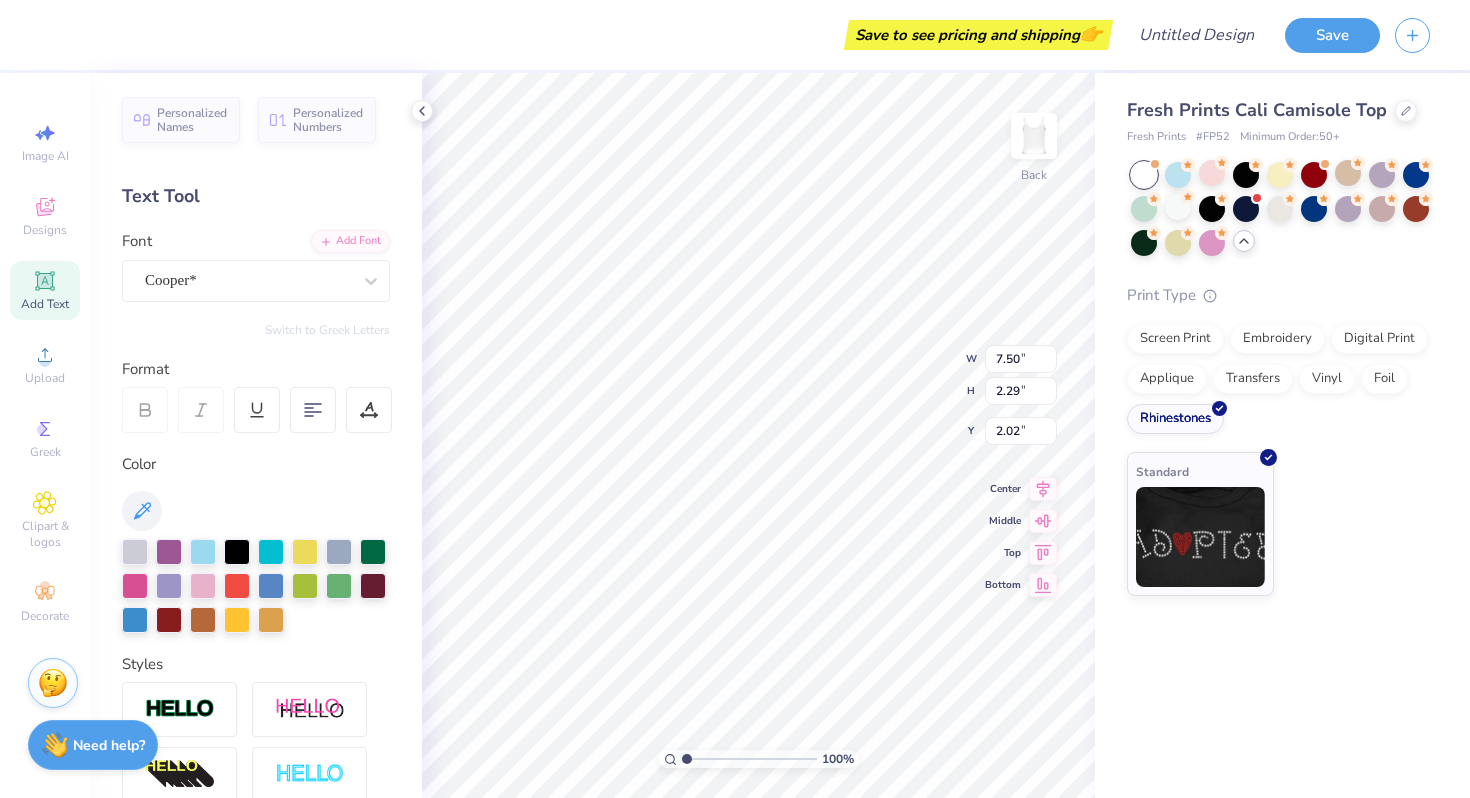 scroll, scrollTop: 262, scrollLeft: 0, axis: vertical 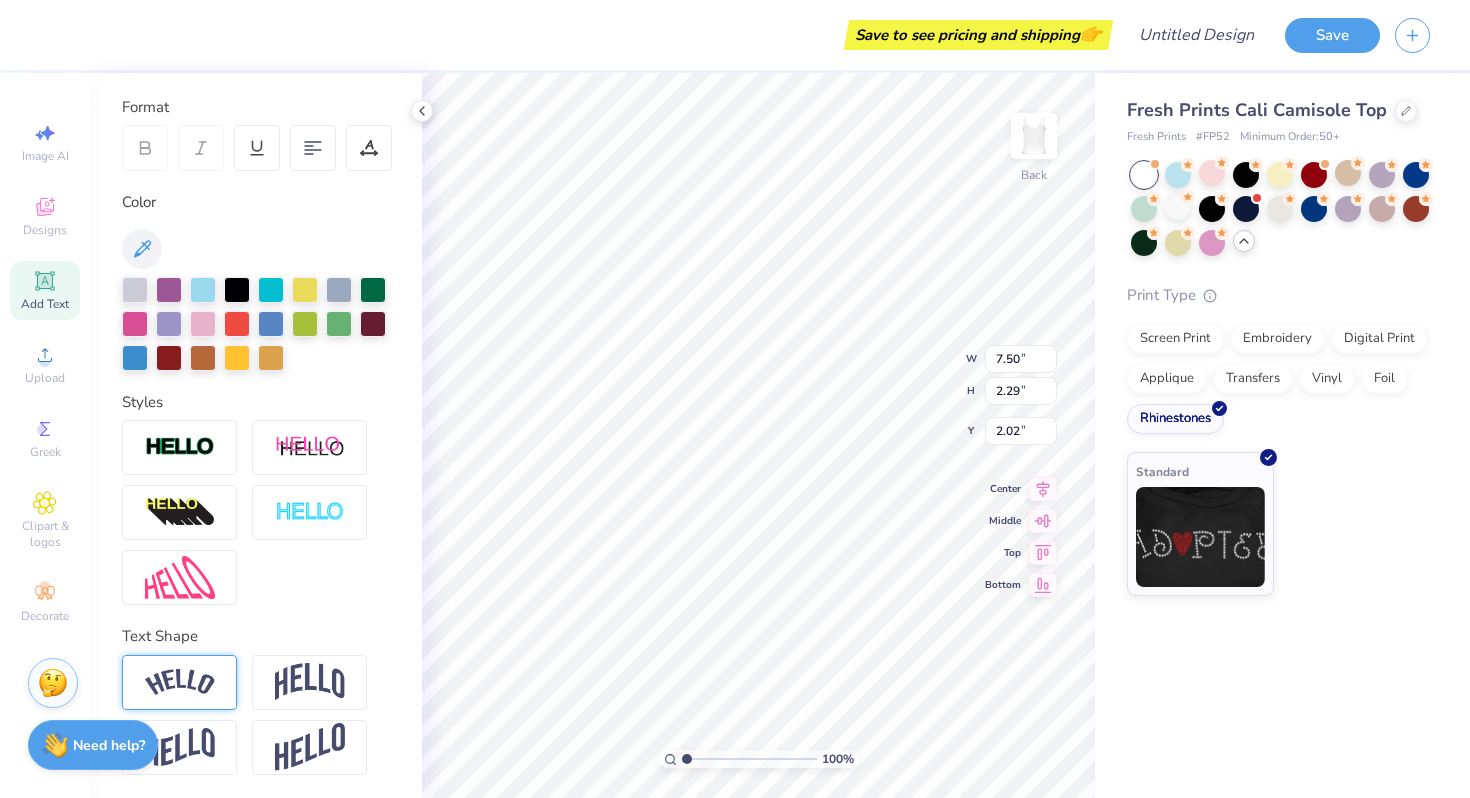 click at bounding box center [180, 682] 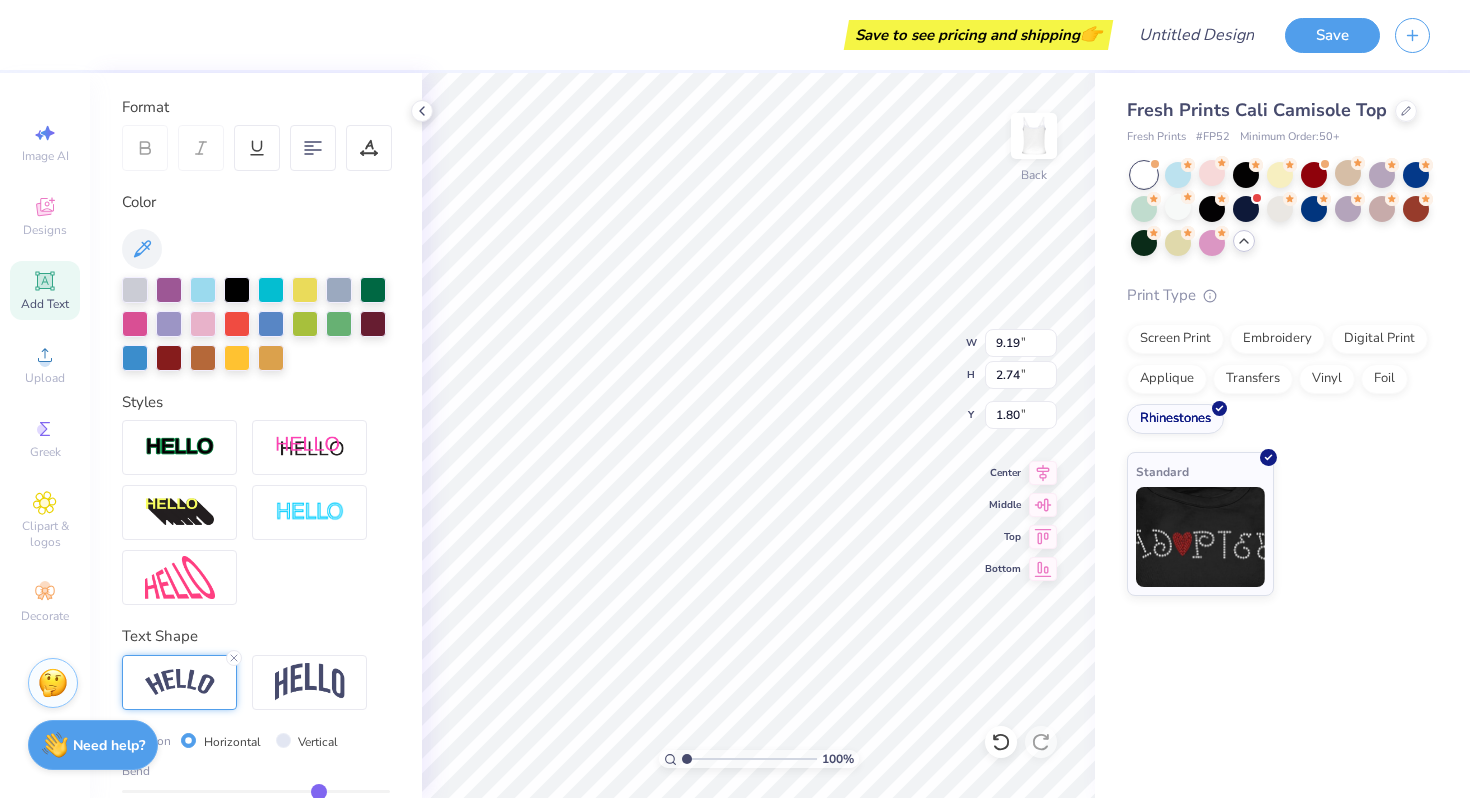 type on "9.19" 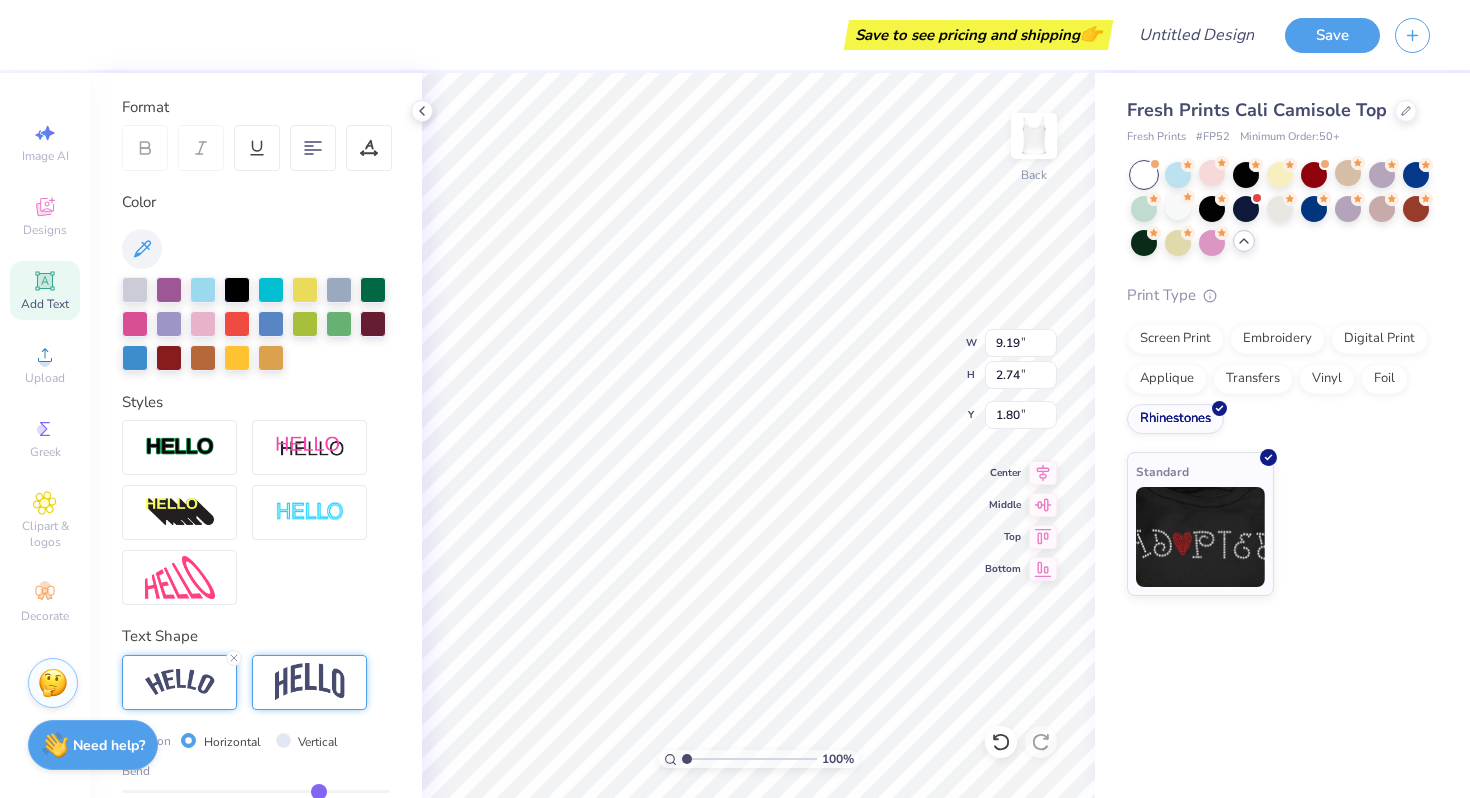 click at bounding box center [310, 682] 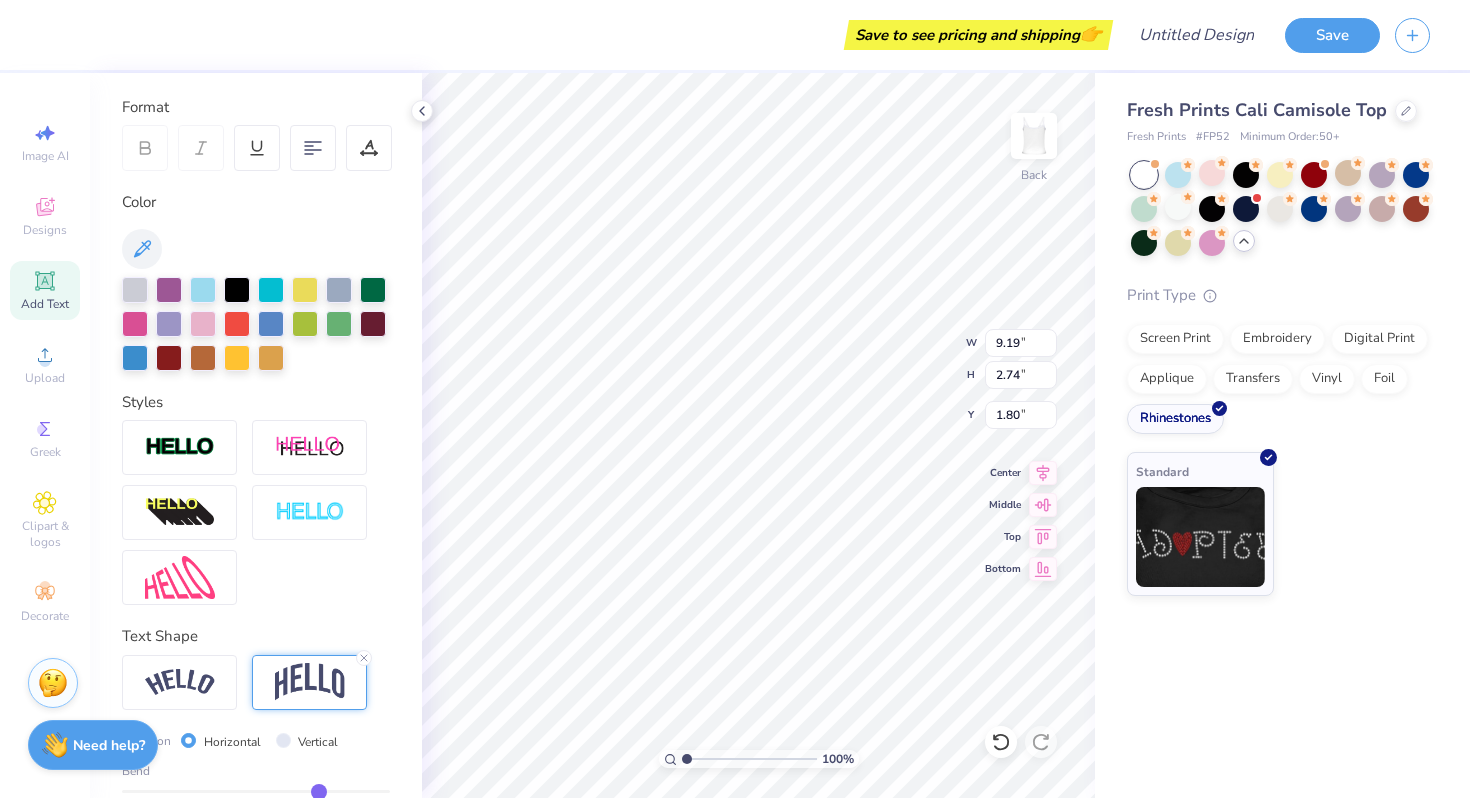 type on "6.96" 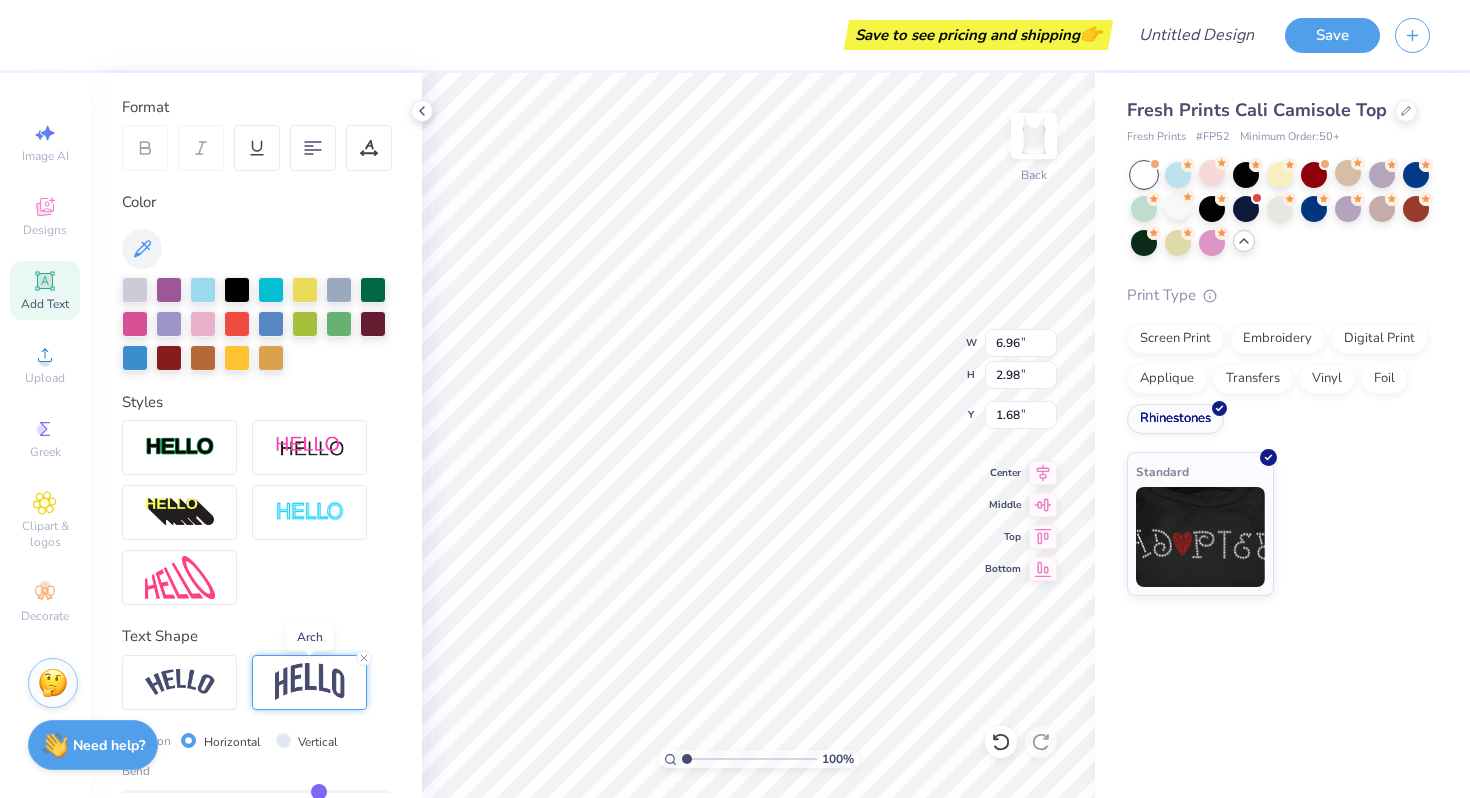scroll, scrollTop: 379, scrollLeft: 0, axis: vertical 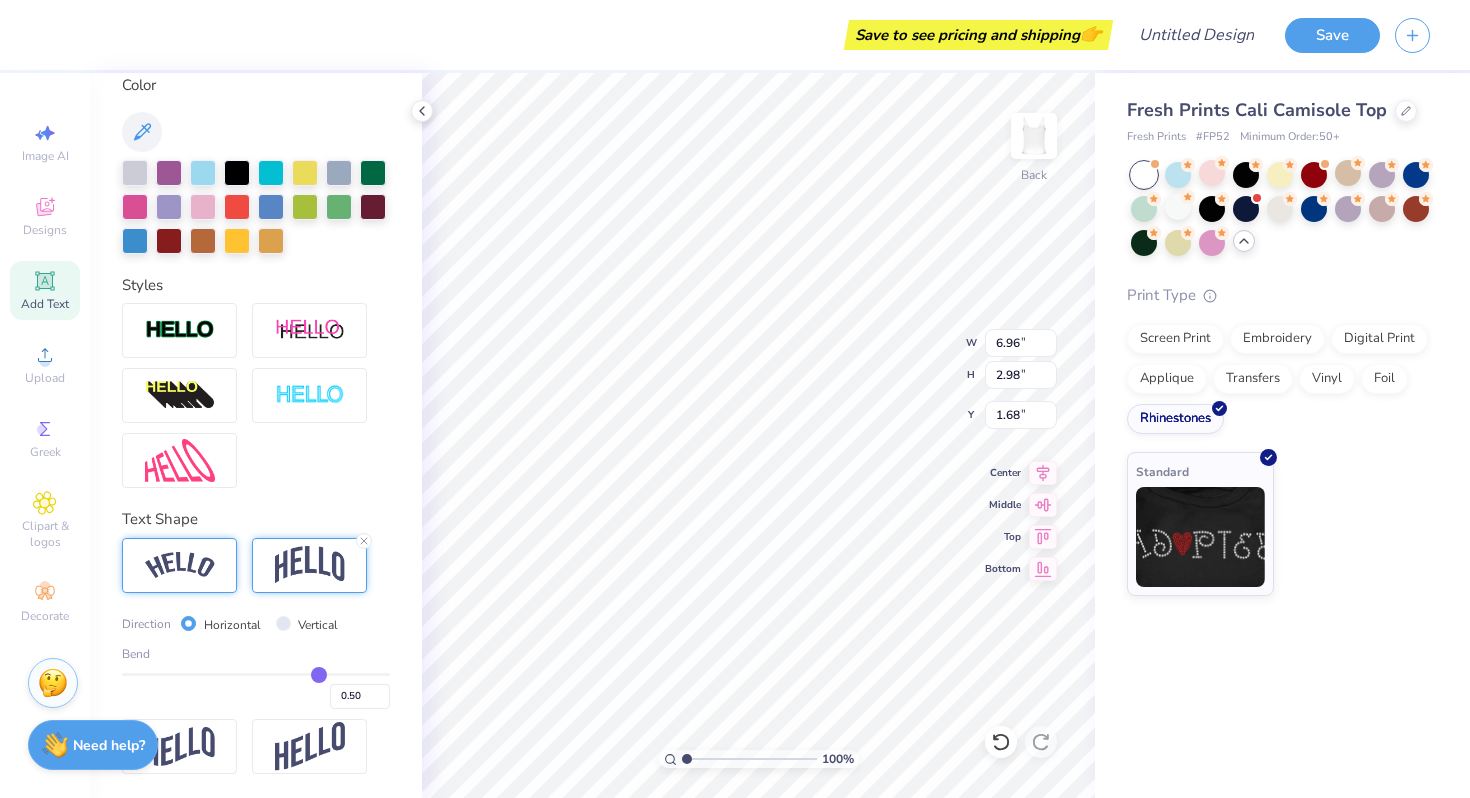 click at bounding box center (179, 565) 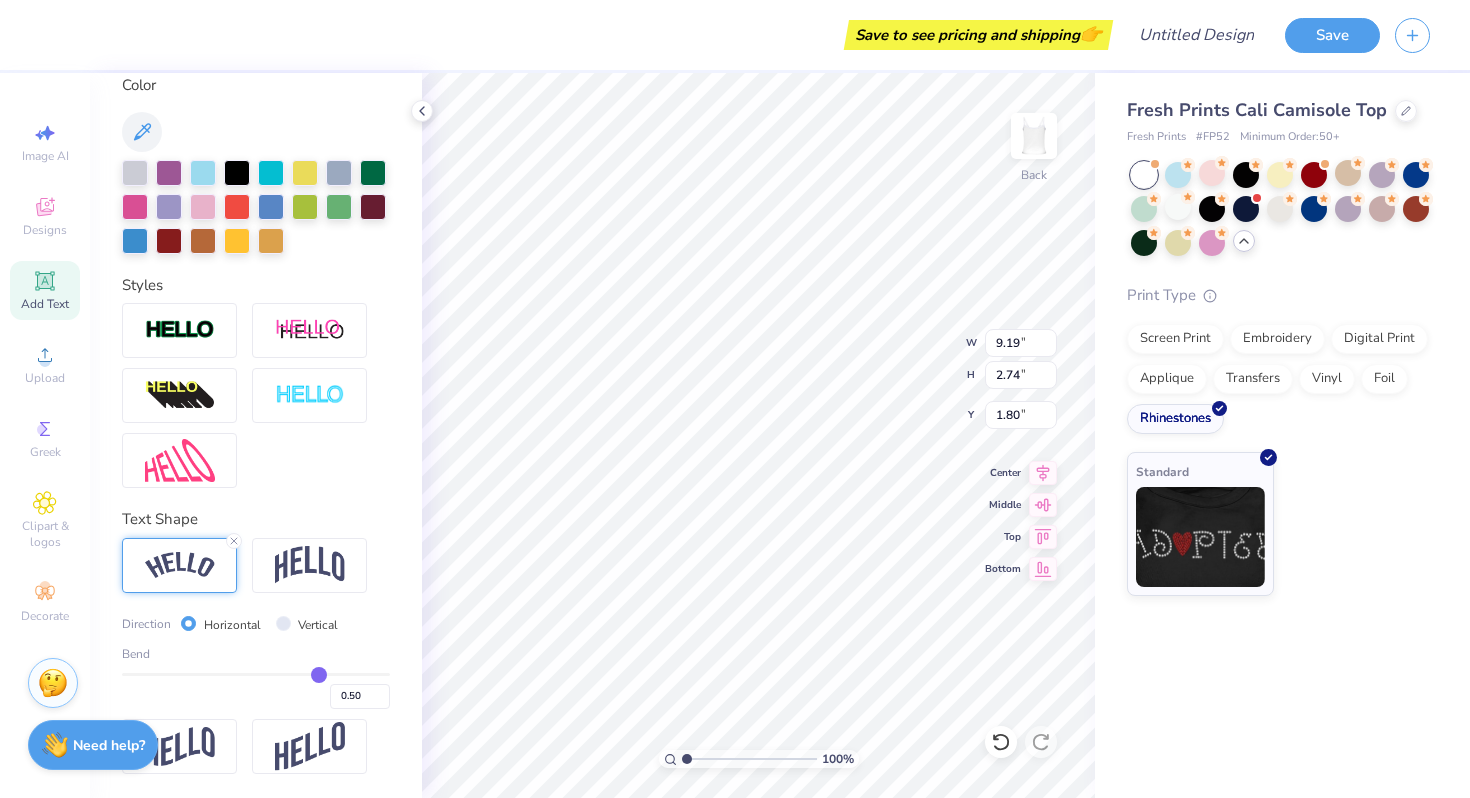 type on "6.96" 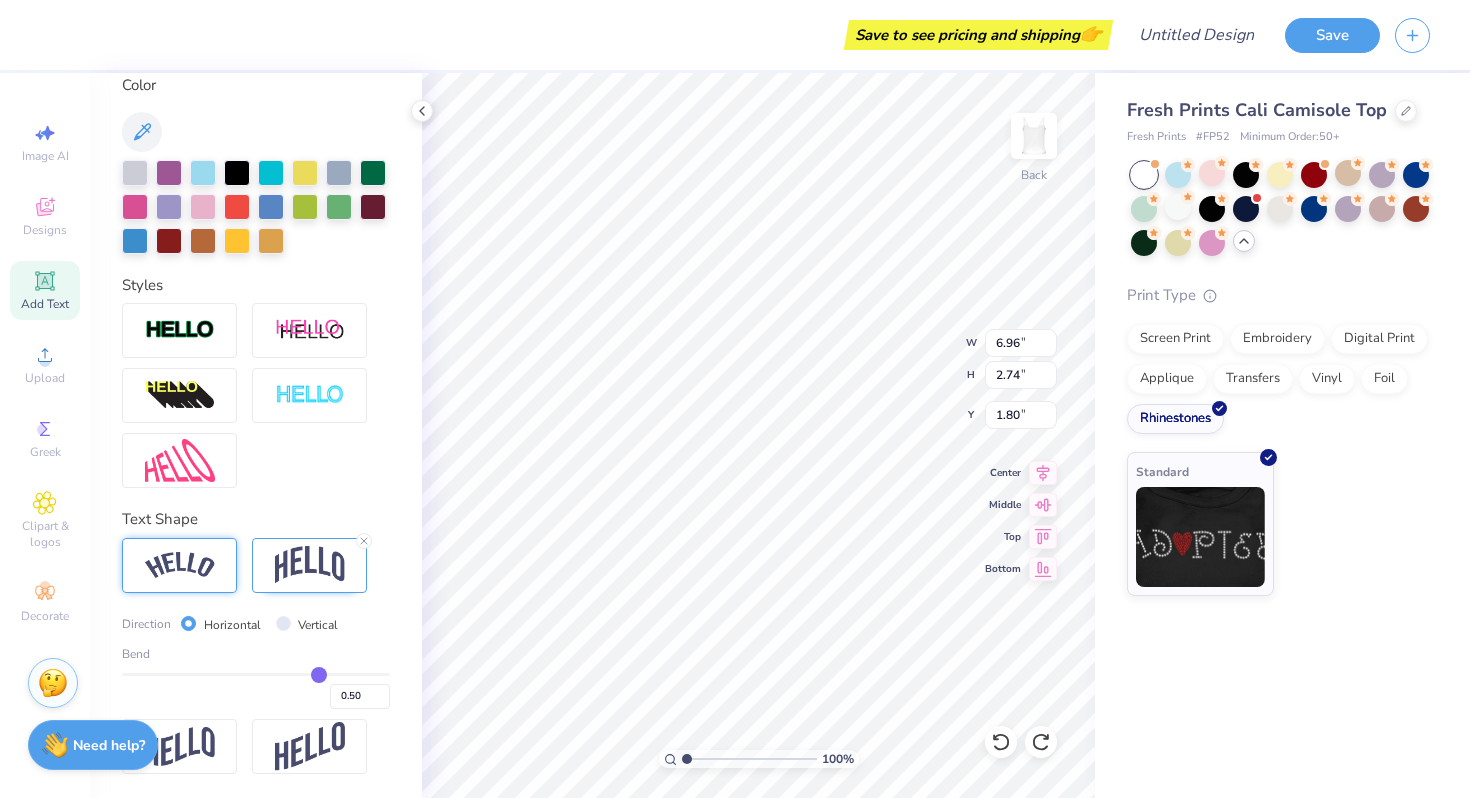 type on "2.98" 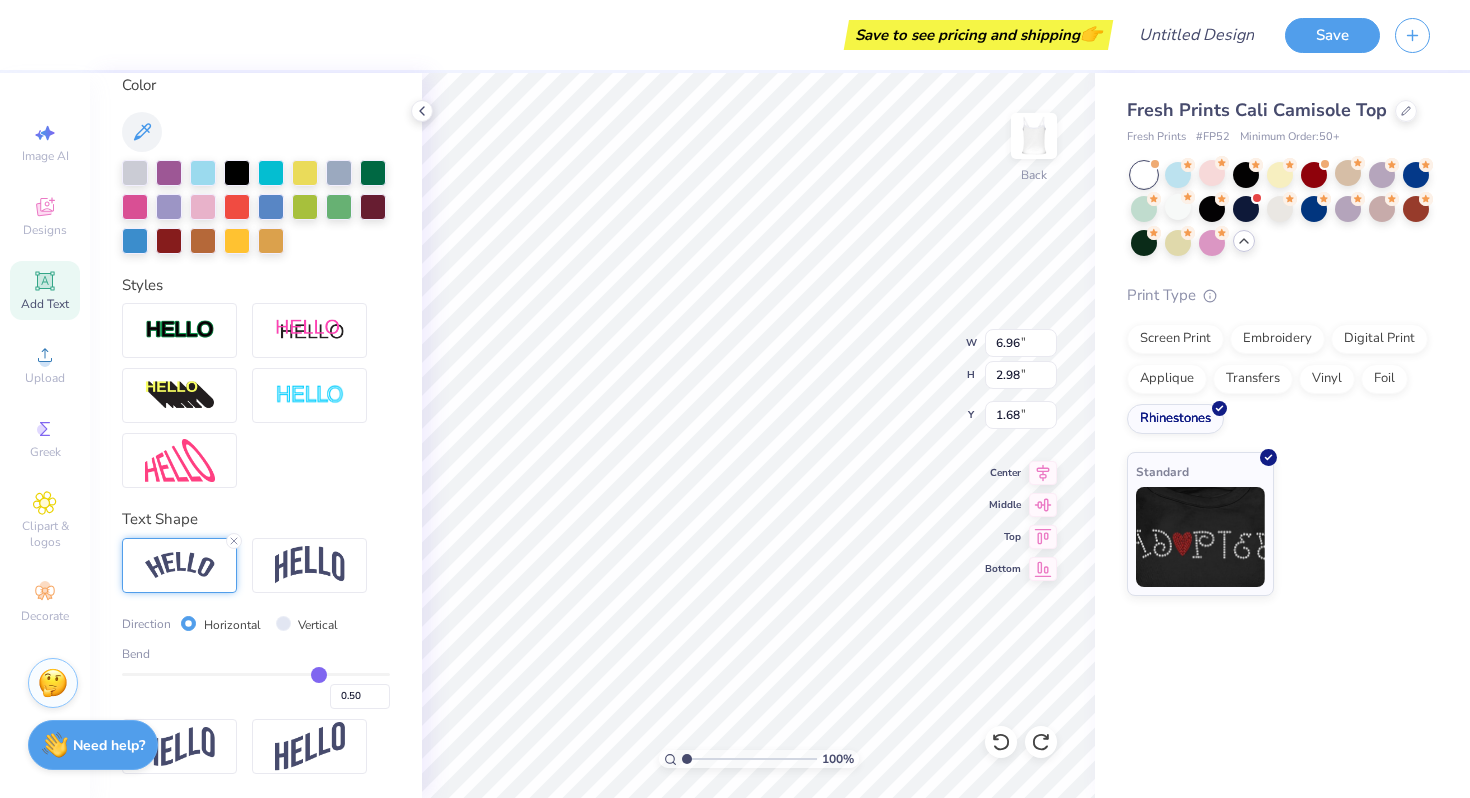 type on "9.19" 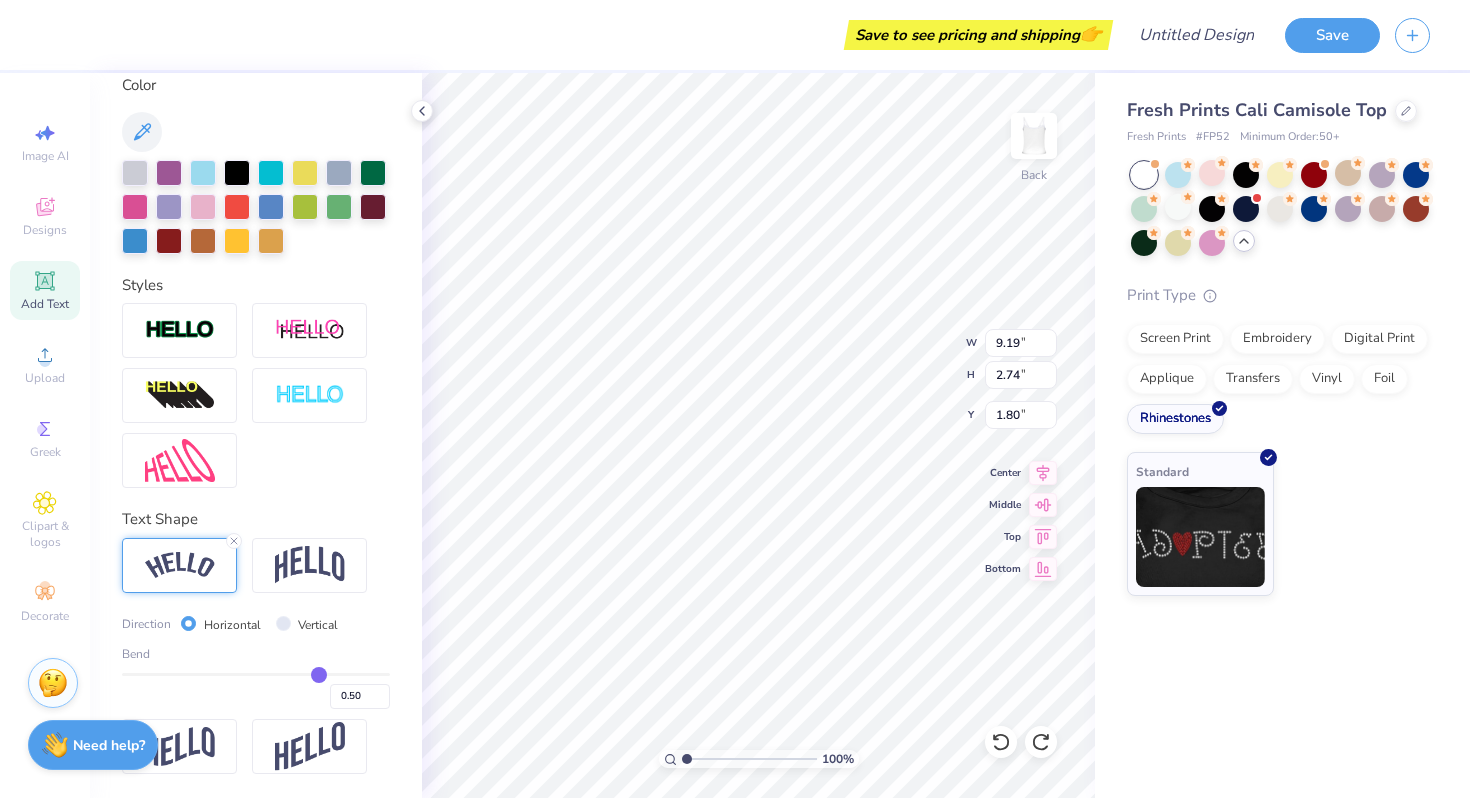 type on "7.50" 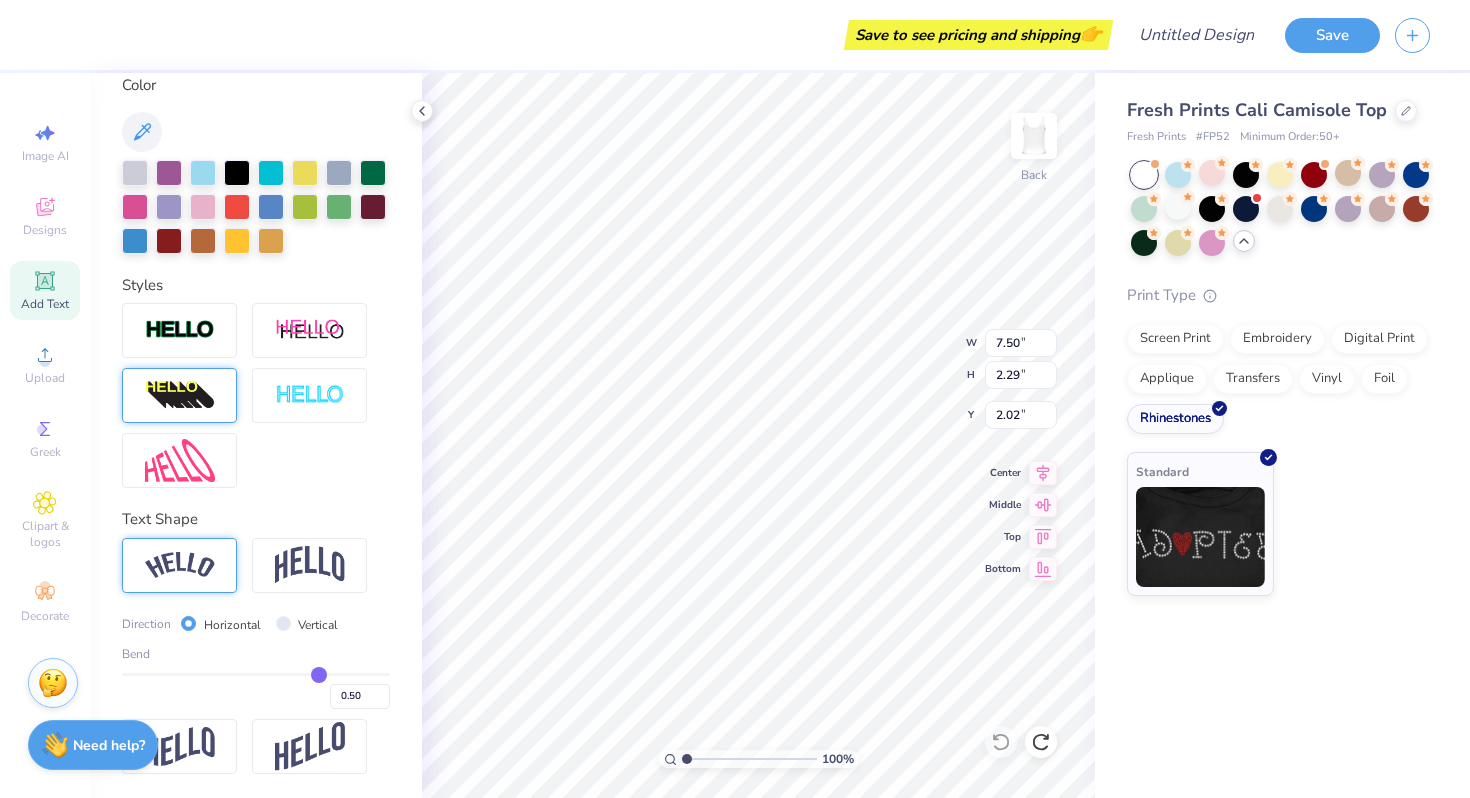 scroll, scrollTop: 0, scrollLeft: 0, axis: both 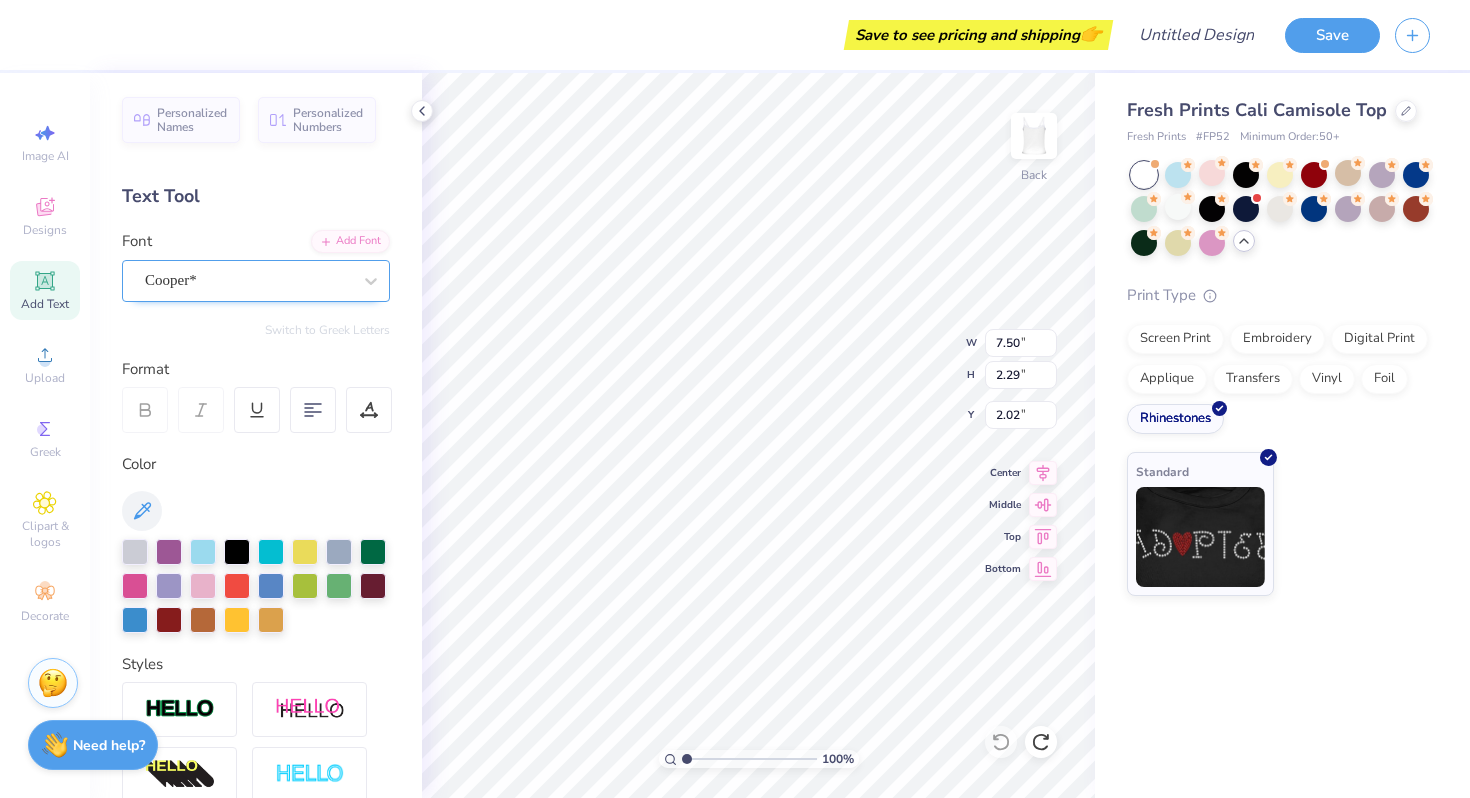click on "Cooper*" at bounding box center [248, 280] 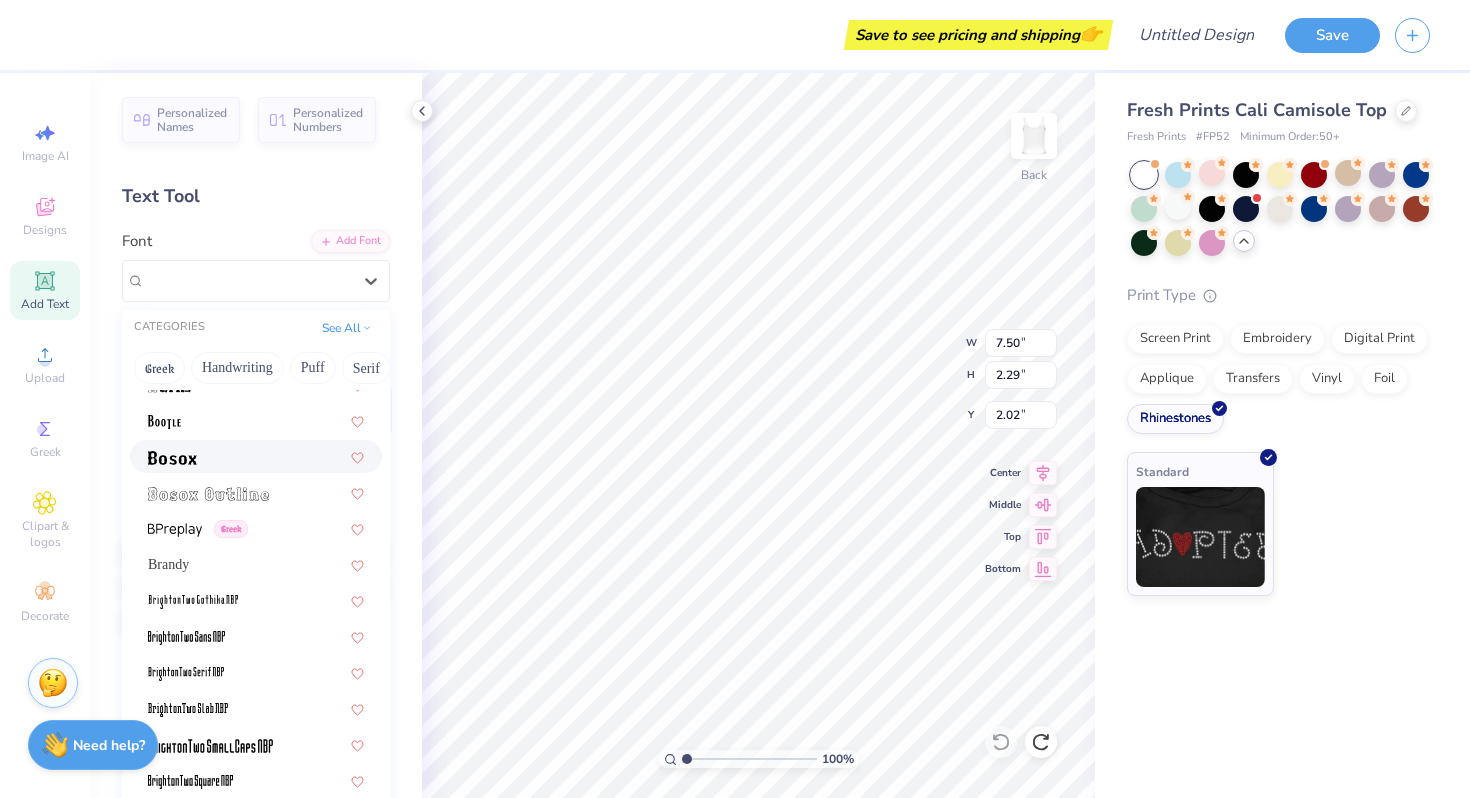 scroll, scrollTop: 1385, scrollLeft: 0, axis: vertical 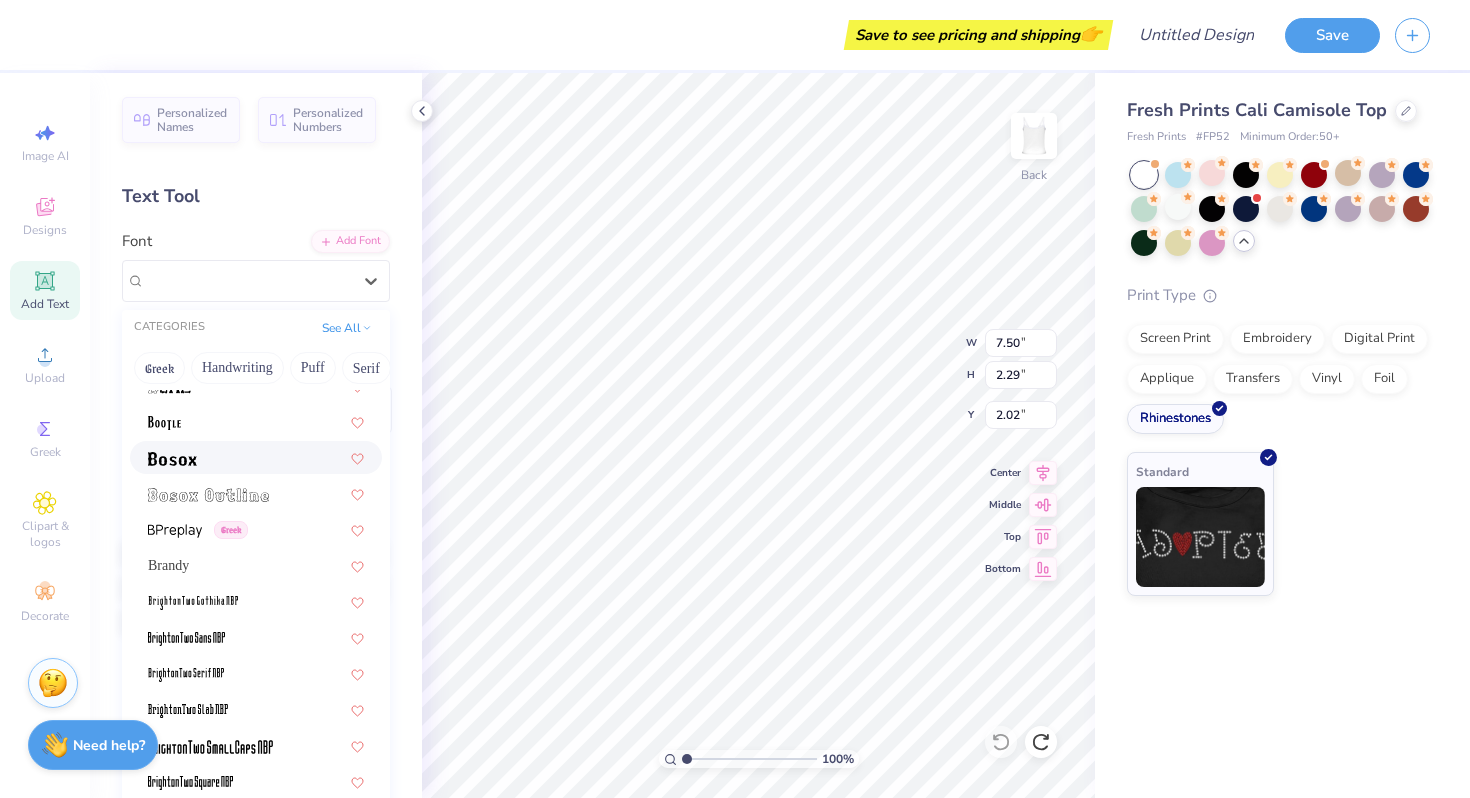 click at bounding box center (256, 457) 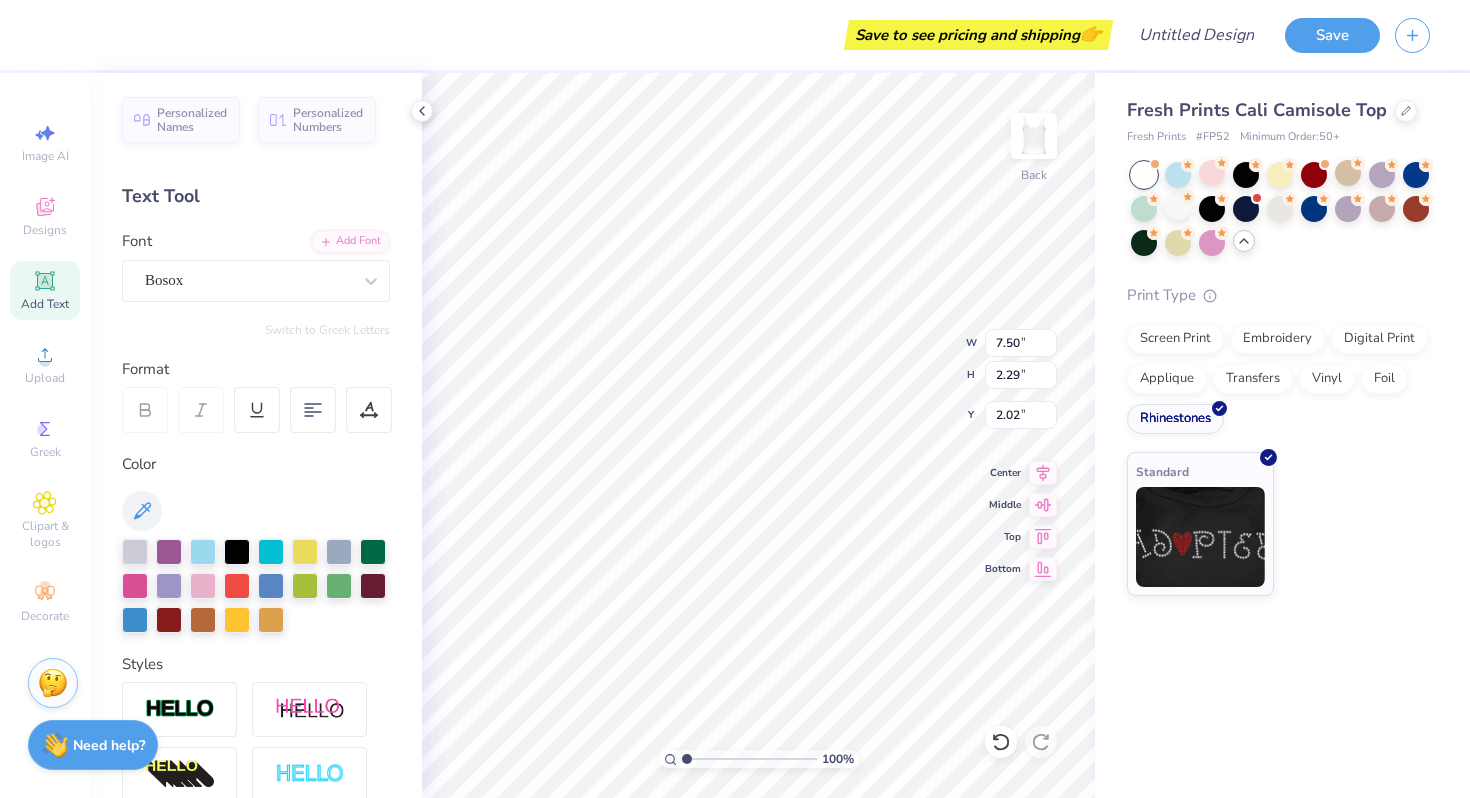 type on "4.46" 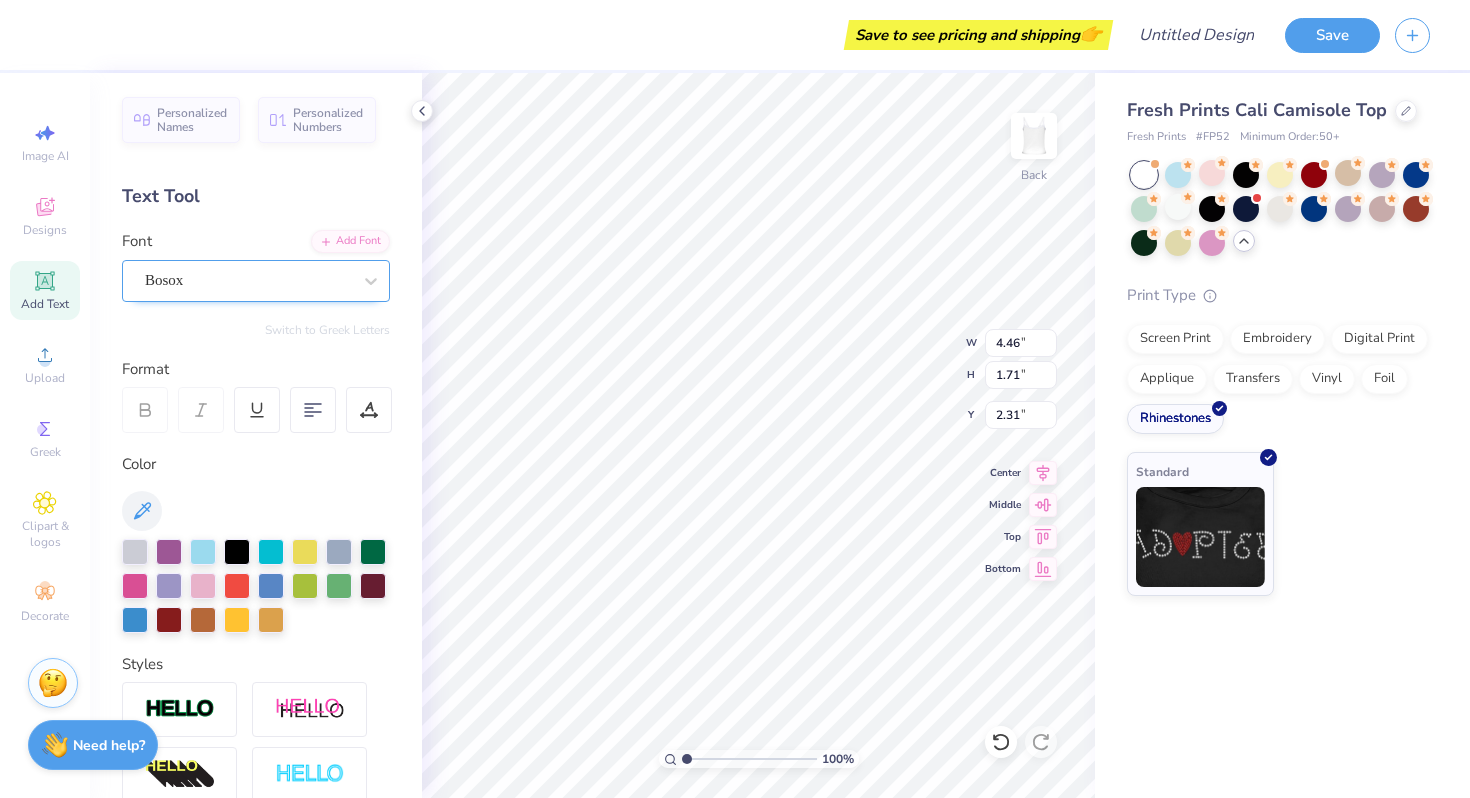 click on "Bosox" at bounding box center (248, 280) 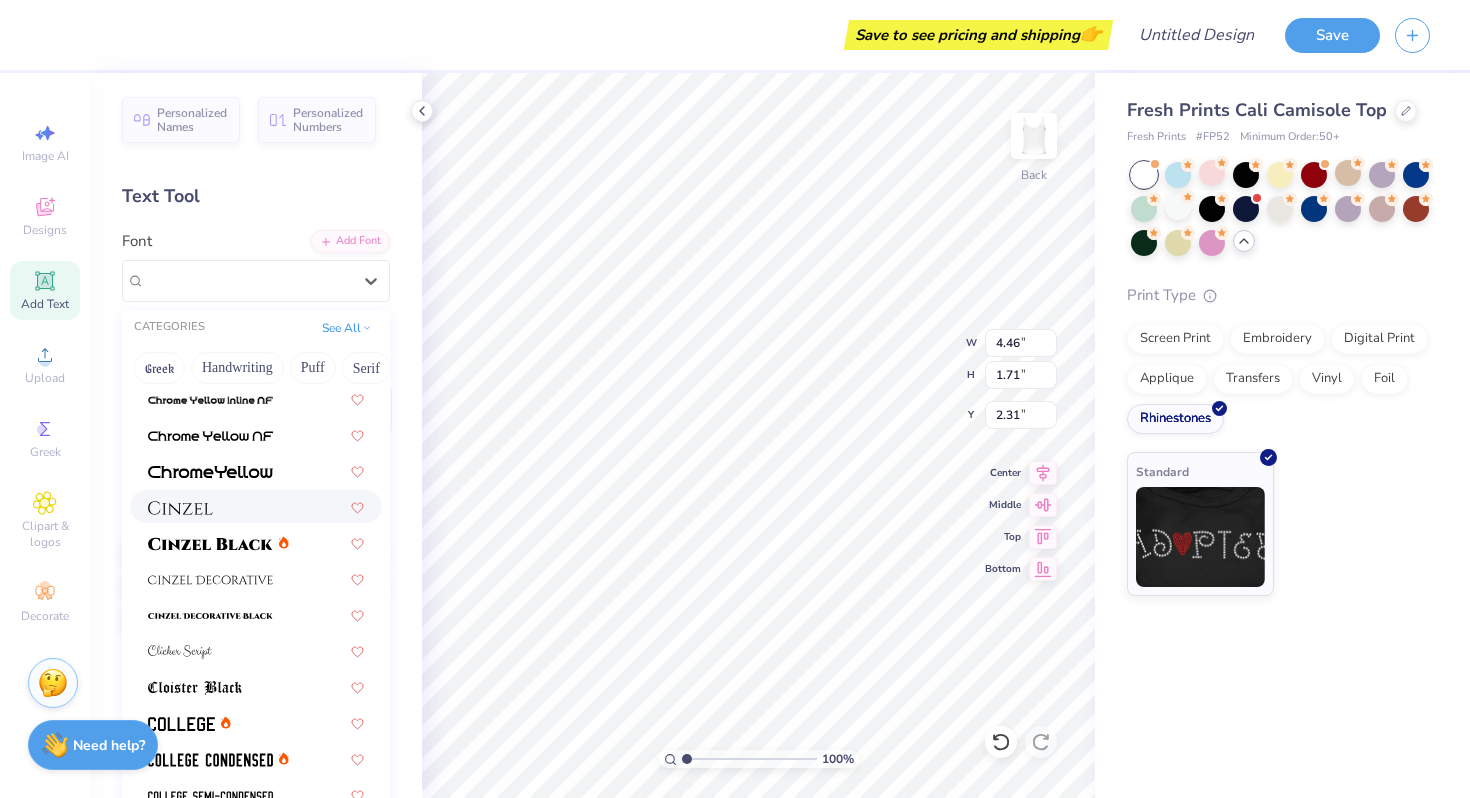 scroll, scrollTop: 2383, scrollLeft: 0, axis: vertical 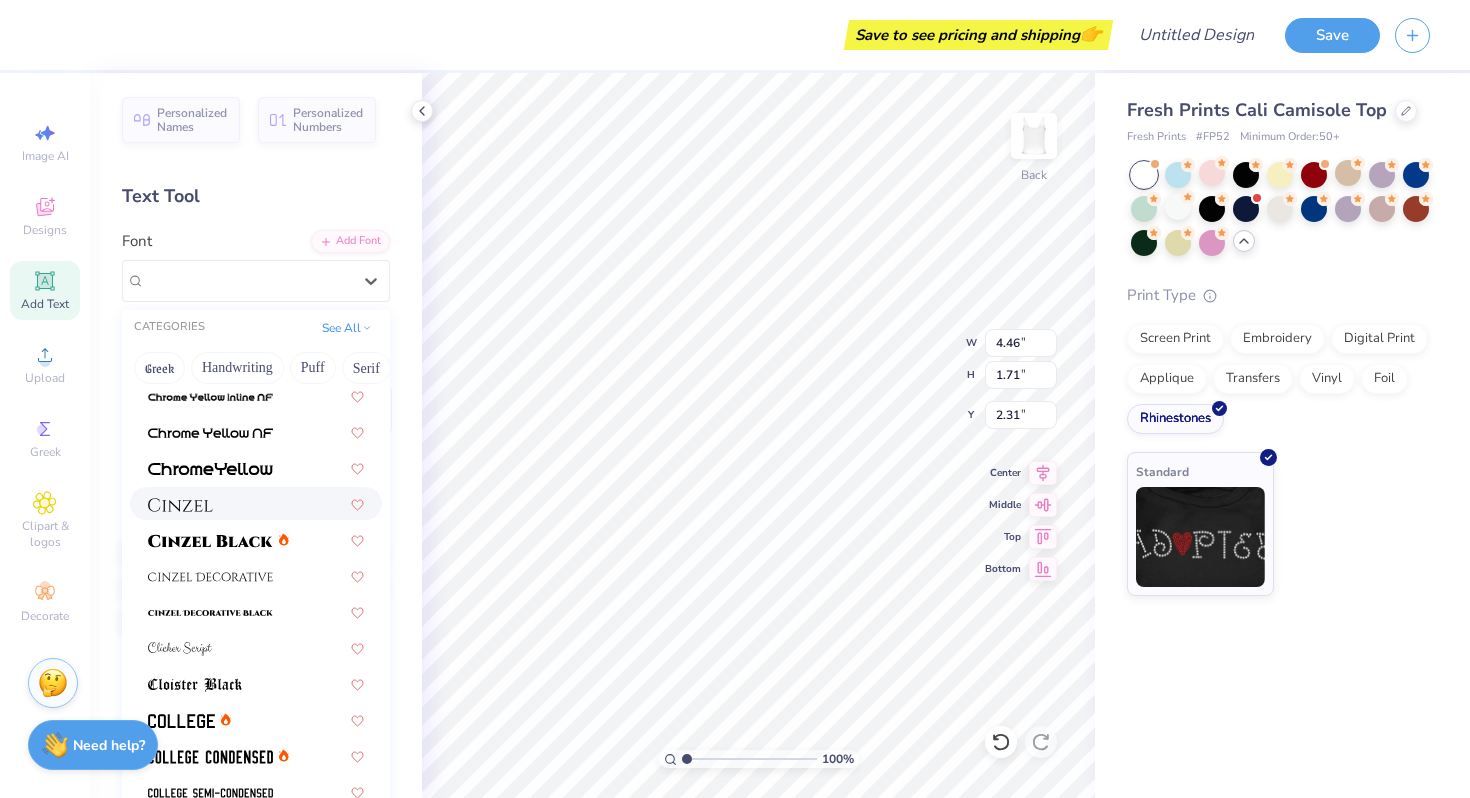 click at bounding box center (256, 503) 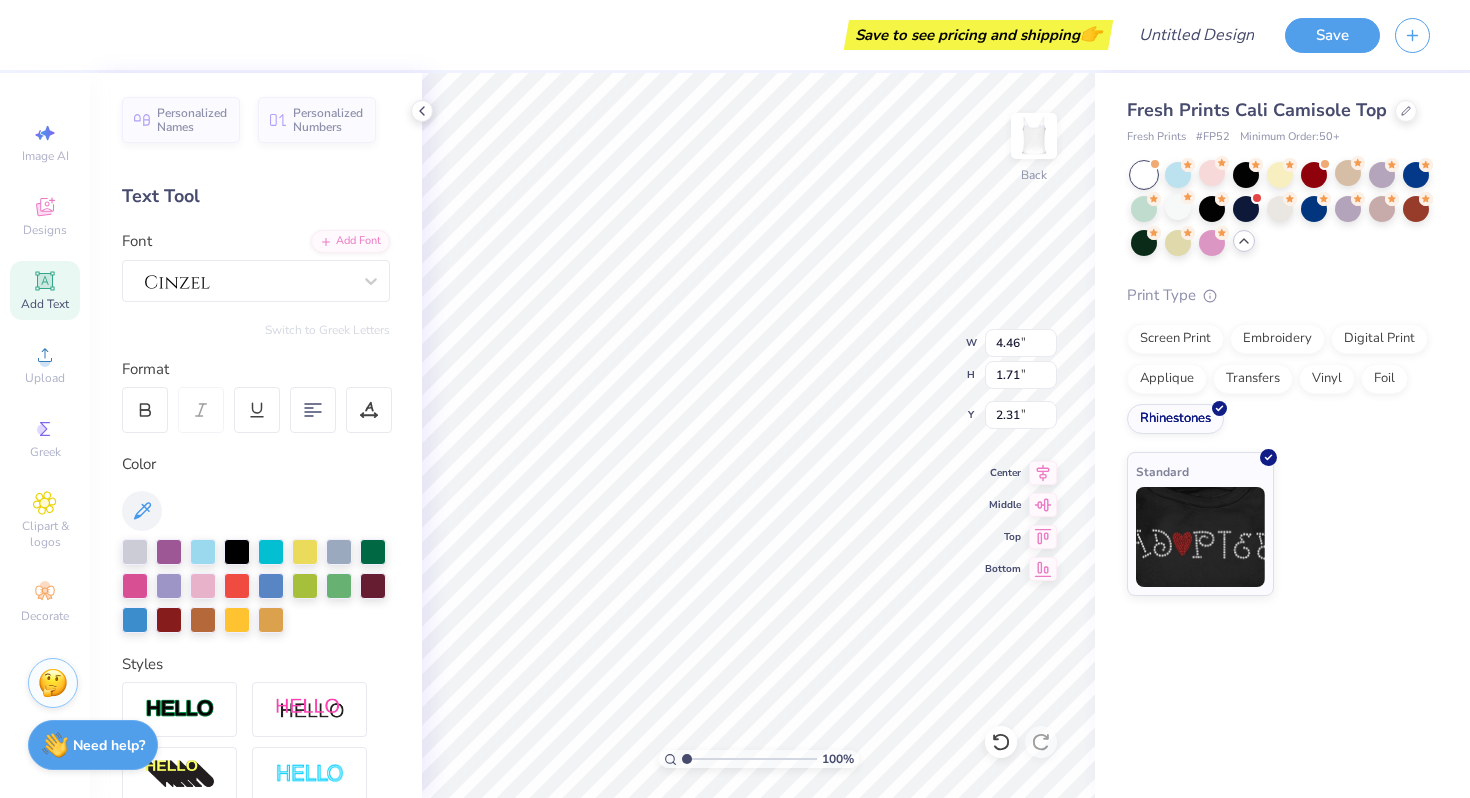 type on "6.68" 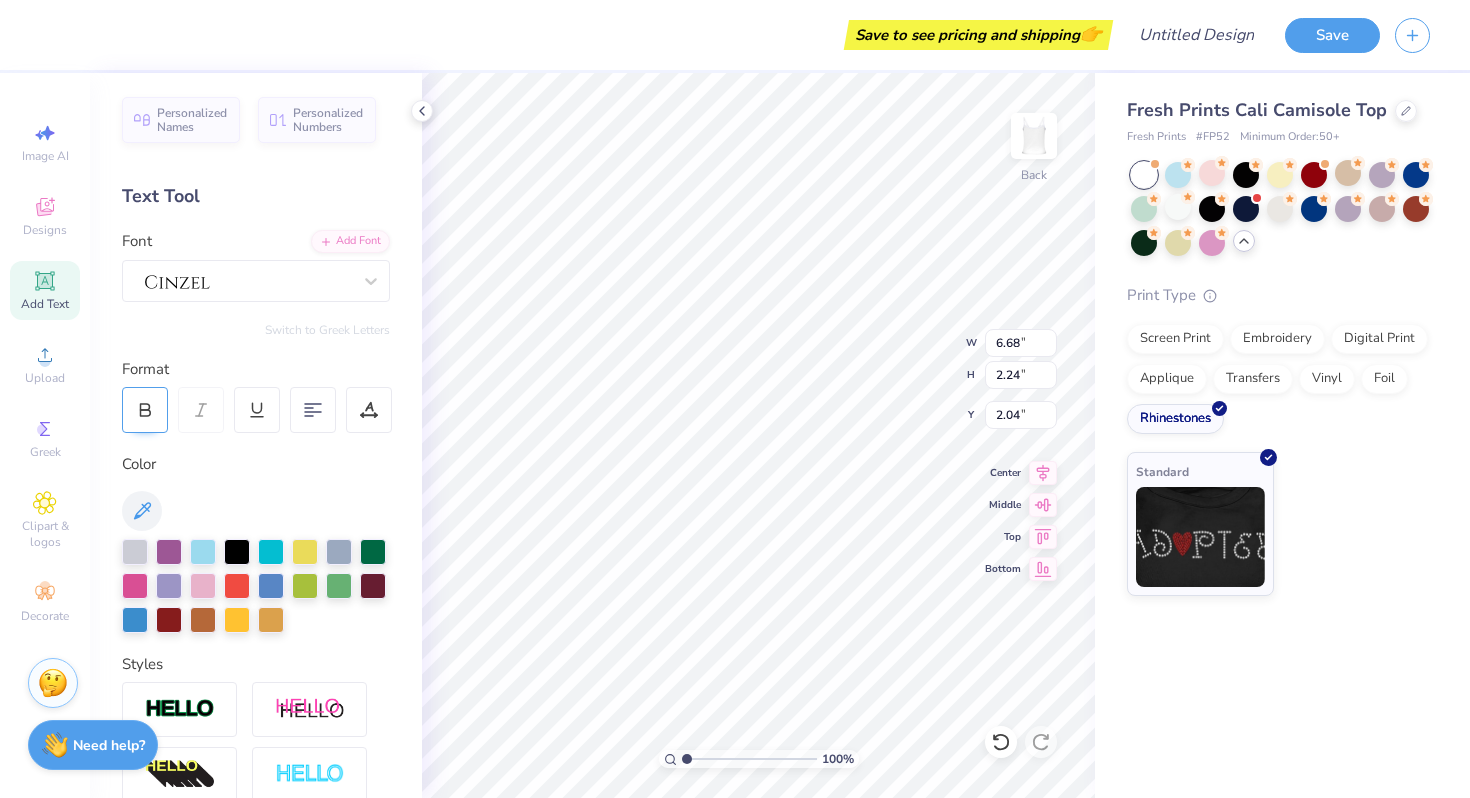 click 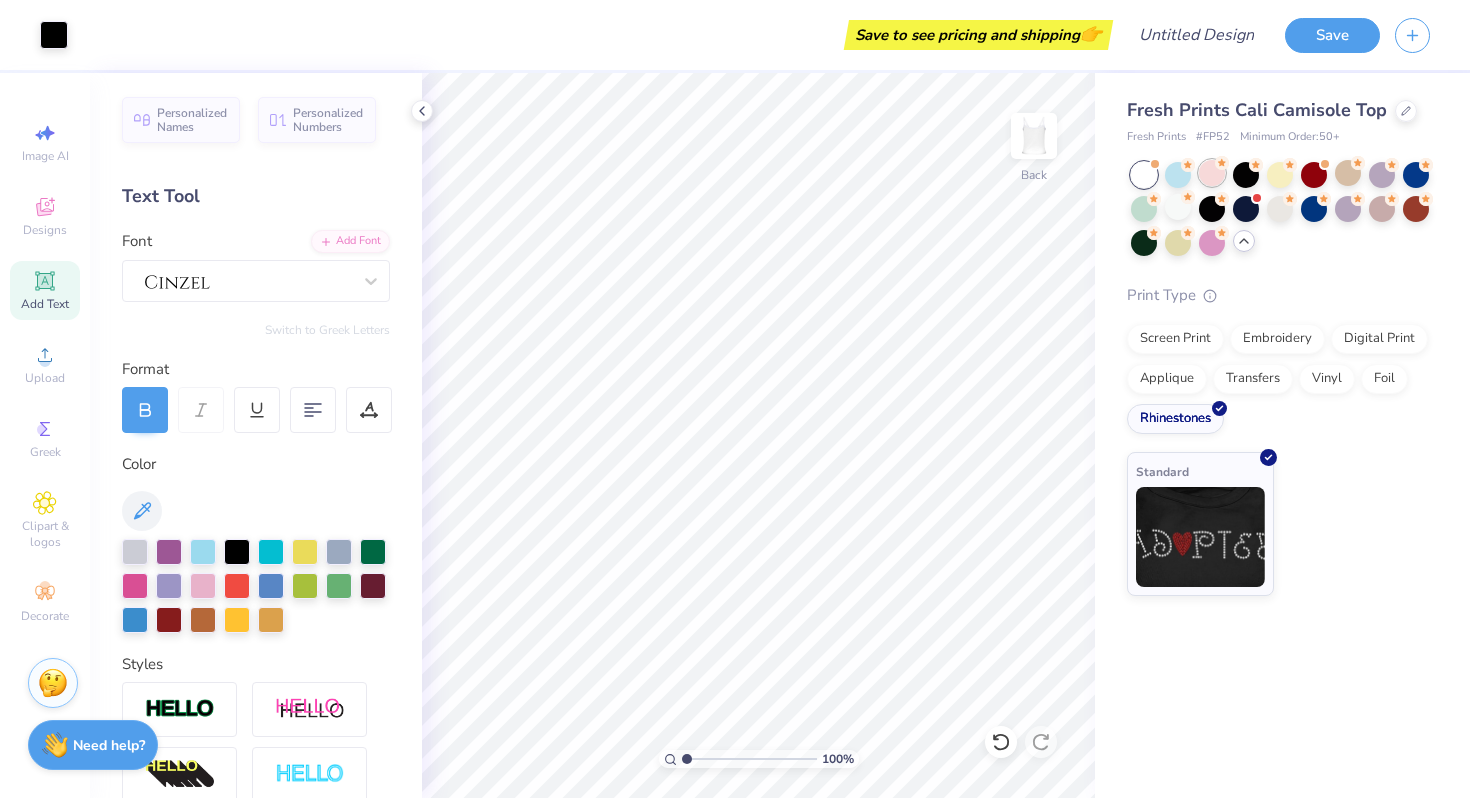click at bounding box center (1212, 173) 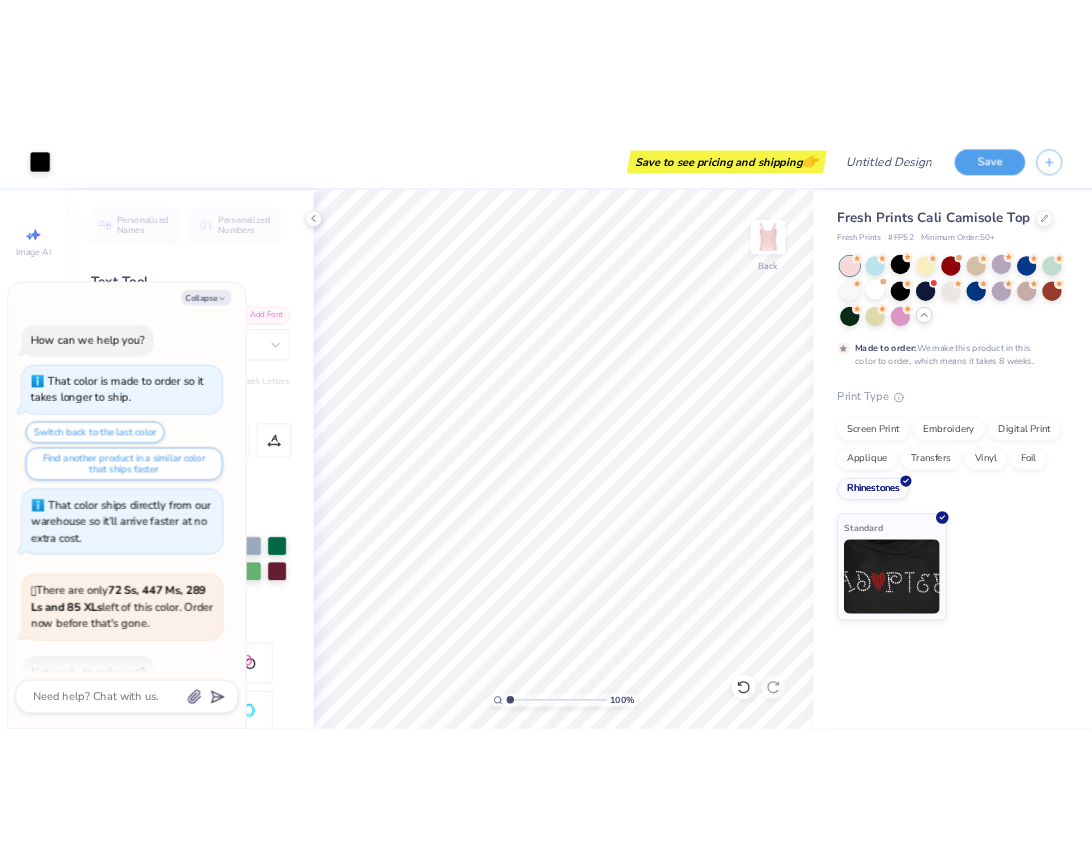 scroll, scrollTop: 1173, scrollLeft: 0, axis: vertical 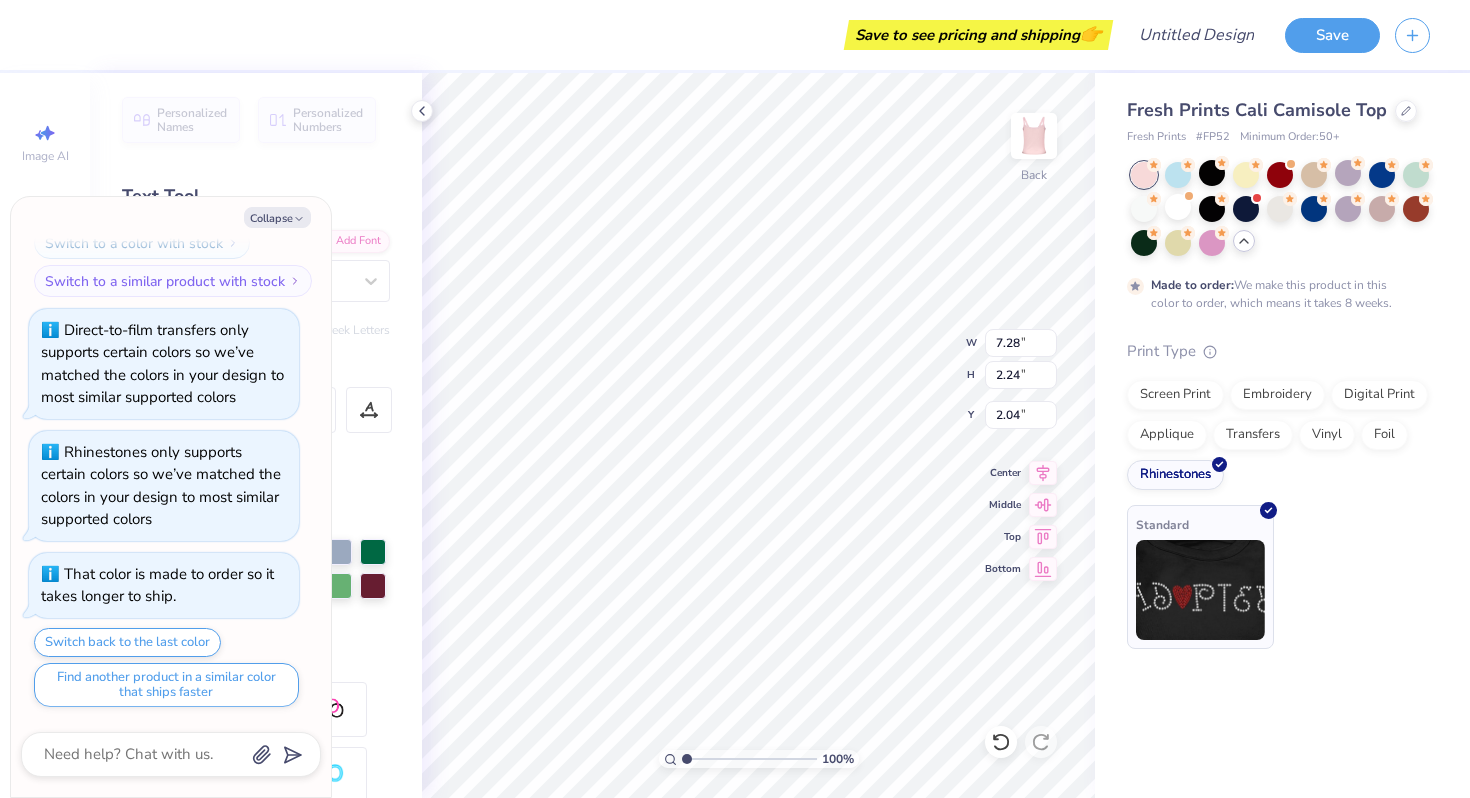 click at bounding box center [1200, 590] 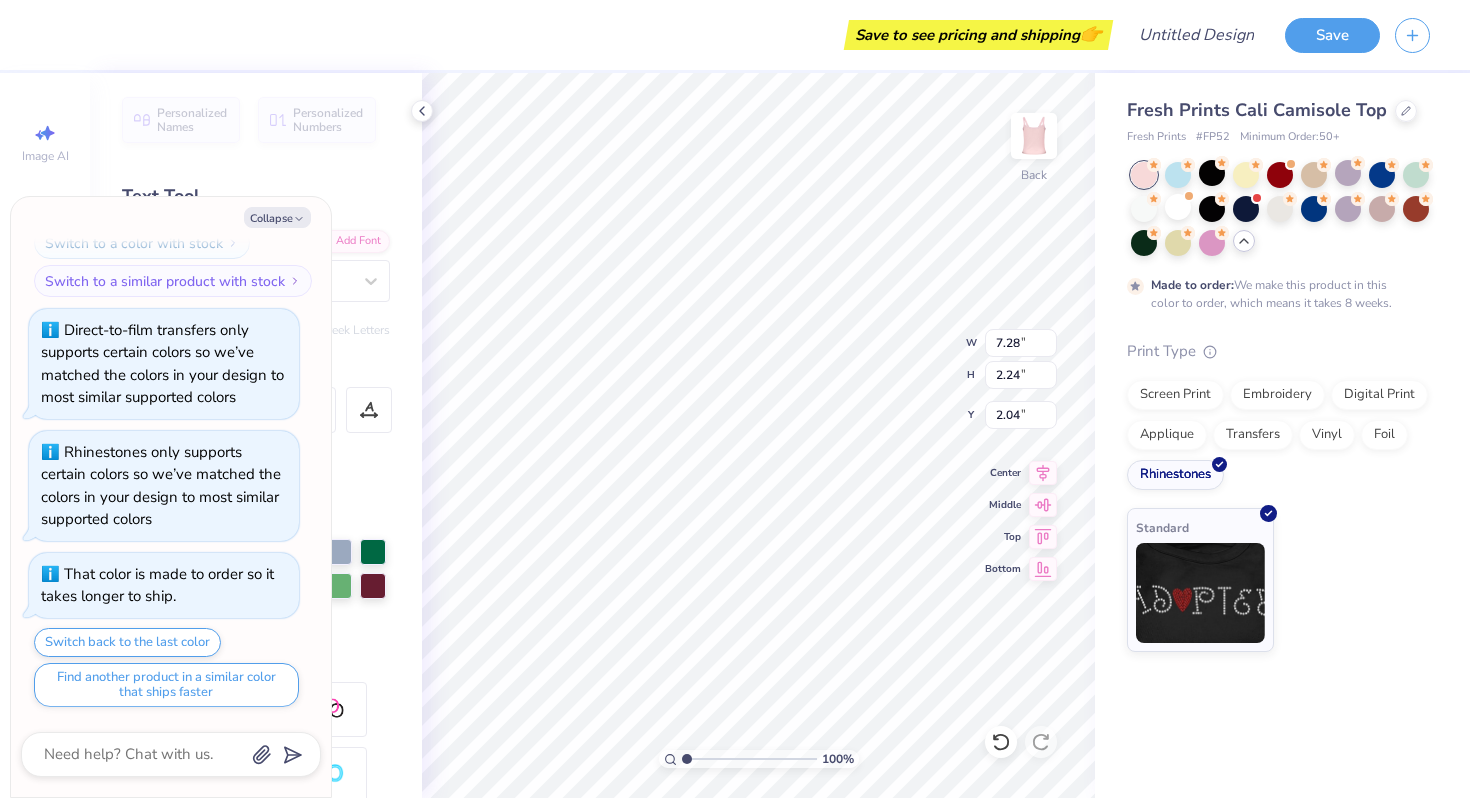 click on "Standard" at bounding box center [1278, 580] 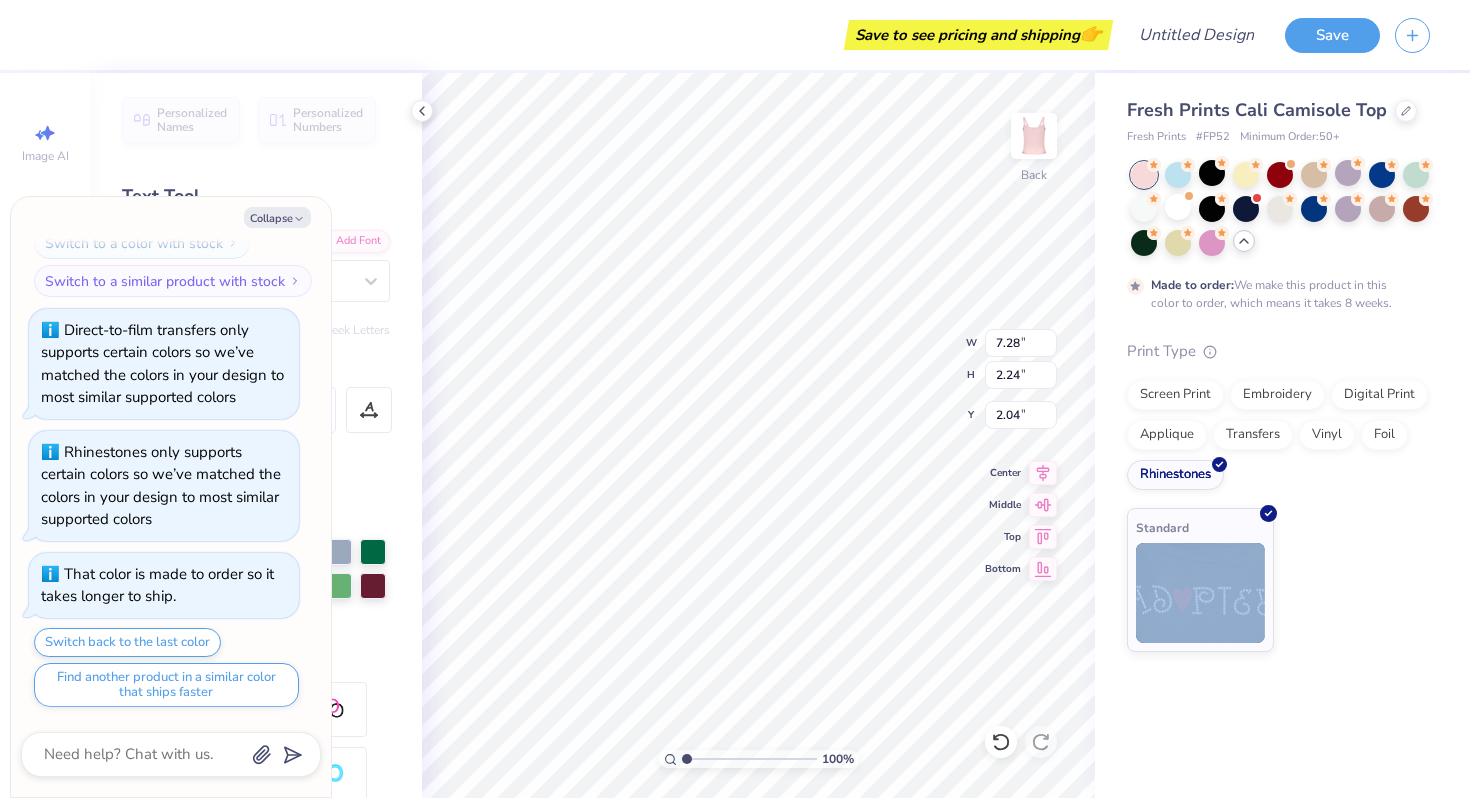 click on "Standard" at bounding box center (1278, 580) 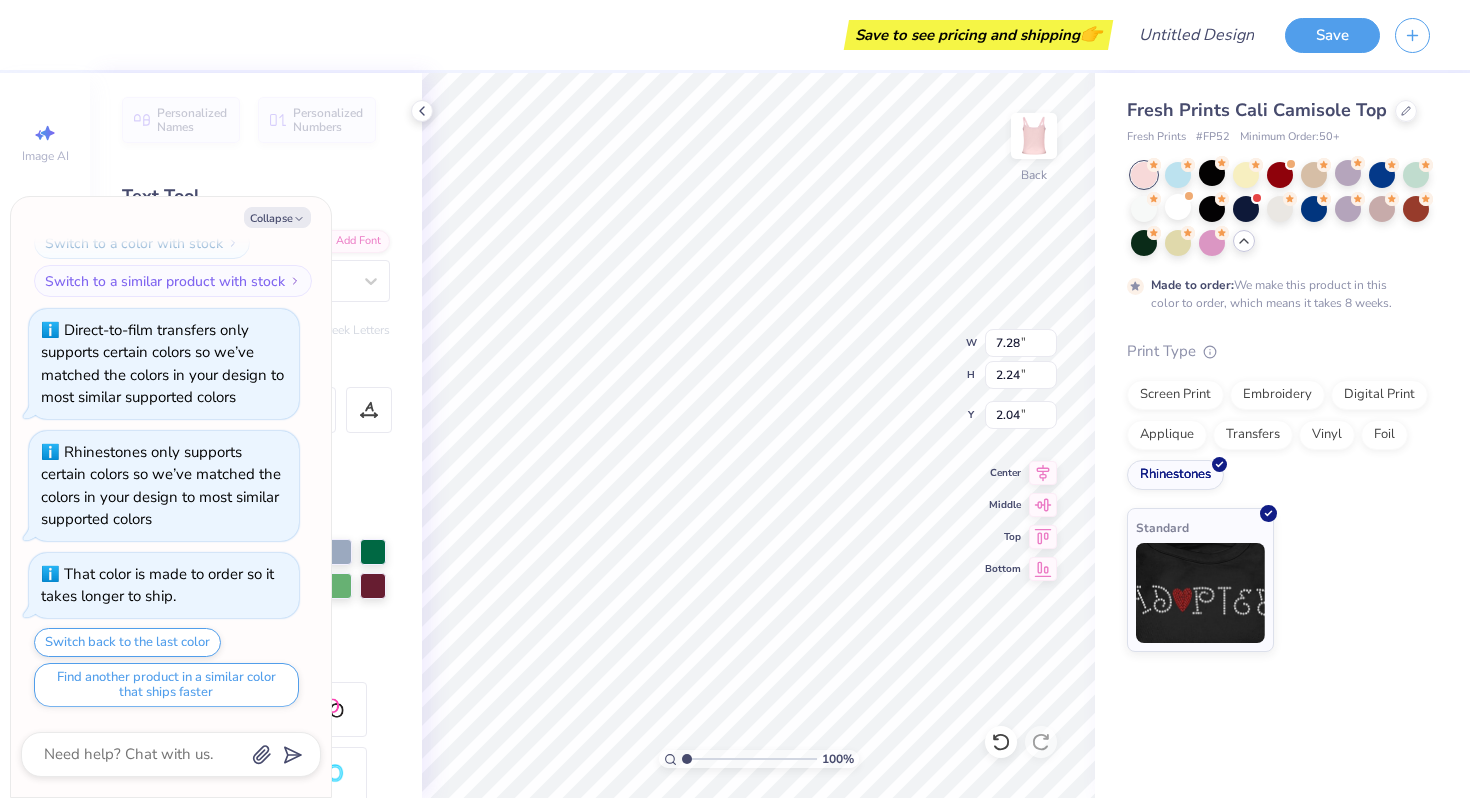 click on "Fresh Prints Cali Camisole Top Fresh Prints # FP52 Minimum Order:  50 +   Made to order:  We make this product in this color to order, which means it takes 8 weeks. Print Type Screen Print Embroidery Digital Print Applique Transfers Vinyl Foil Rhinestones Standard" at bounding box center (1282, 435) 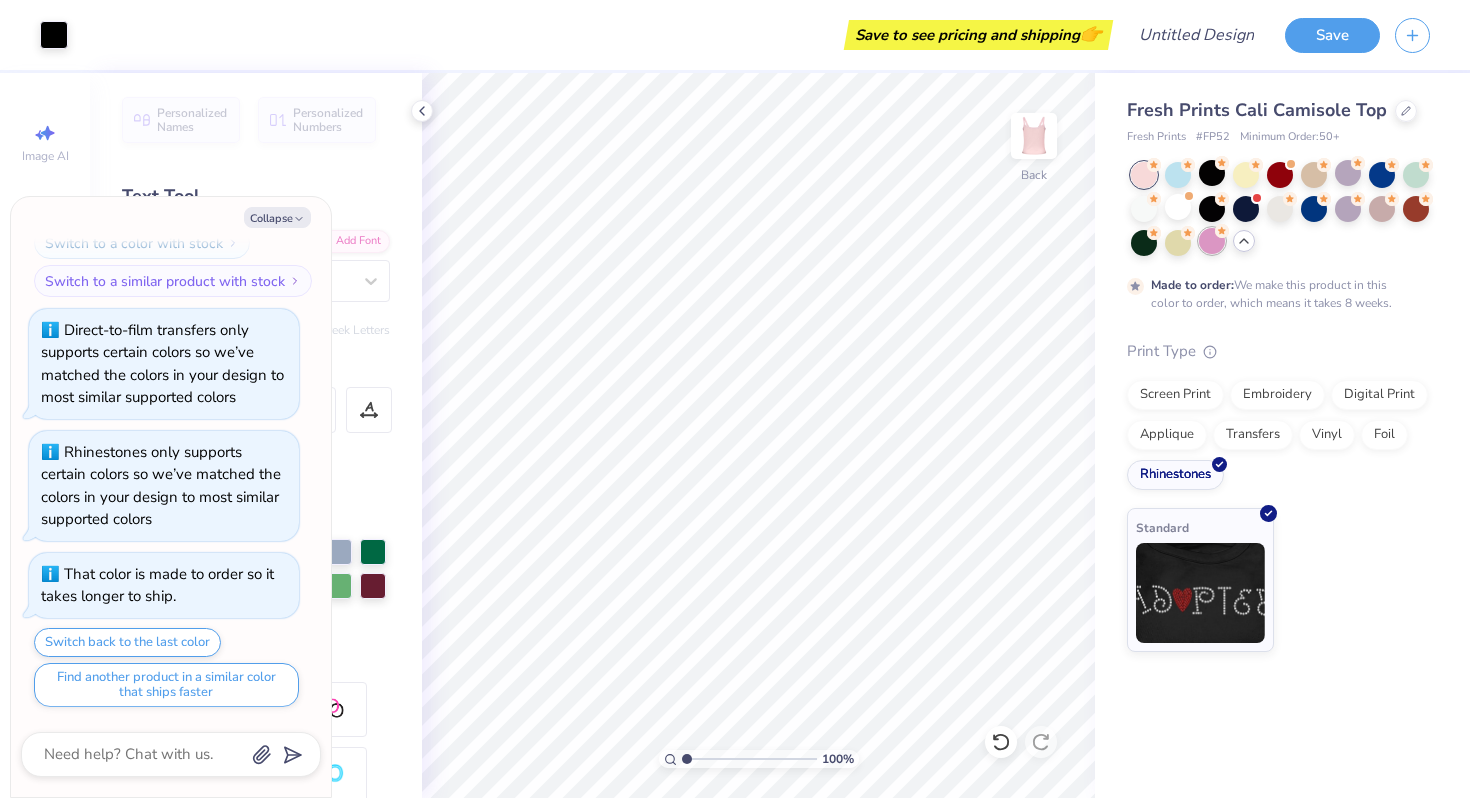 click at bounding box center (1212, 241) 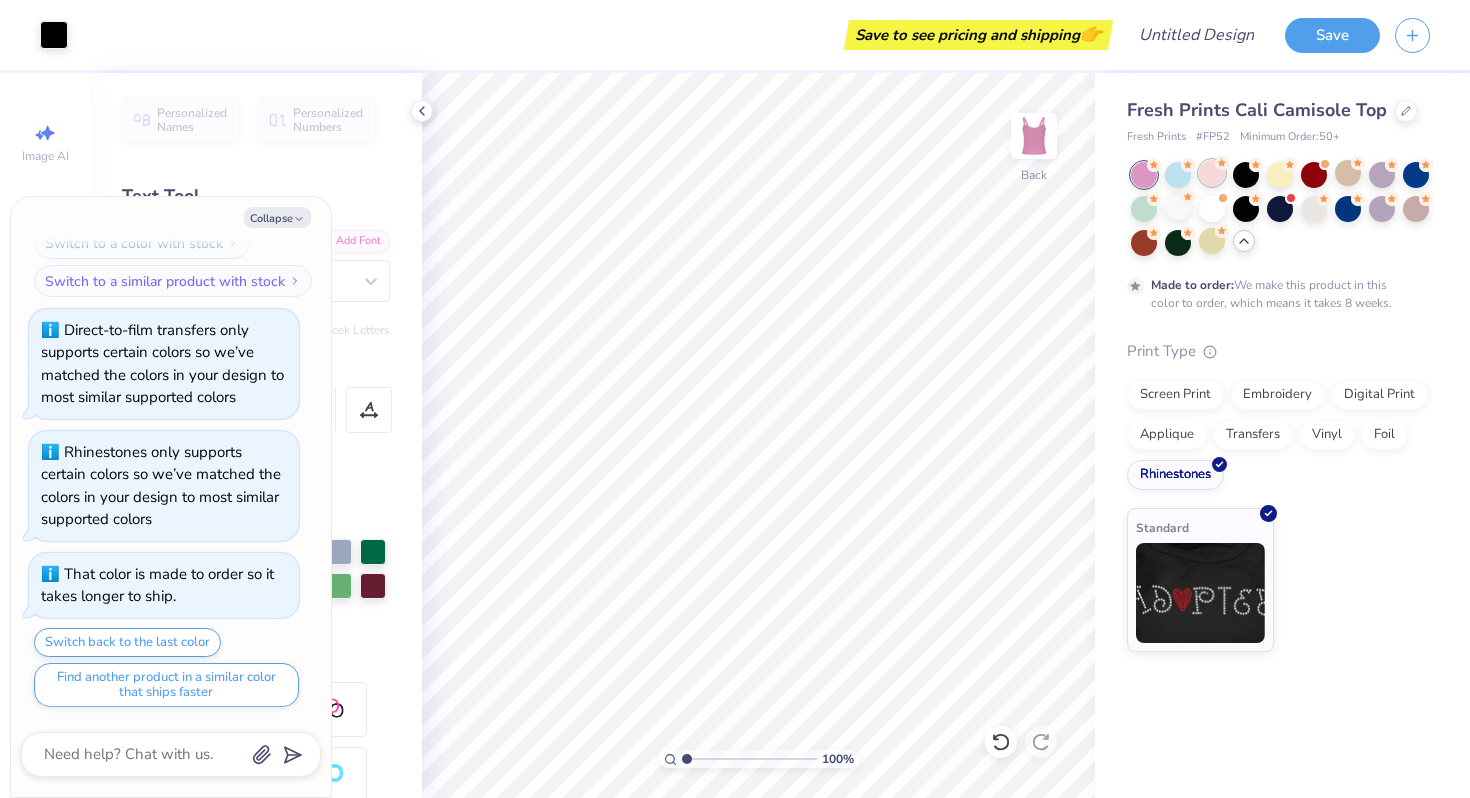 click at bounding box center [1212, 173] 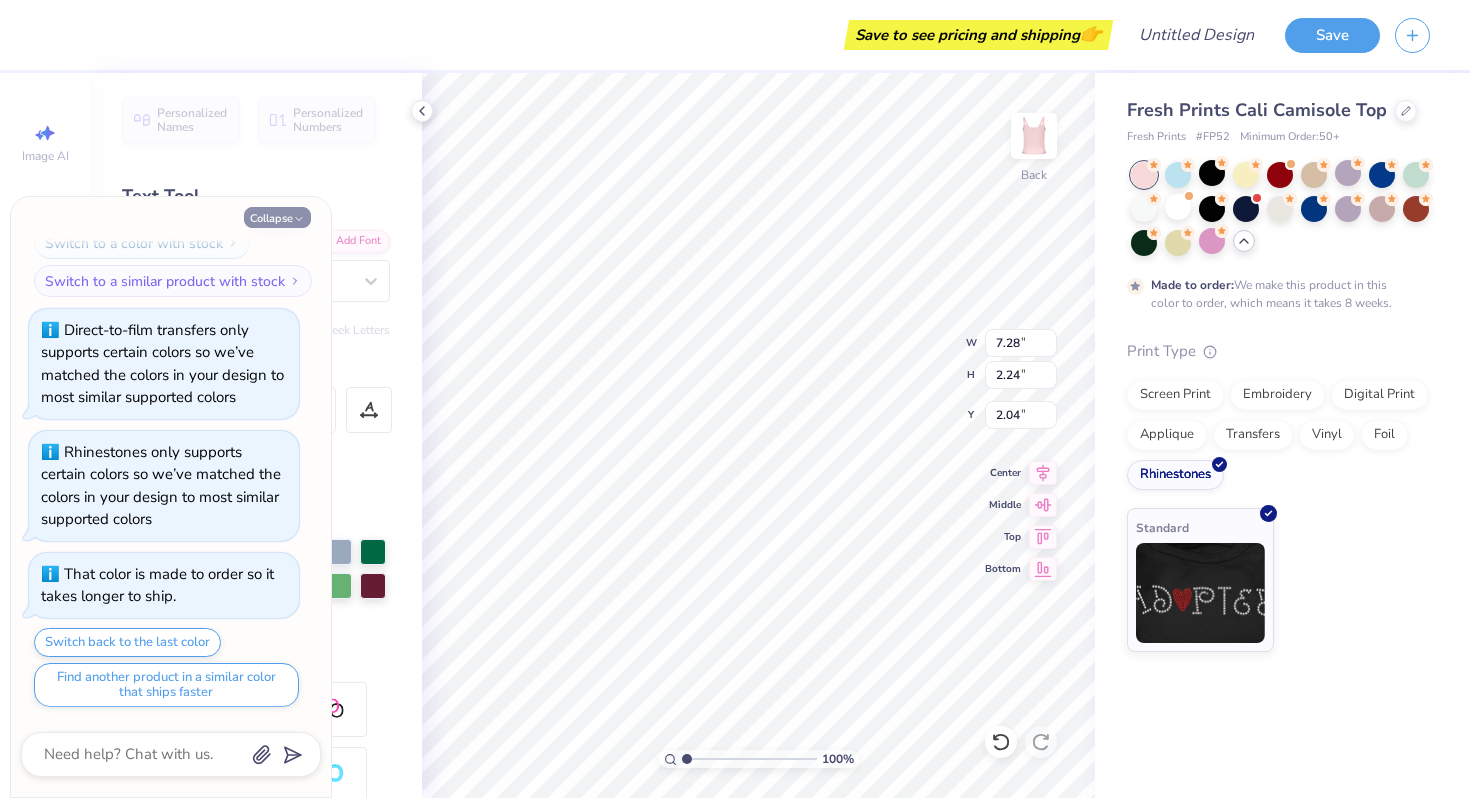 click on "Collapse" at bounding box center (277, 217) 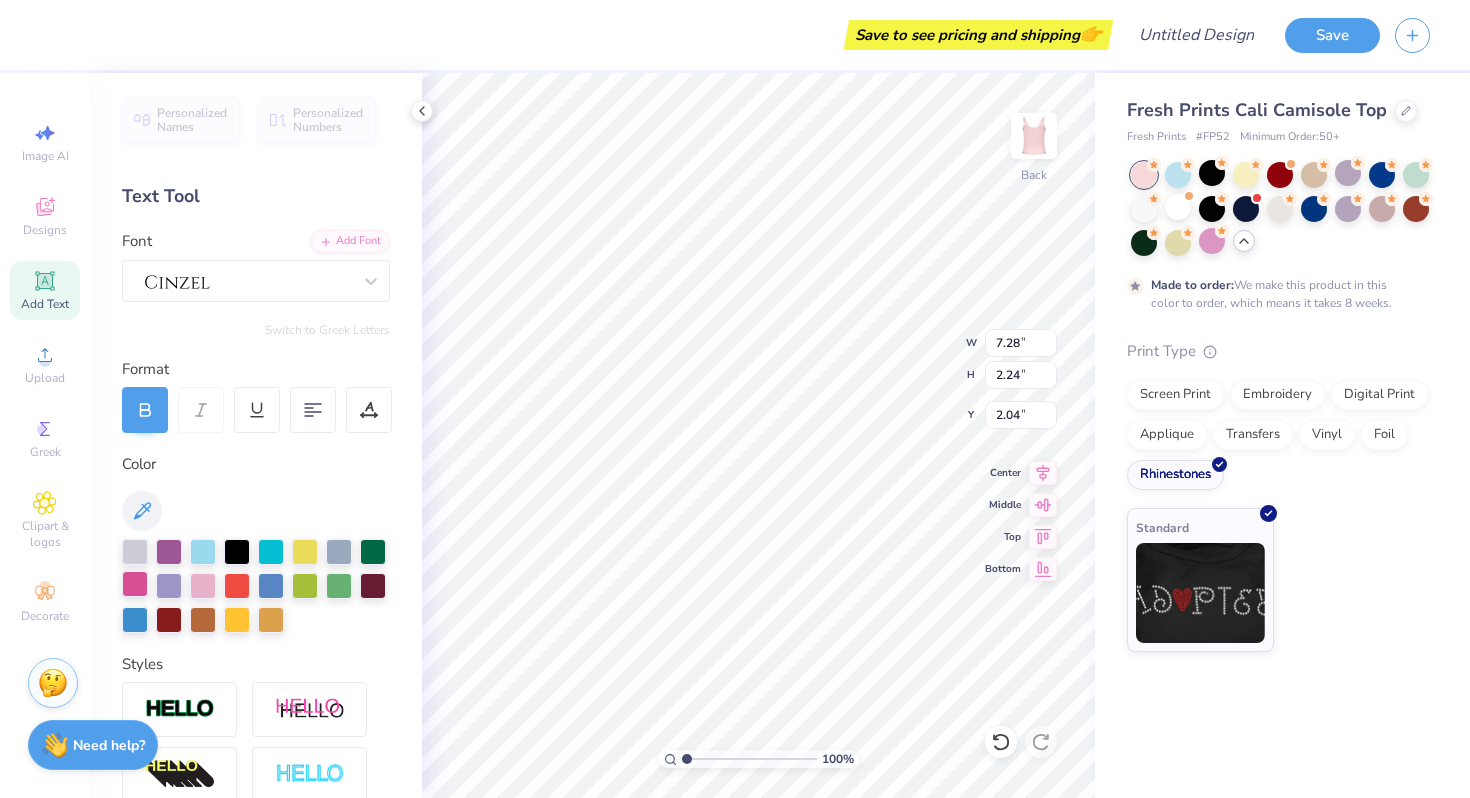 click at bounding box center (135, 584) 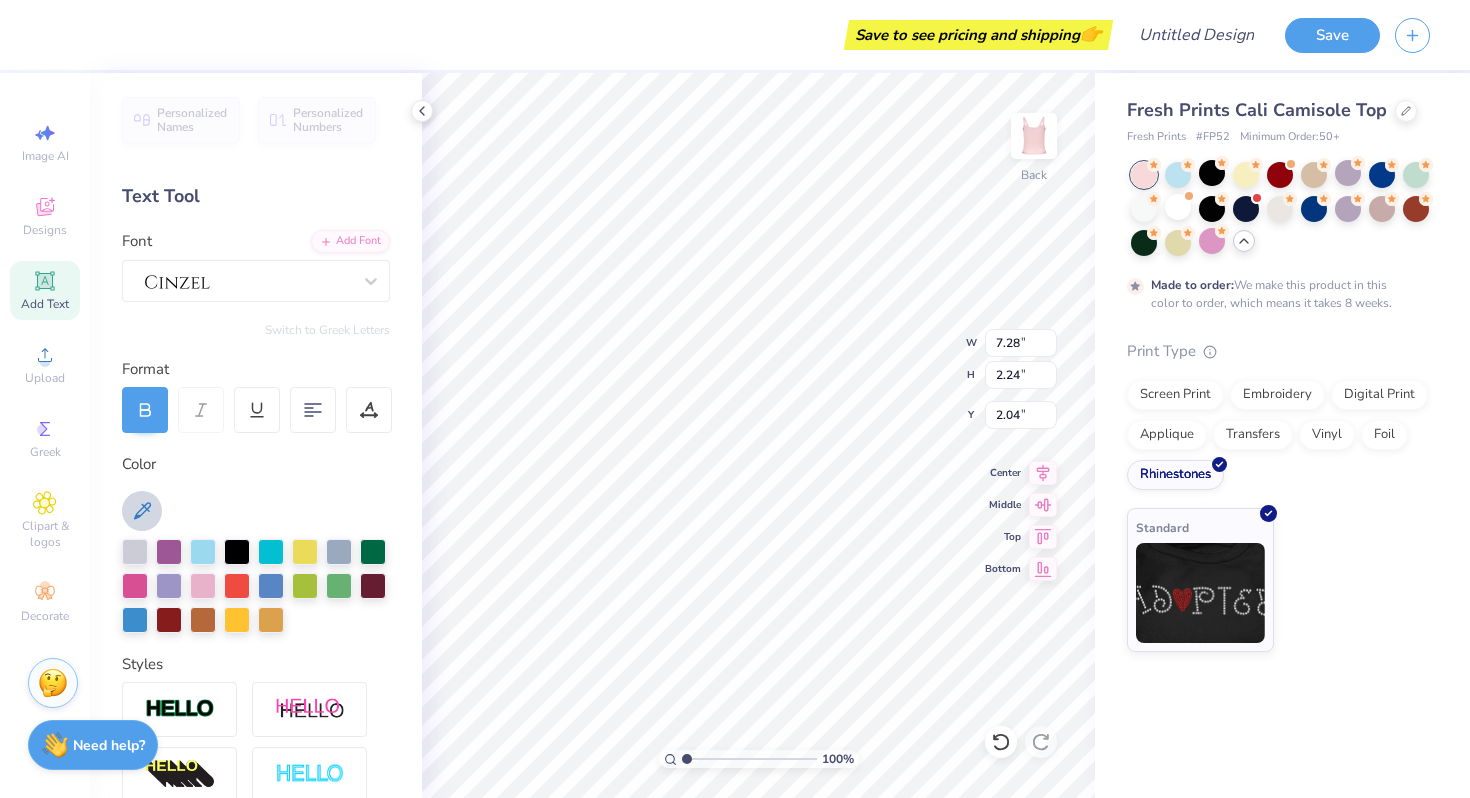 click 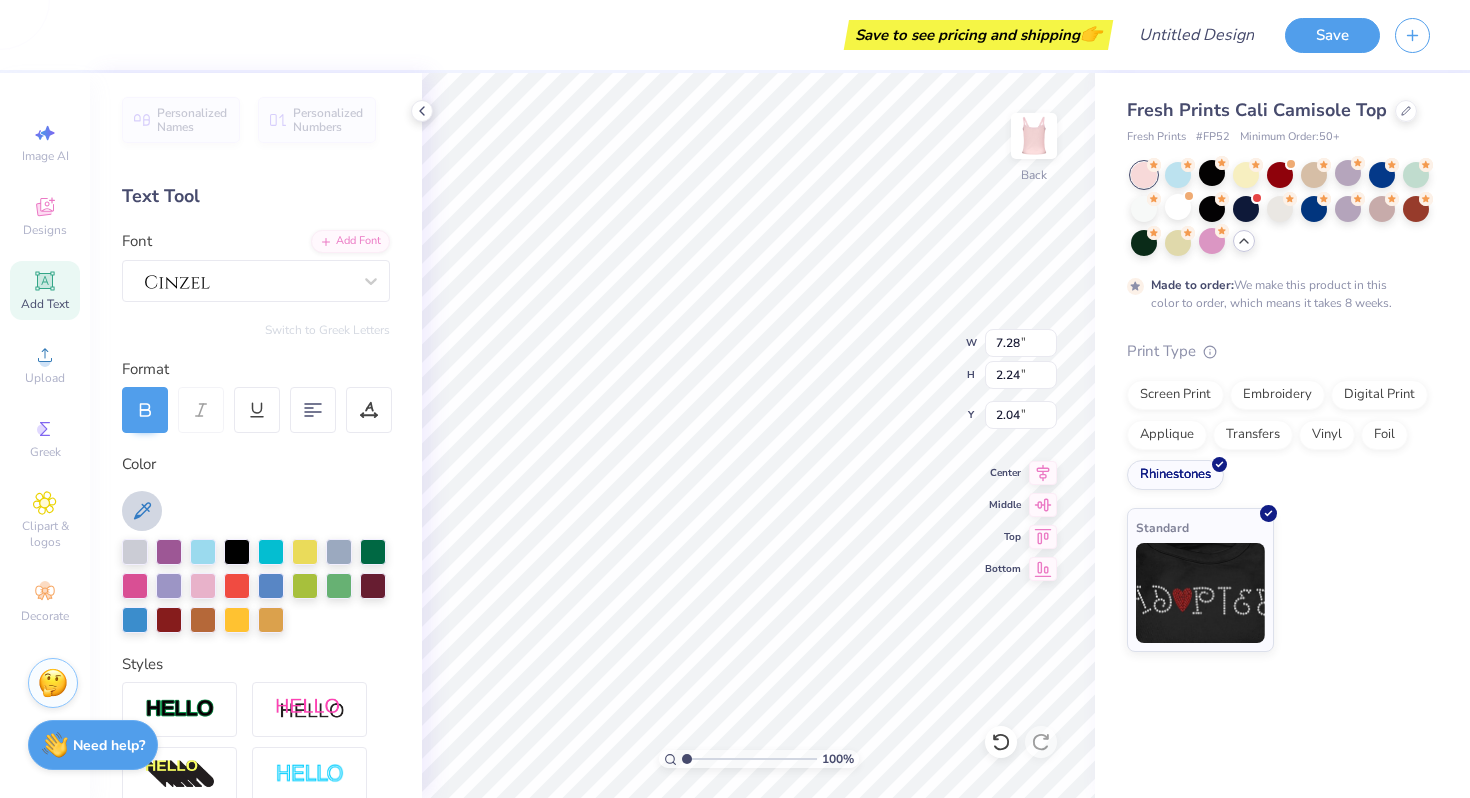 click 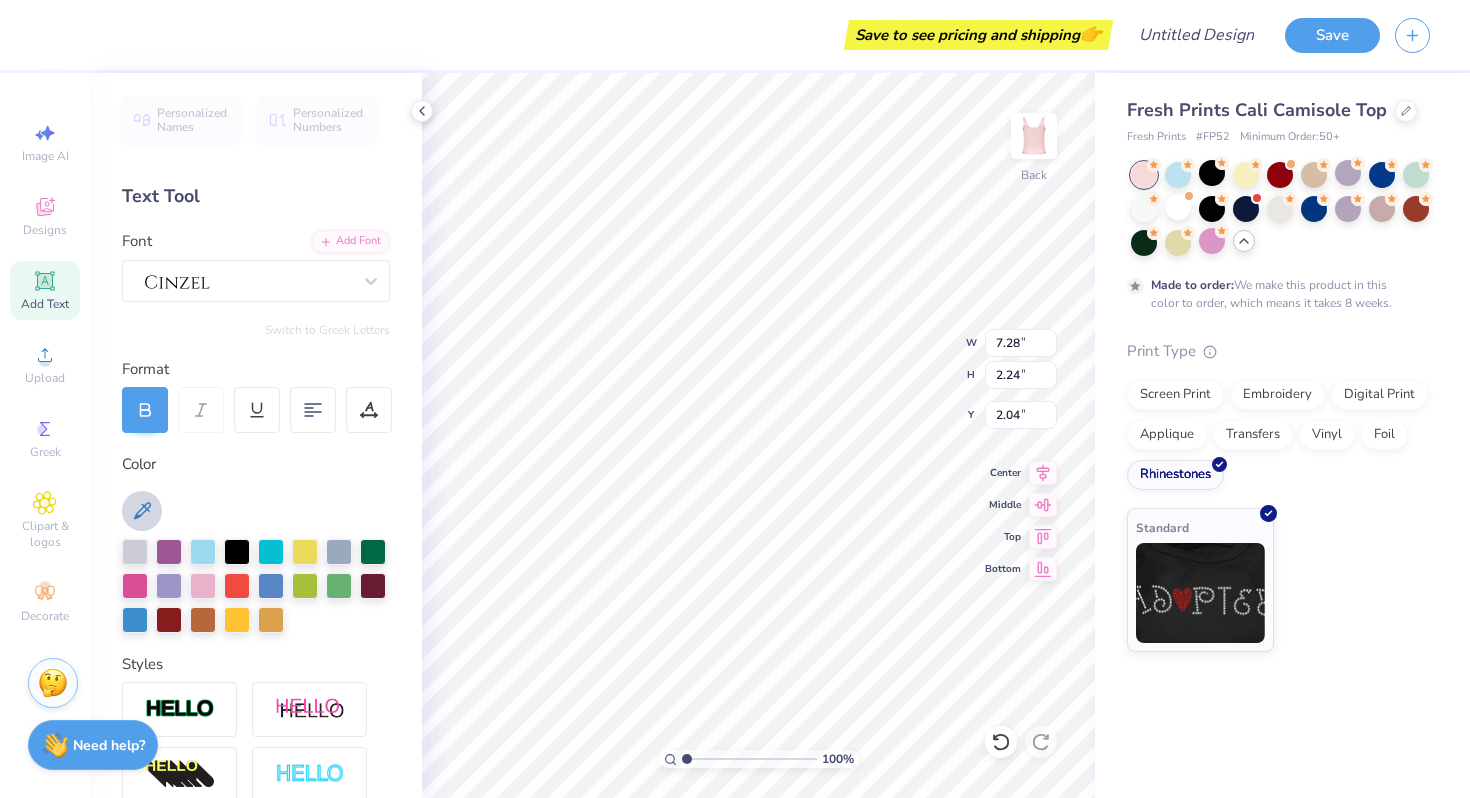 click 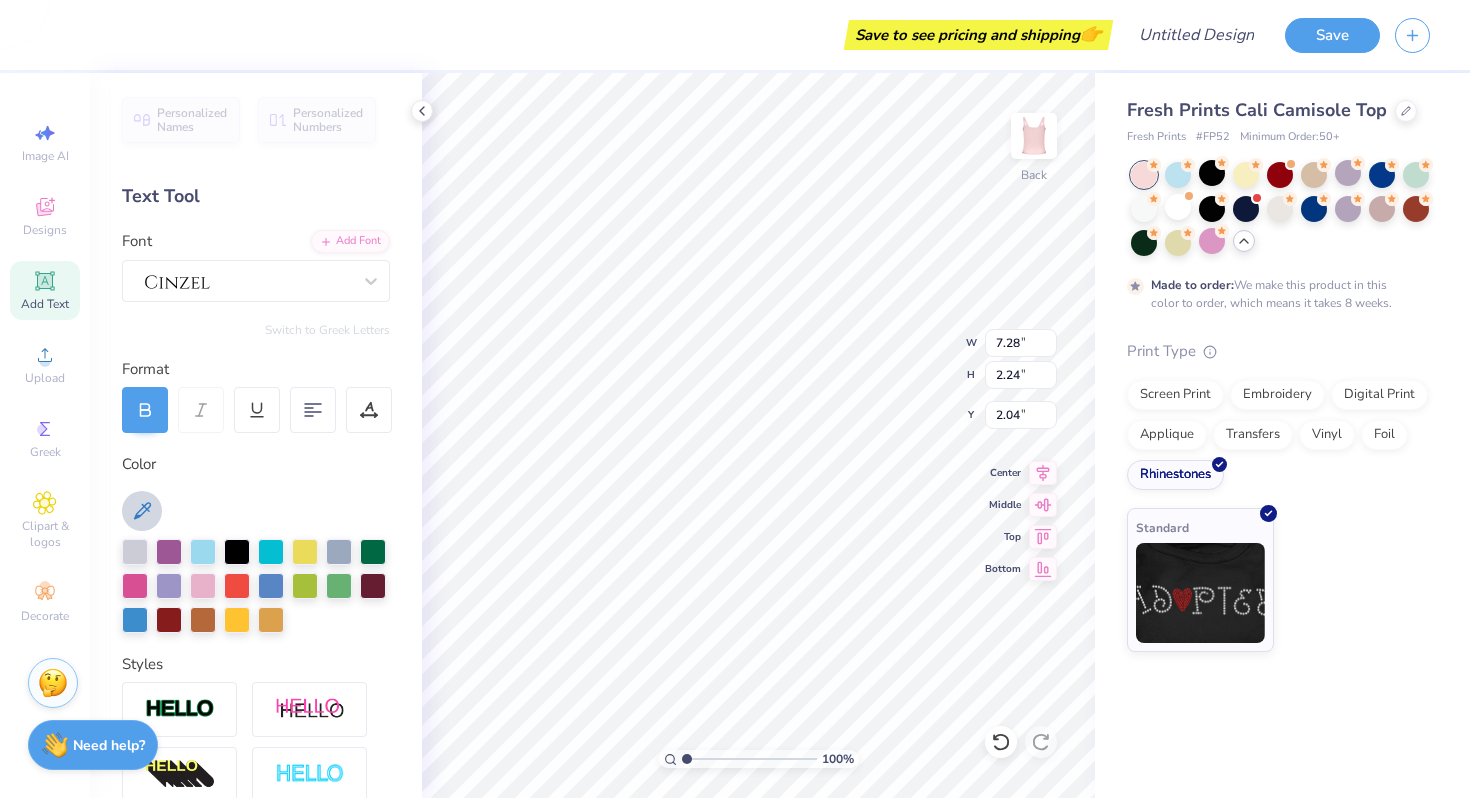 click at bounding box center [256, 511] 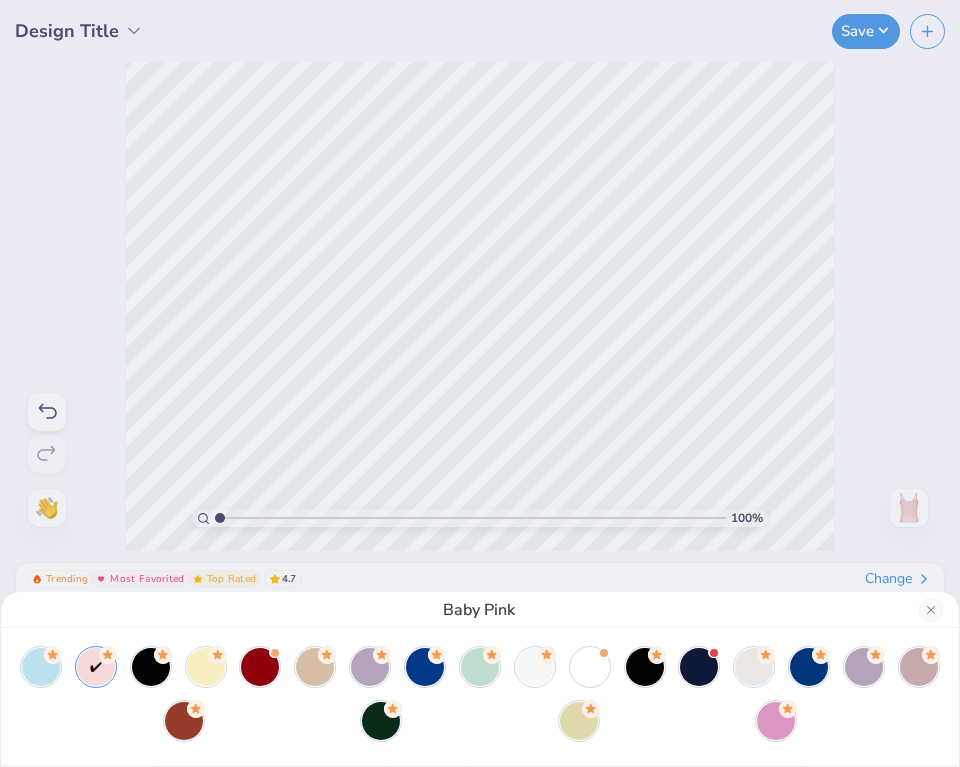click on "Baby Pink" at bounding box center [480, 383] 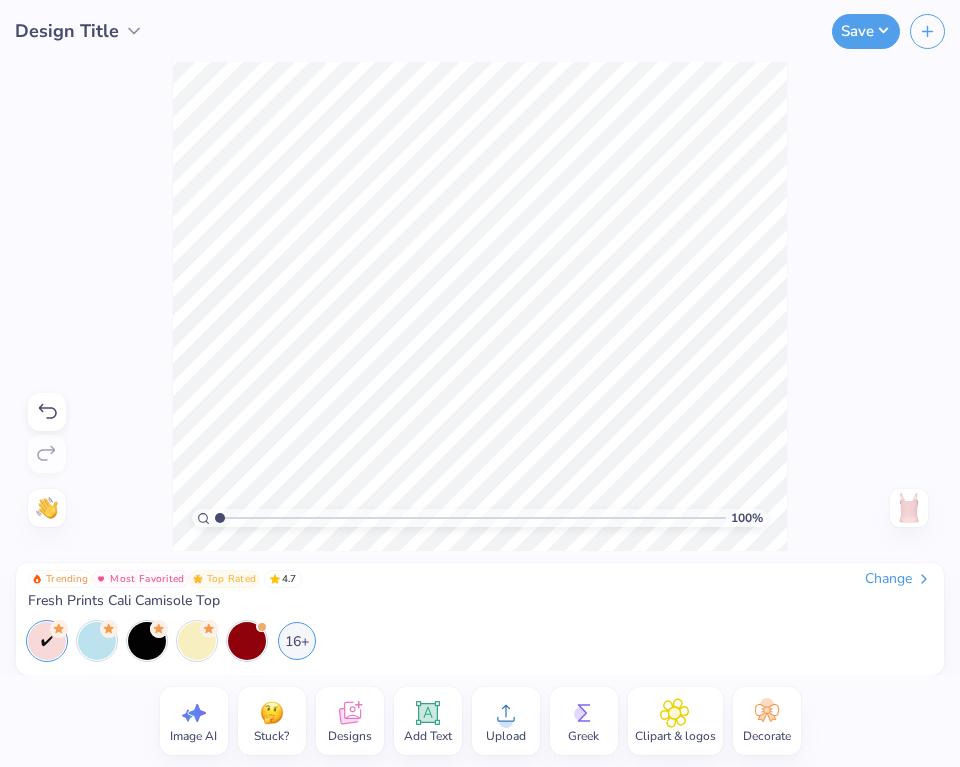 click on "Image AI Stuck? Designs Add Text Upload Greek Clipart & logos Decorate" at bounding box center (480, 721) 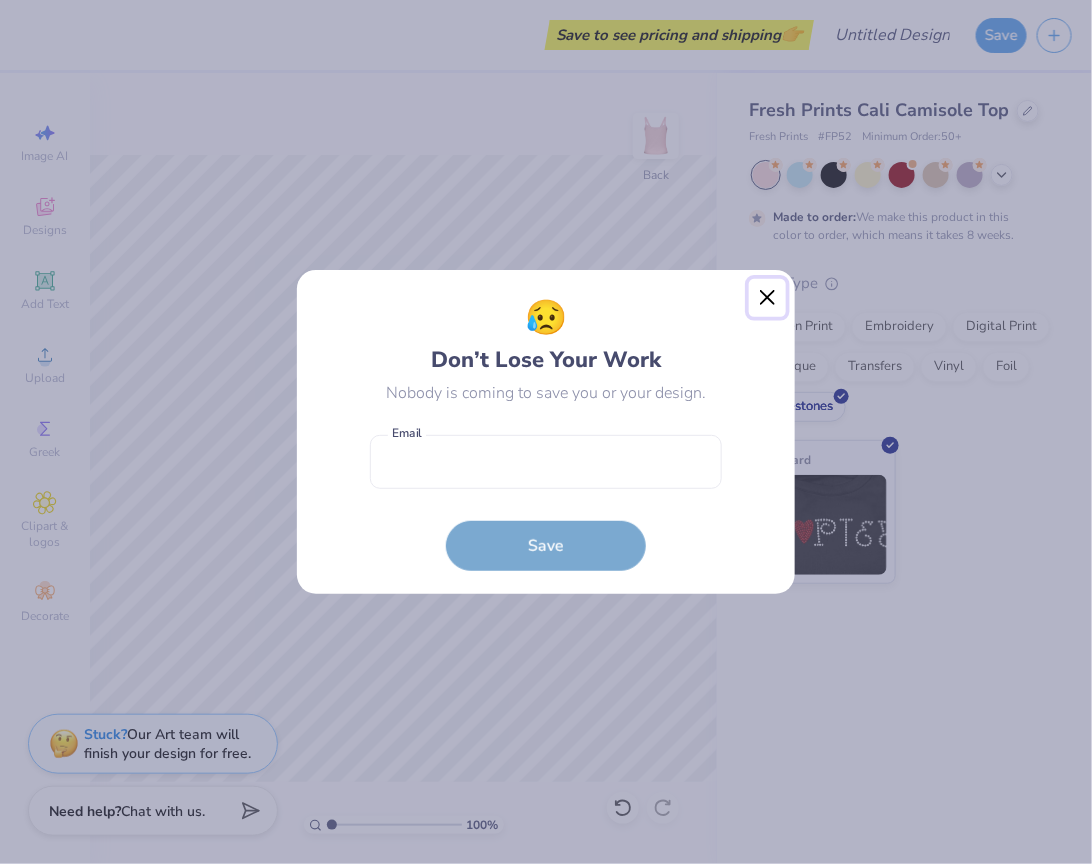 click at bounding box center [768, 298] 